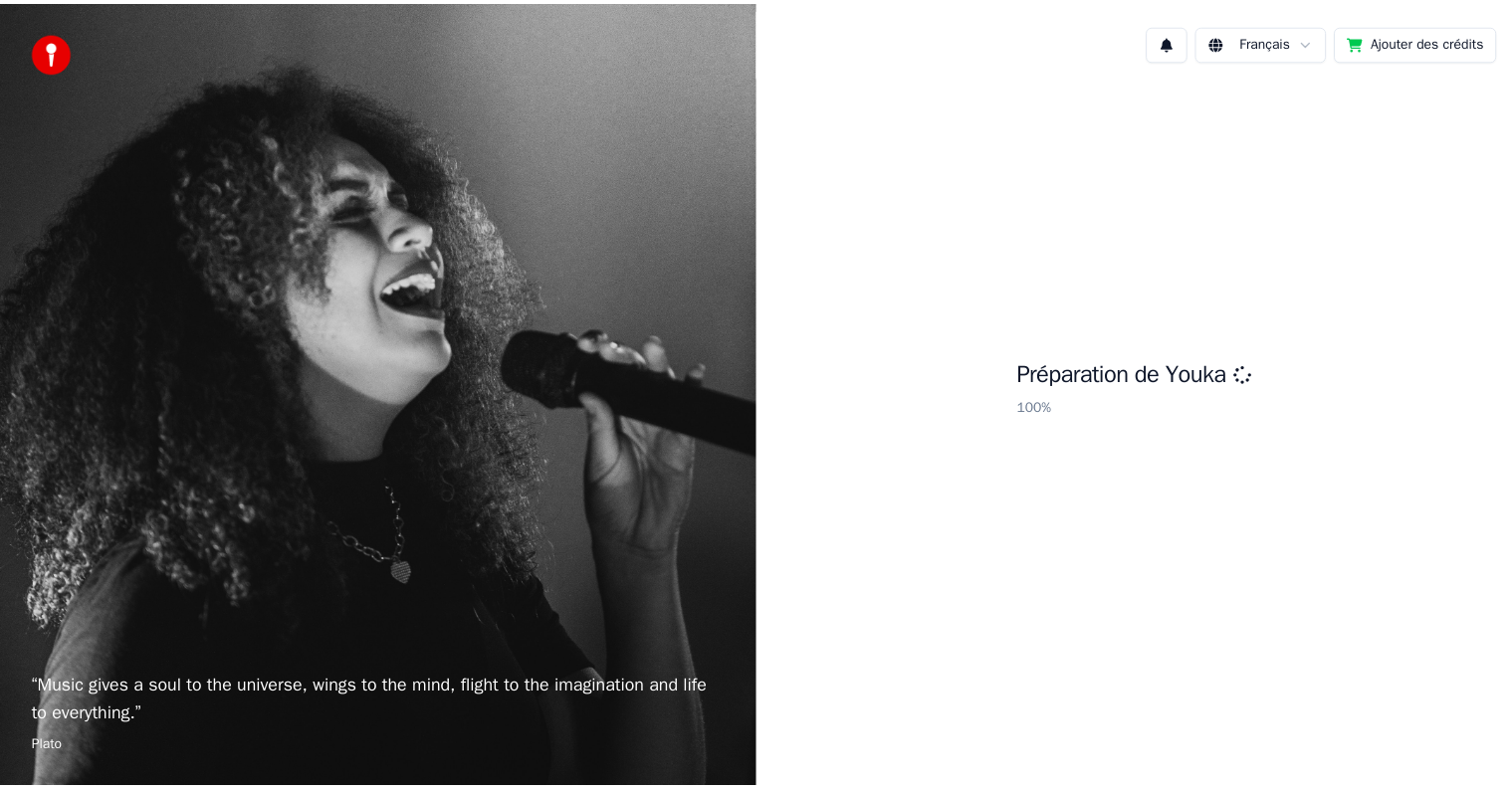 scroll, scrollTop: 0, scrollLeft: 0, axis: both 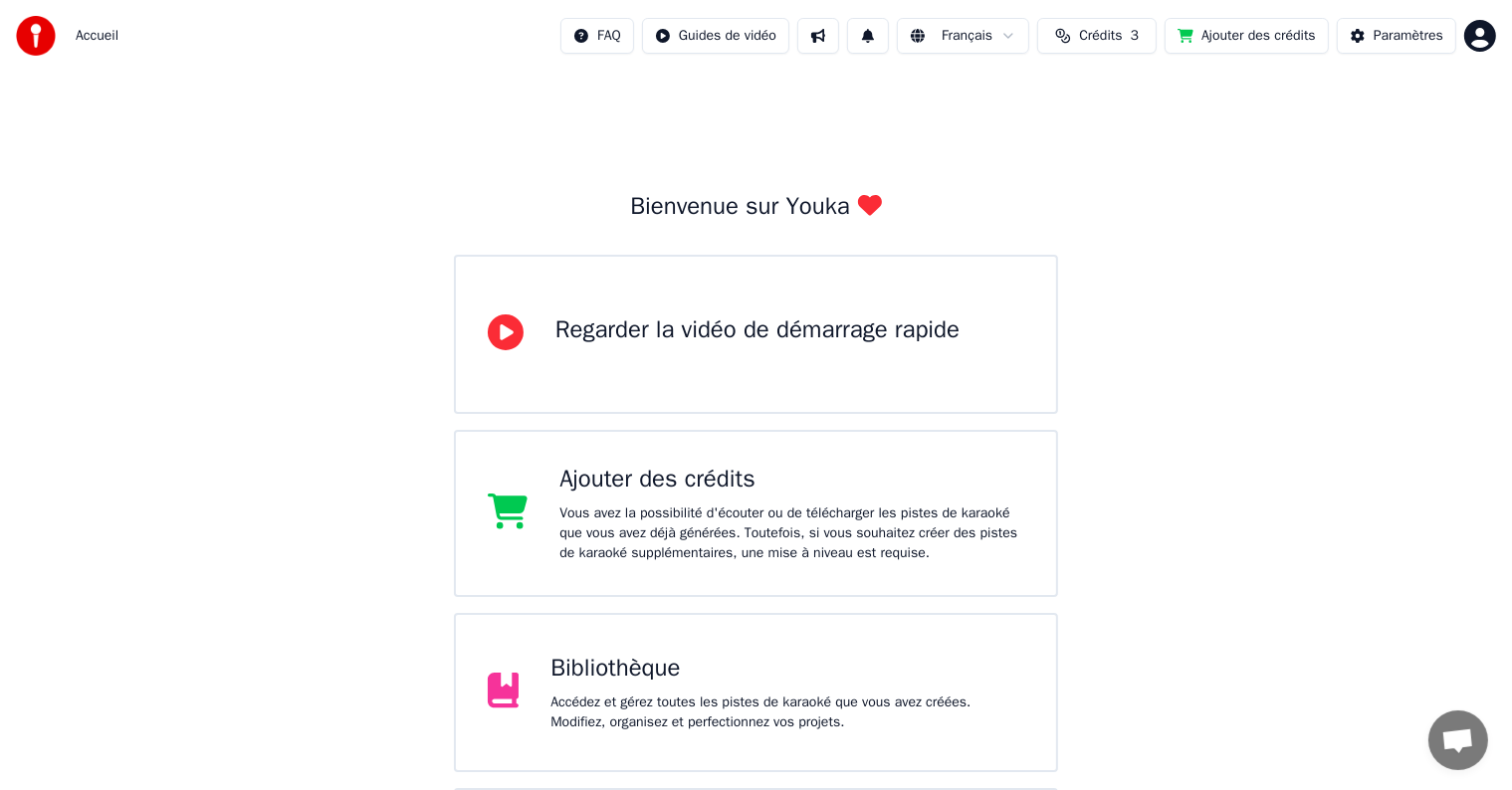 click on "Accédez et gérez toutes les pistes de karaoké que vous avez créées. Modifiez, organisez et perfectionnez vos projets." at bounding box center [787, 712] 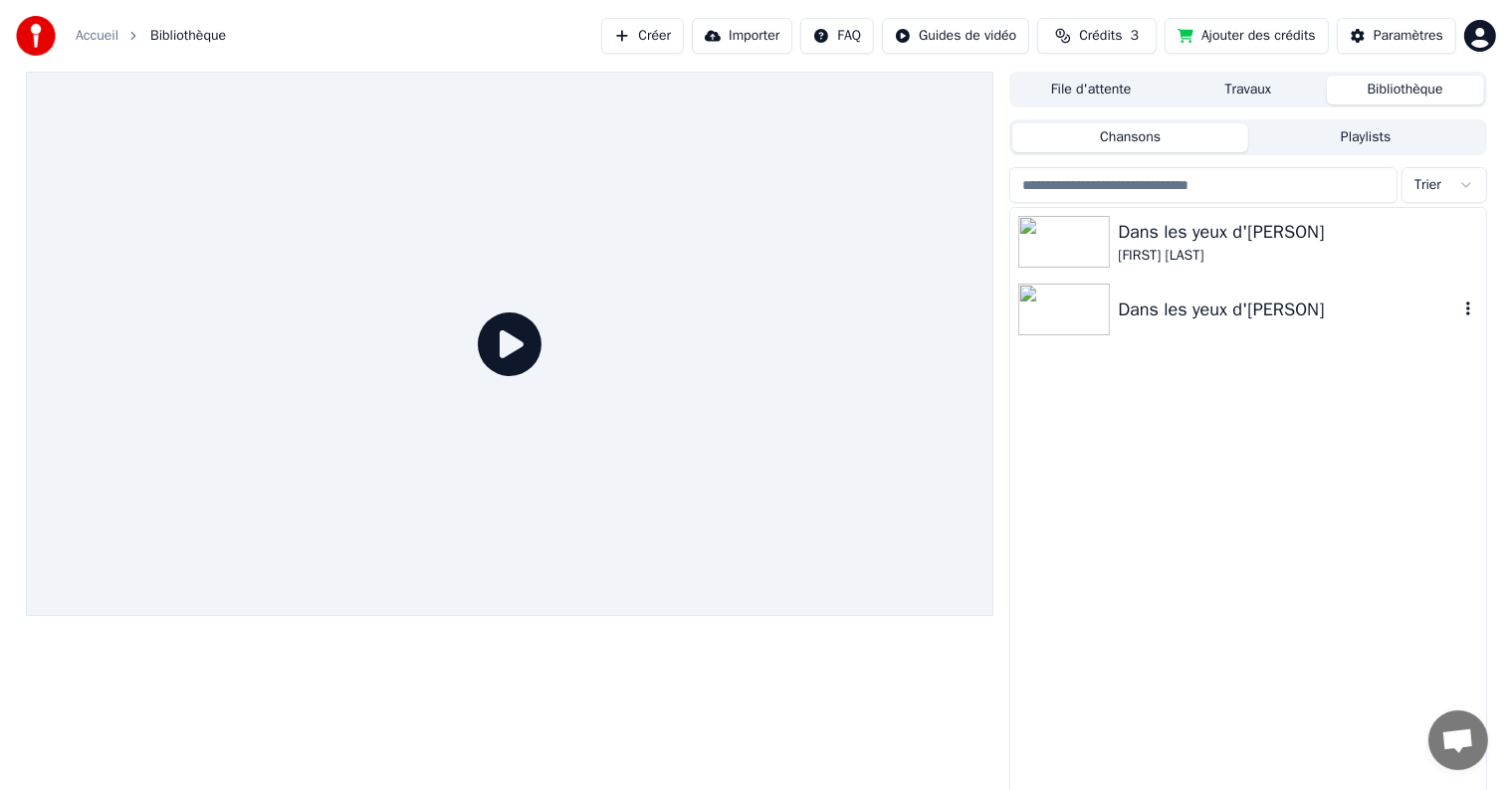 click on "Dans les yeux d'[PERSON]" at bounding box center [1287, 309] 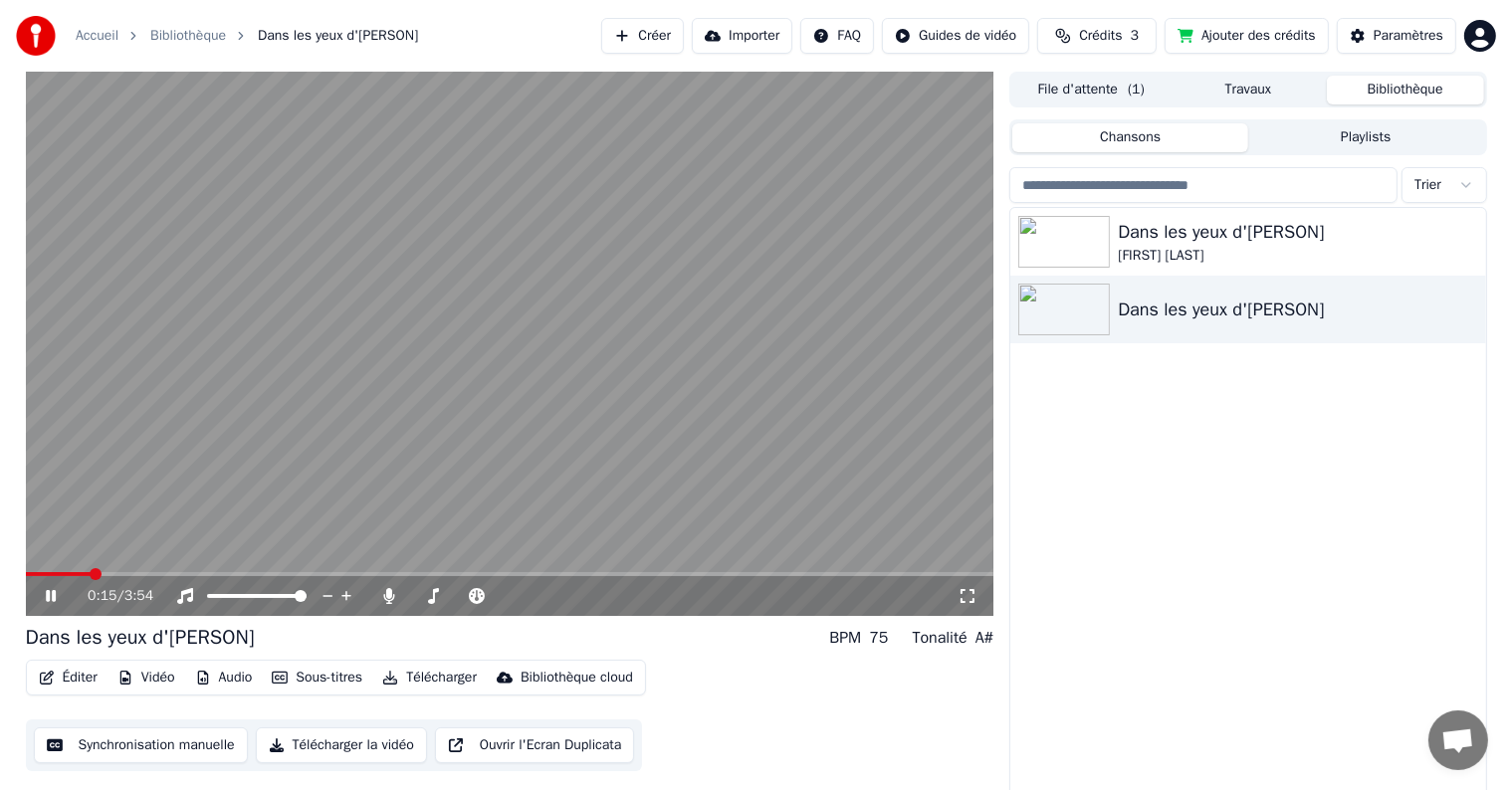click 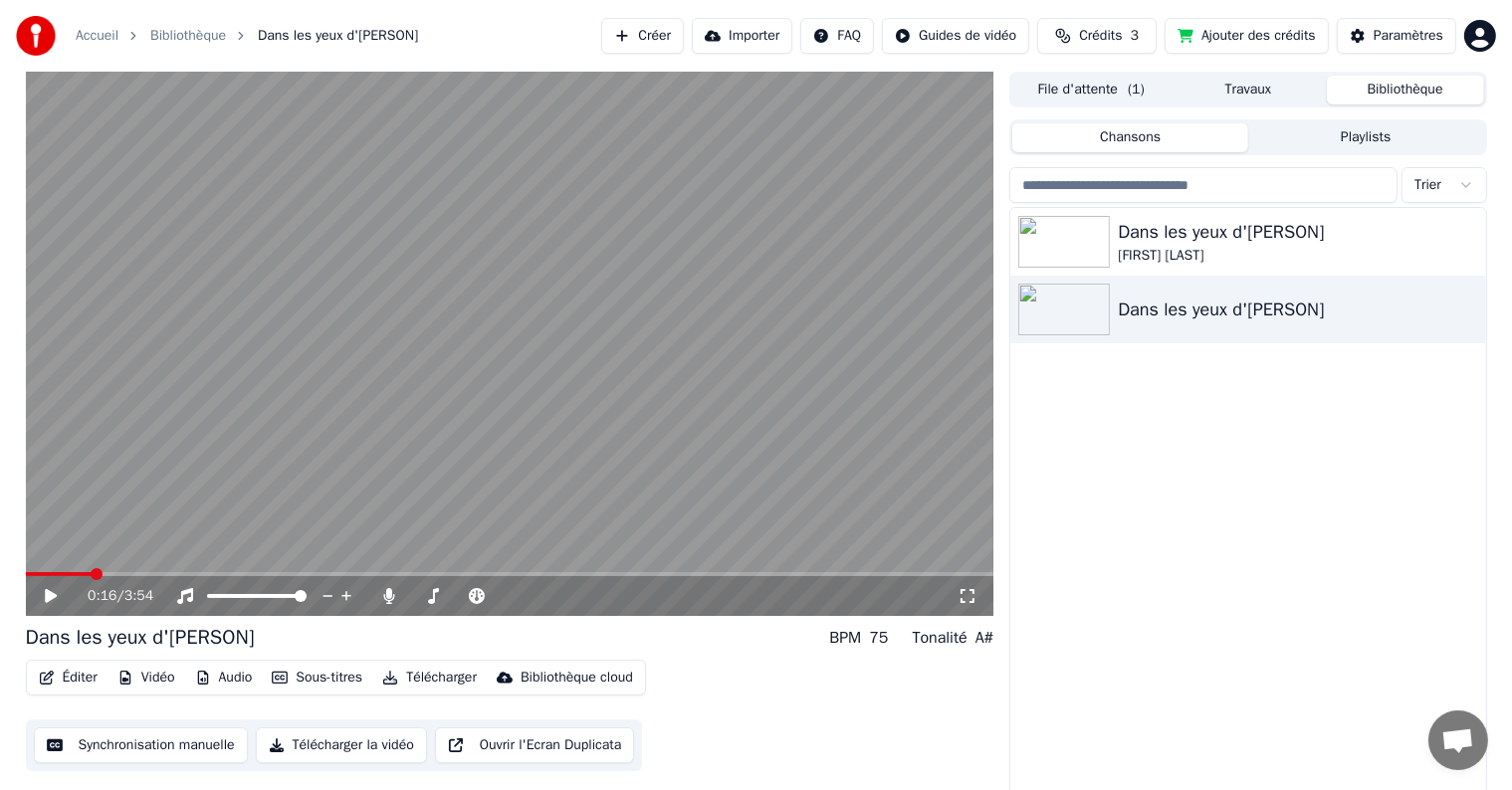 click on "Éditer" at bounding box center [68, 678] 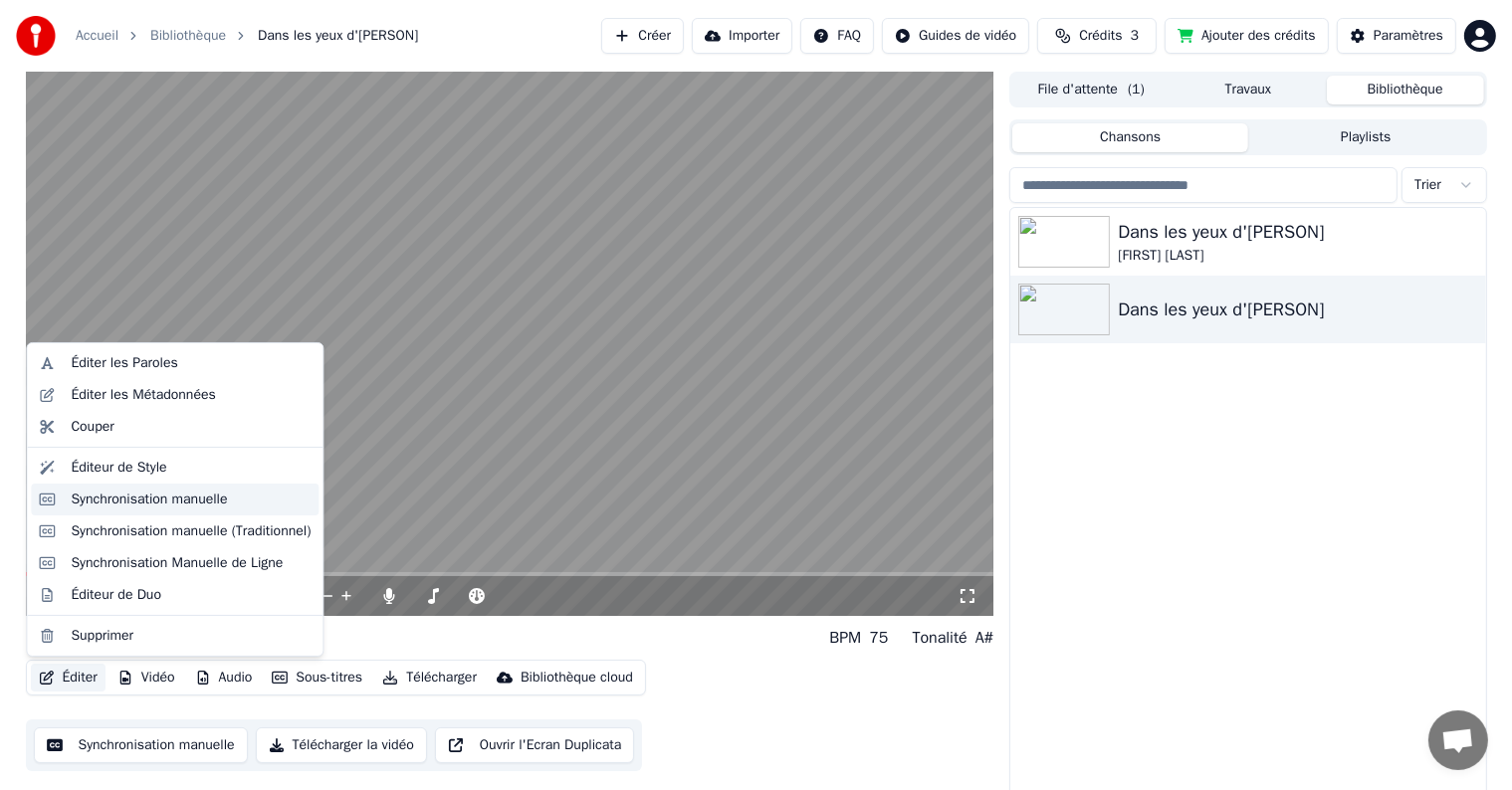 click on "Synchronisation manuelle" at bounding box center (148, 499) 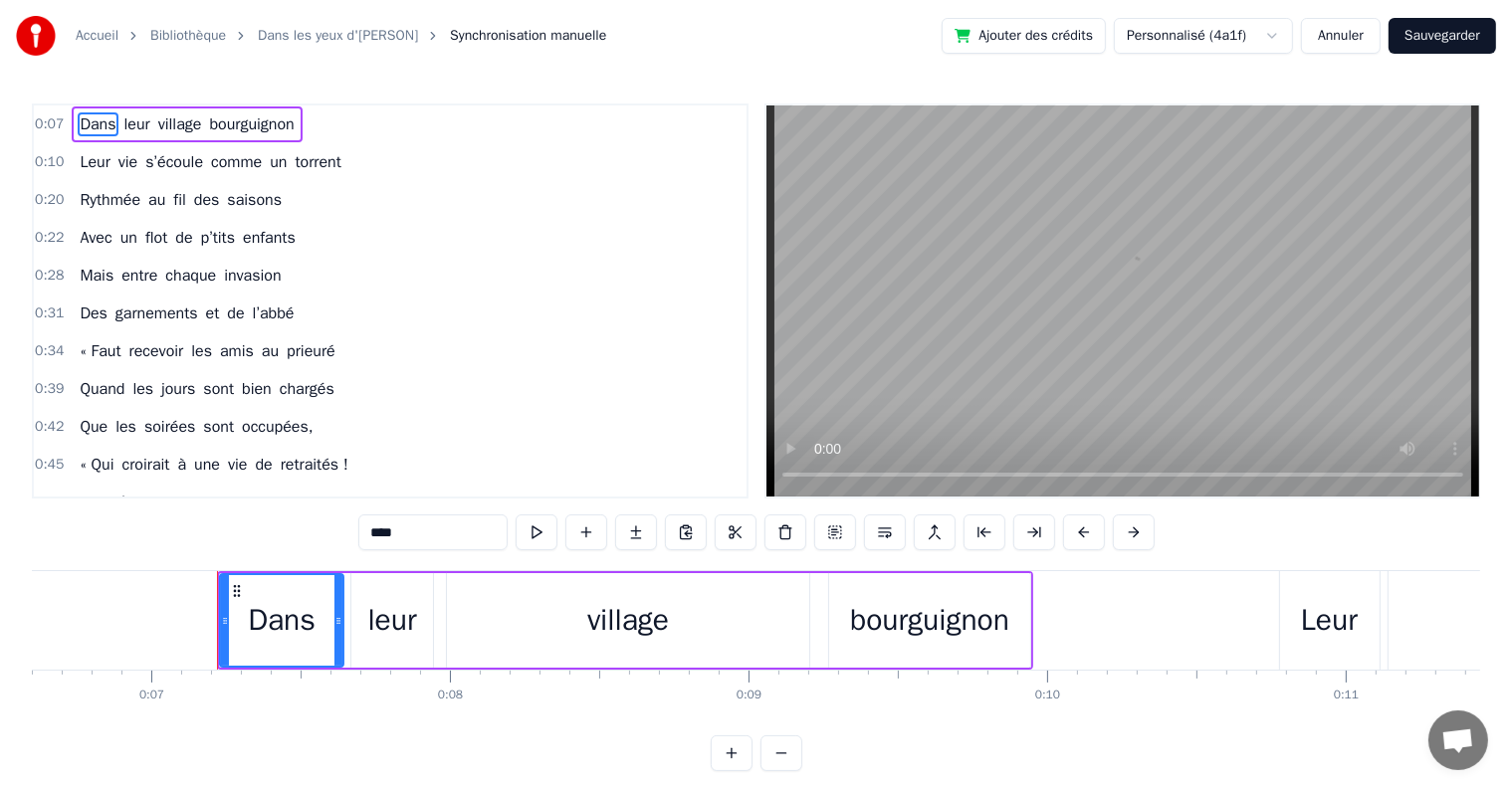 scroll, scrollTop: 0, scrollLeft: 2055, axis: horizontal 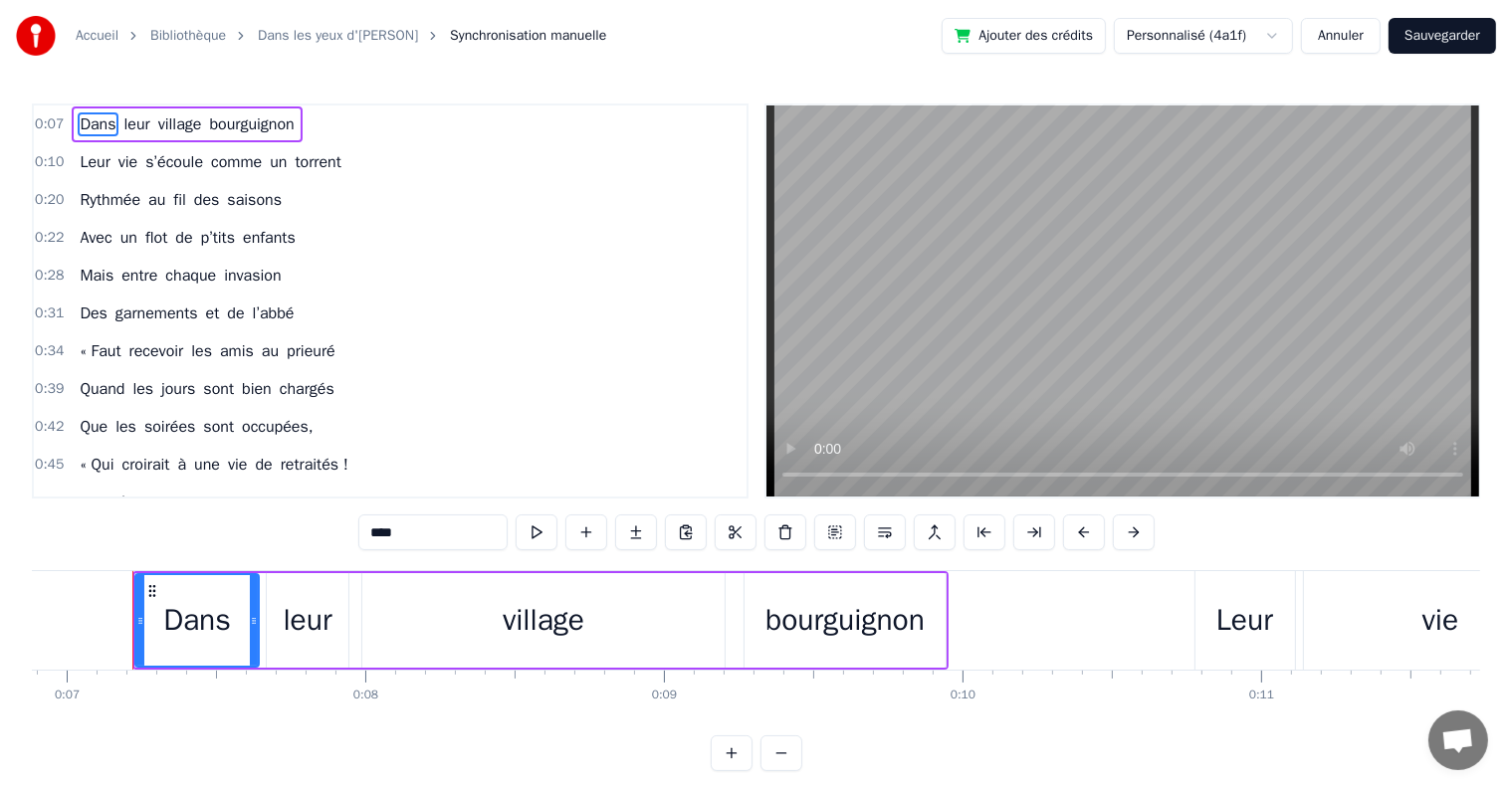 click on "Leur" at bounding box center [1244, 620] 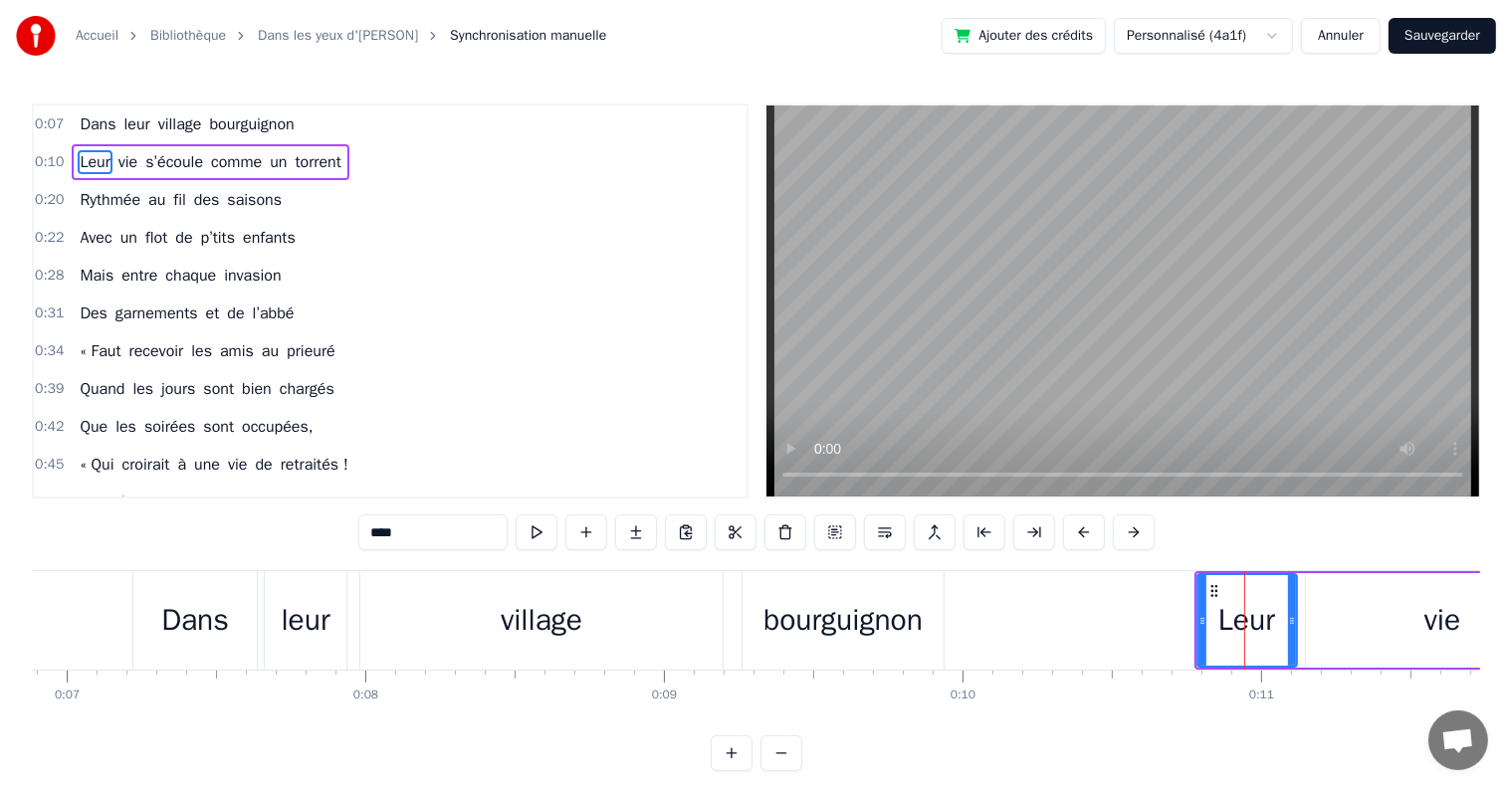 click at bounding box center [1244, 620] 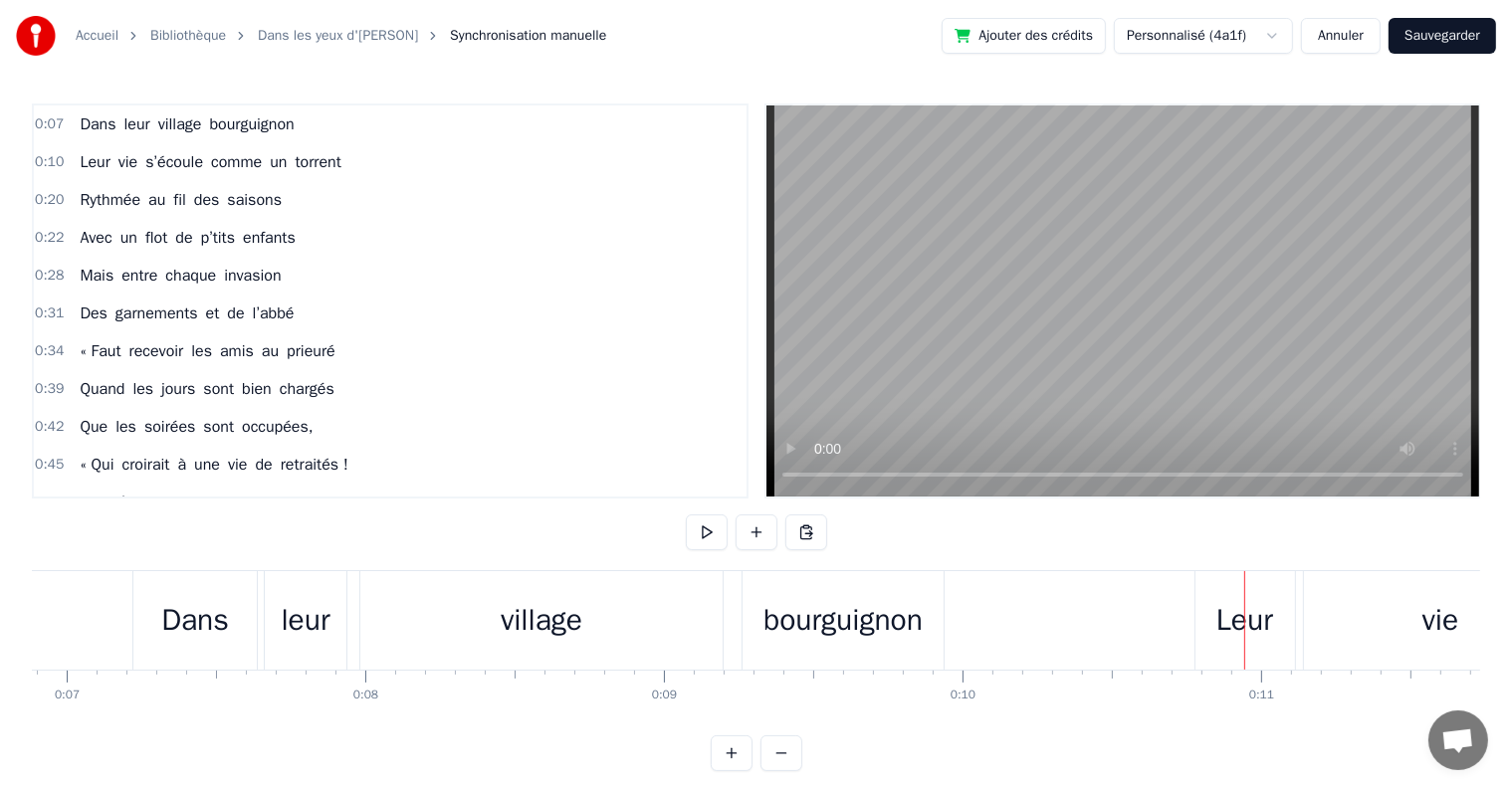 click on "Leur" at bounding box center [1244, 620] 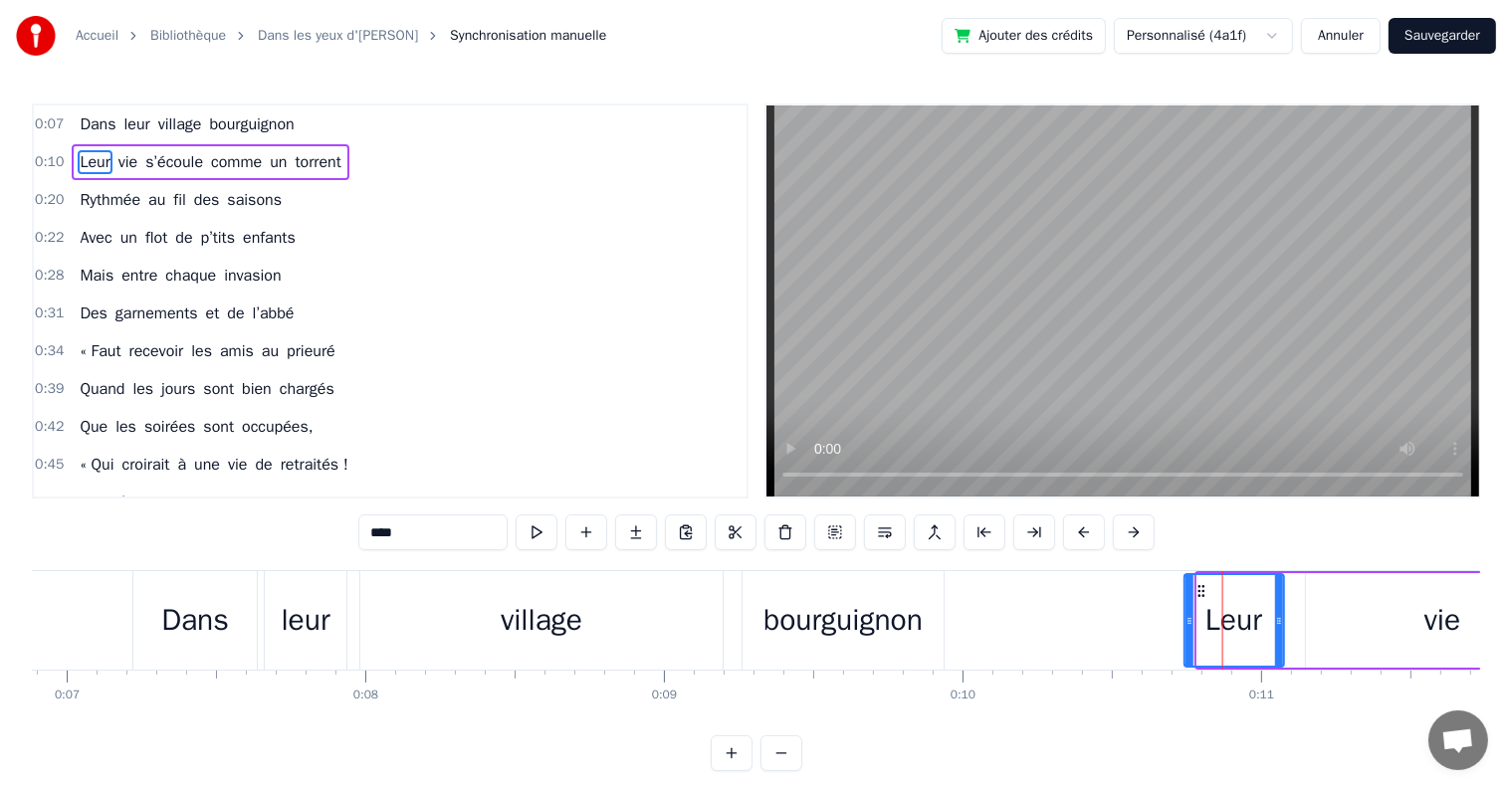 drag, startPoint x: 1206, startPoint y: 585, endPoint x: 1194, endPoint y: 586, distance: 12.0415946 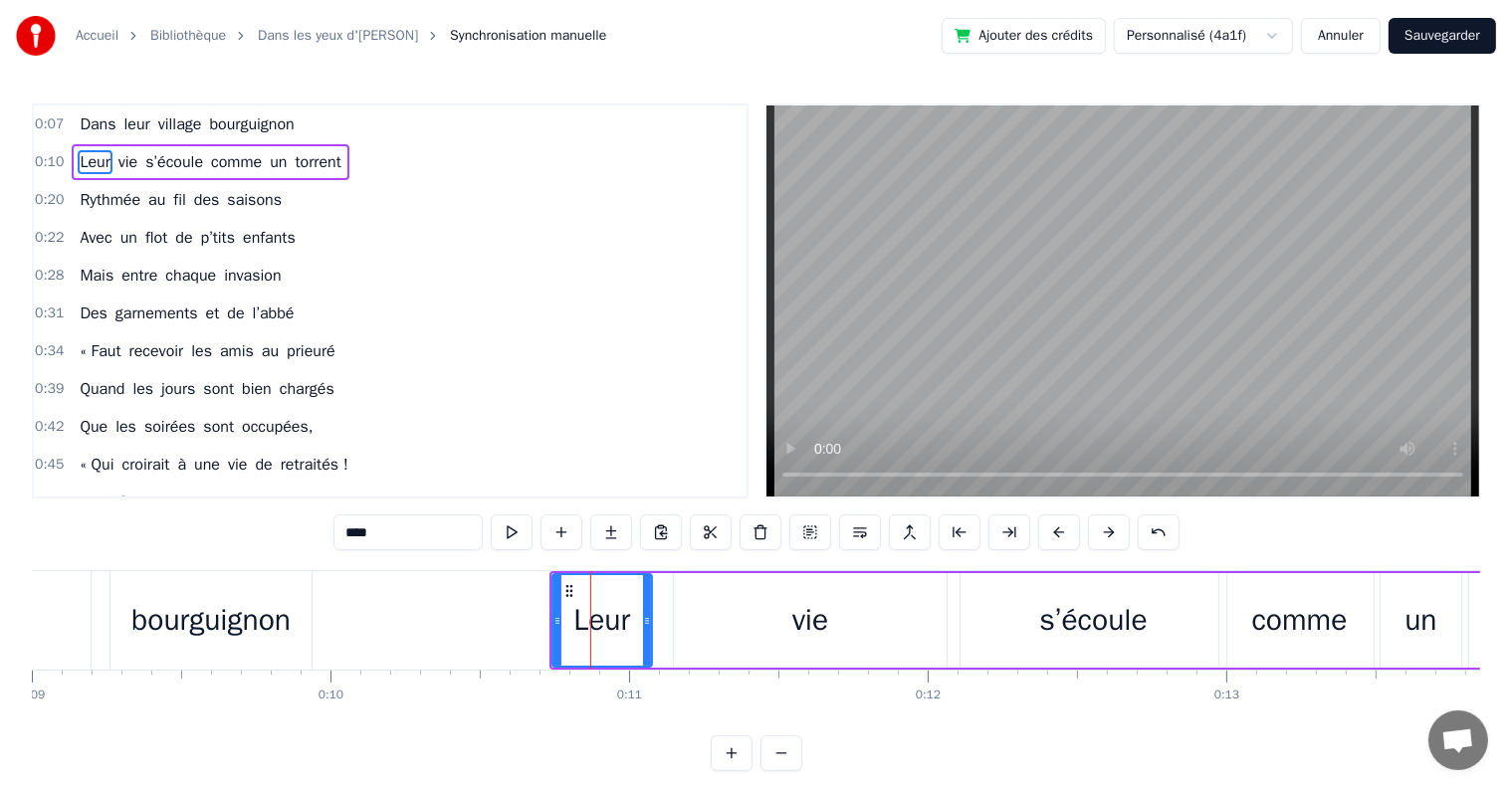 scroll, scrollTop: 0, scrollLeft: 2692, axis: horizontal 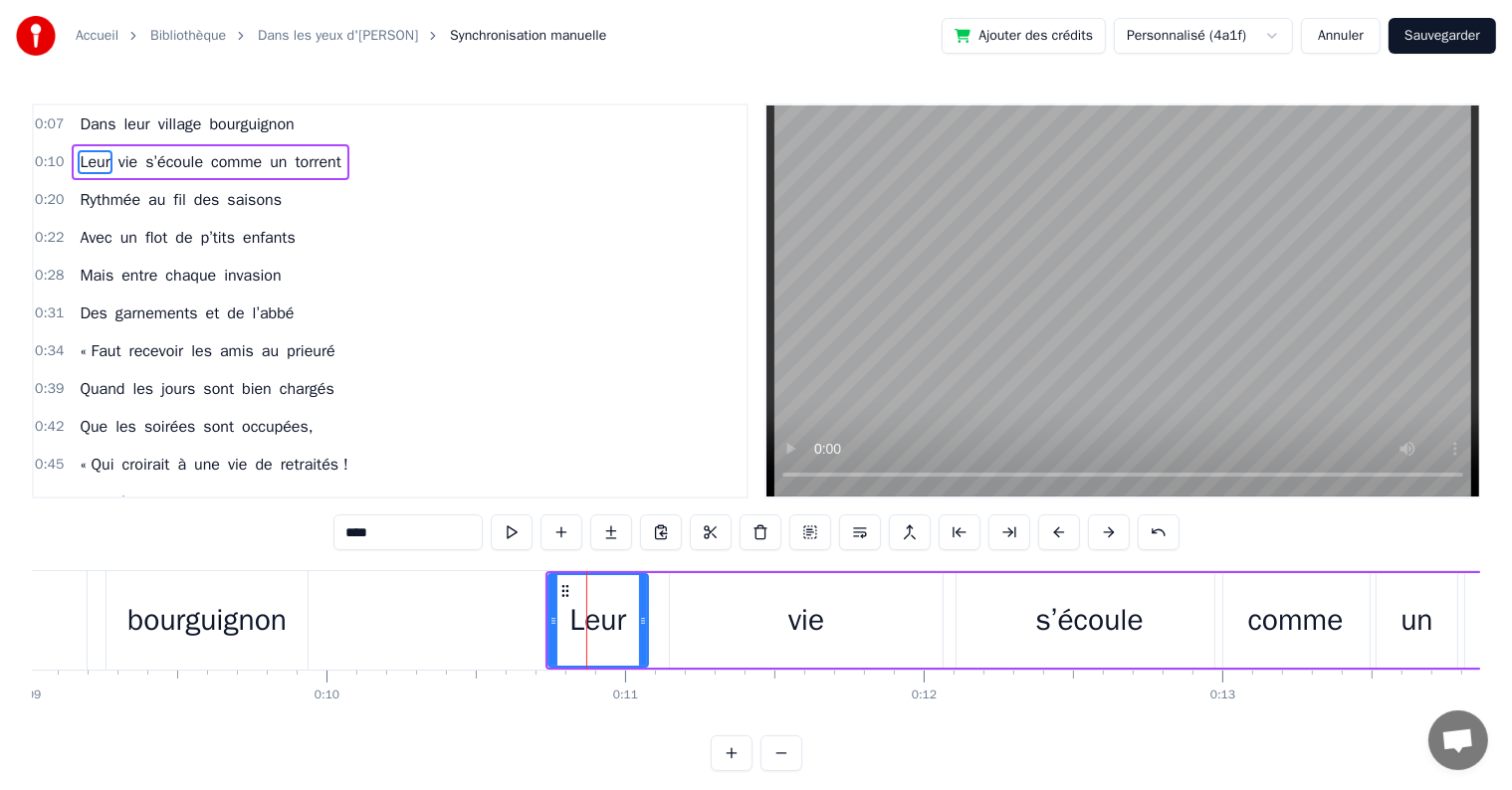 click on "s’écoule" at bounding box center (1089, 620) 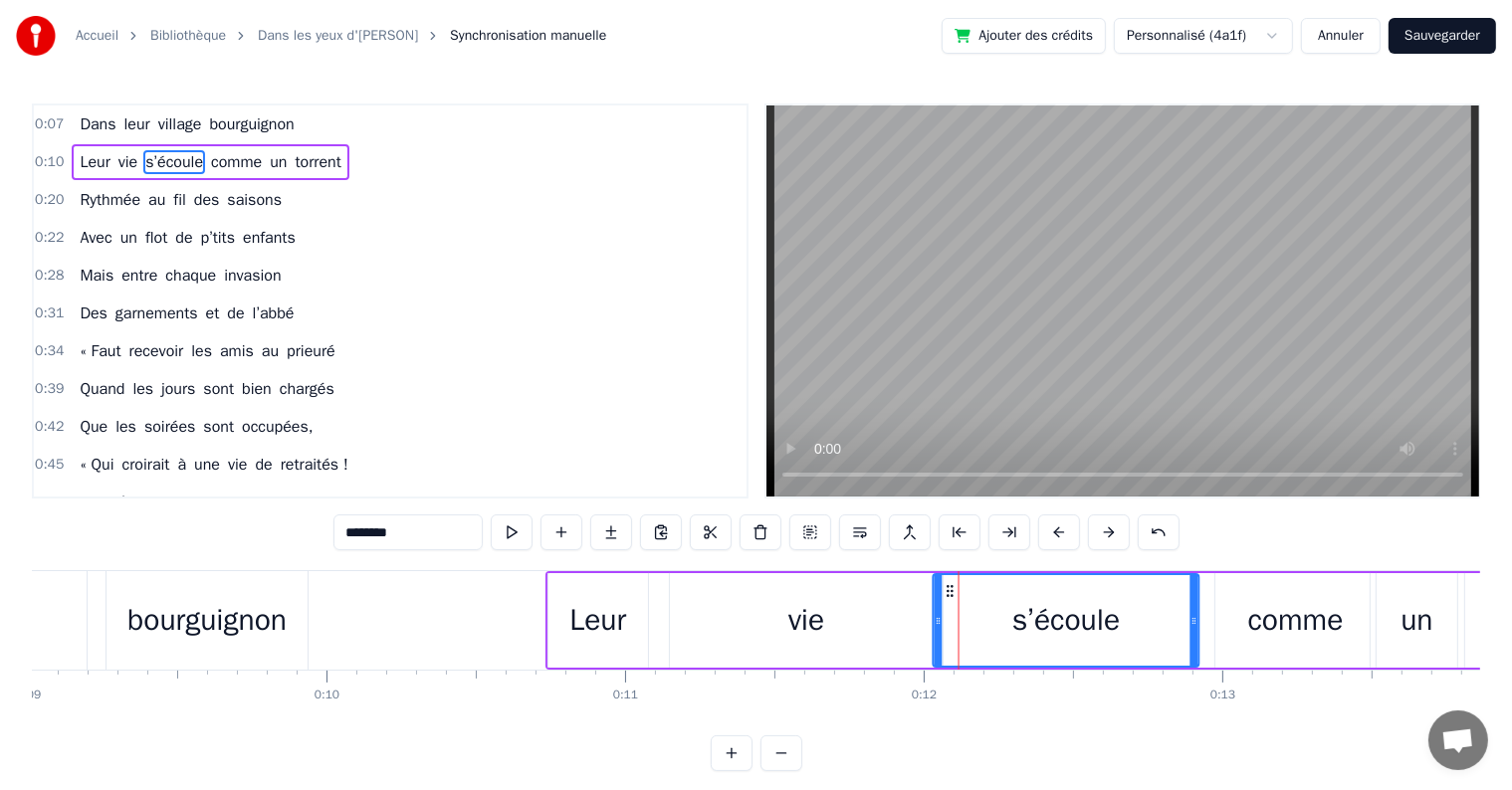 drag, startPoint x: 973, startPoint y: 592, endPoint x: 951, endPoint y: 596, distance: 22.36068 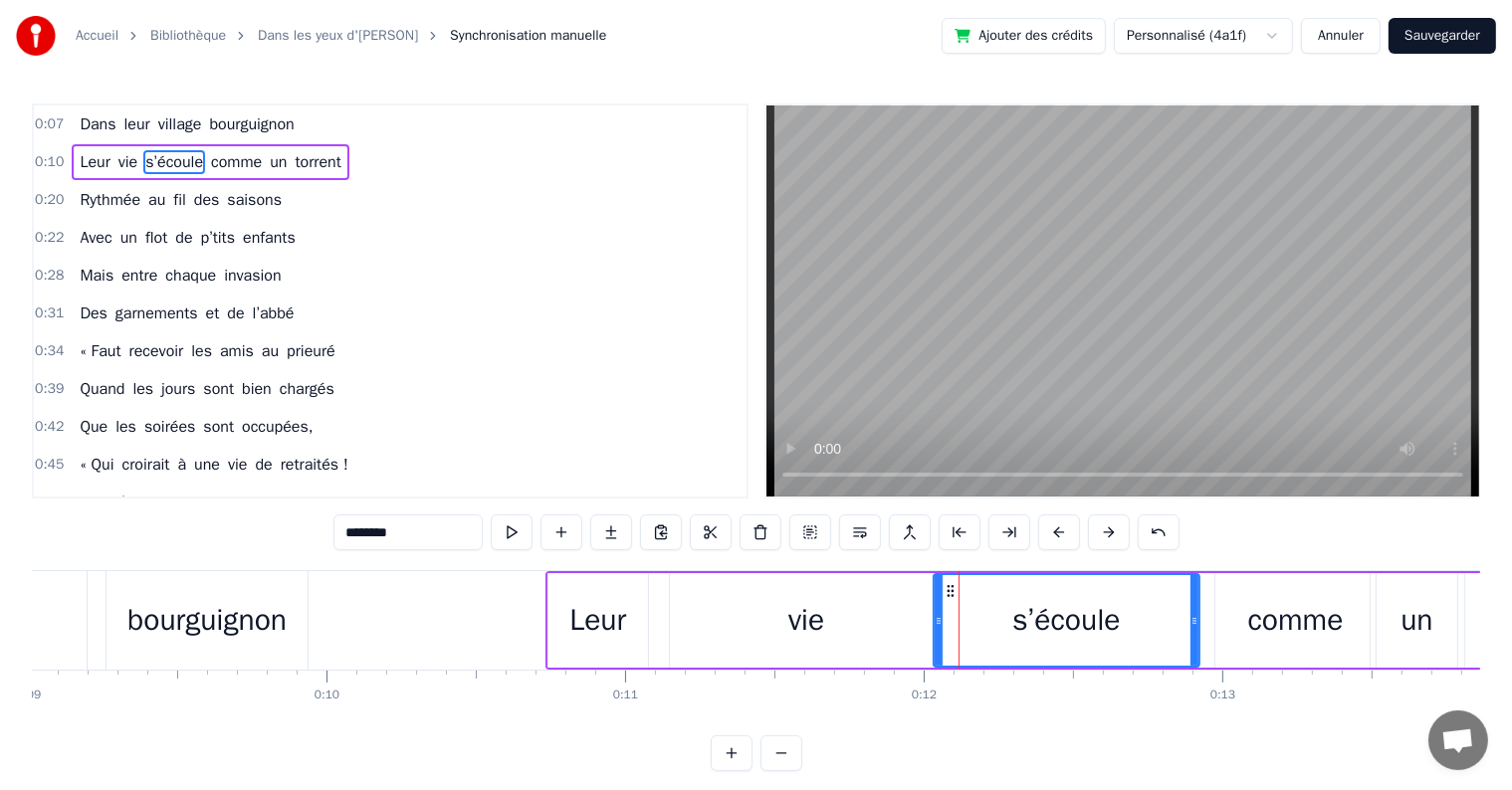 click on "comme" at bounding box center [1295, 620] 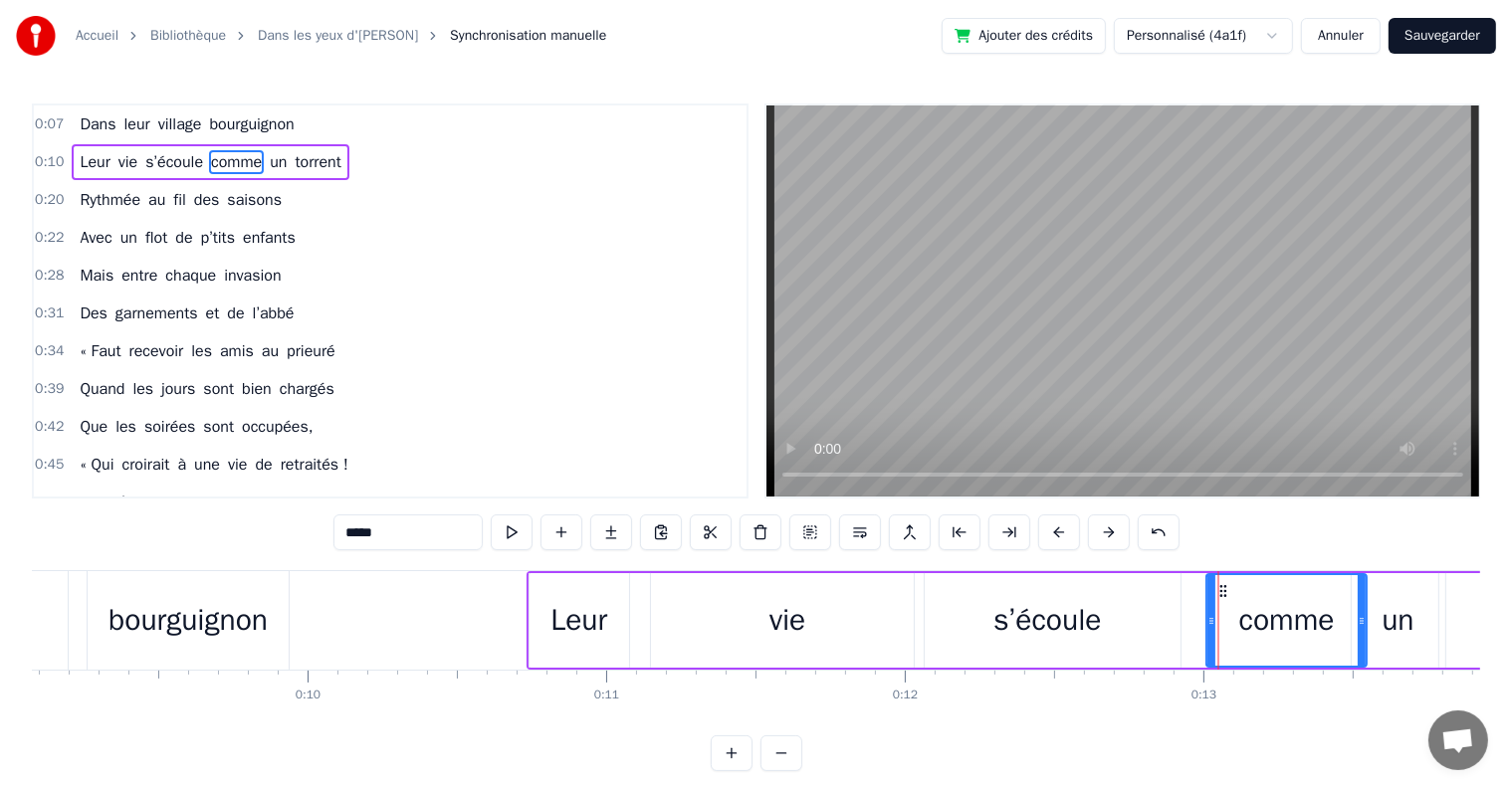 scroll, scrollTop: 0, scrollLeft: 2722, axis: horizontal 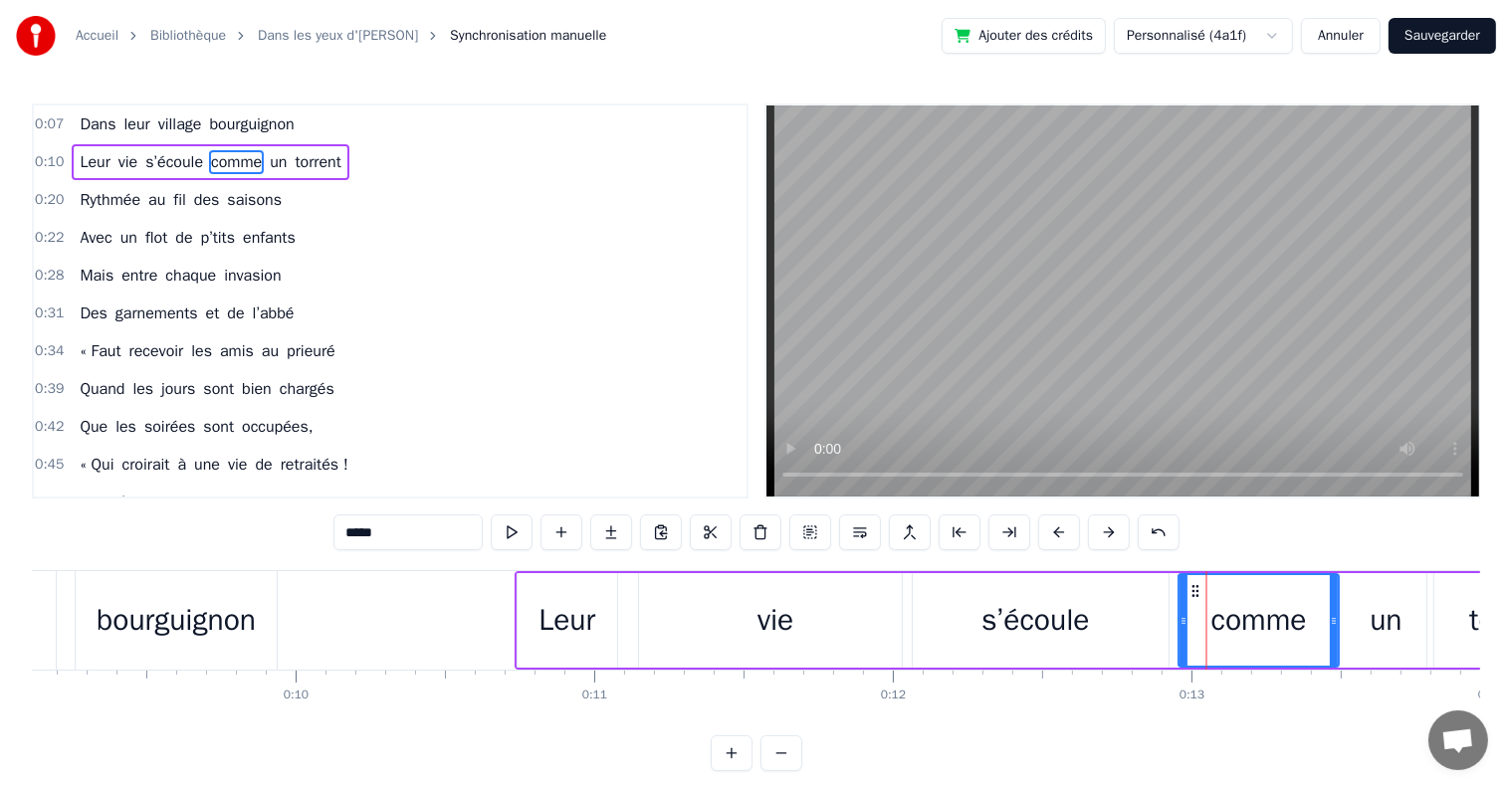drag, startPoint x: 1231, startPoint y: 591, endPoint x: 1194, endPoint y: 595, distance: 37.215588 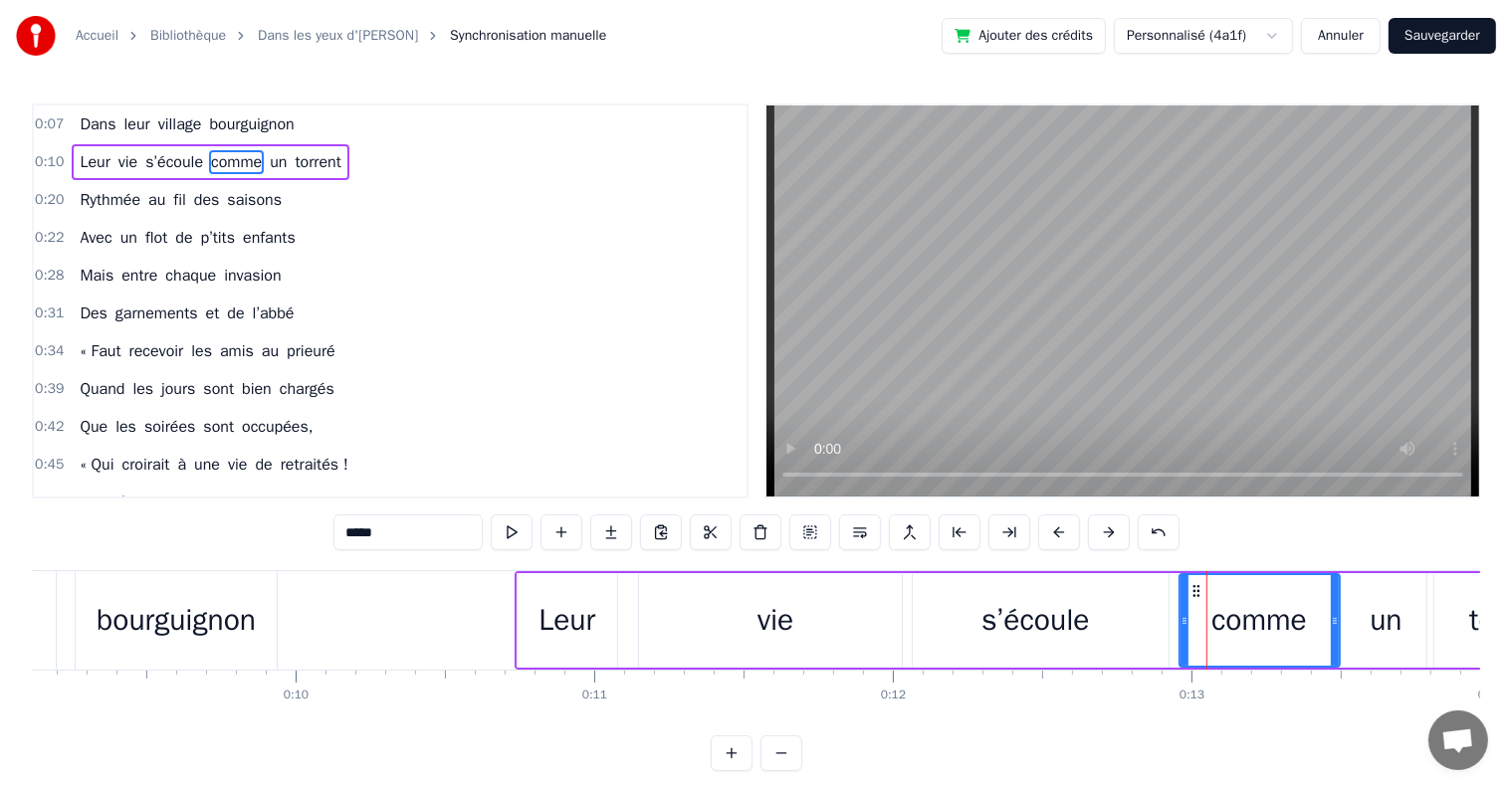 click on "un" at bounding box center (1387, 620) 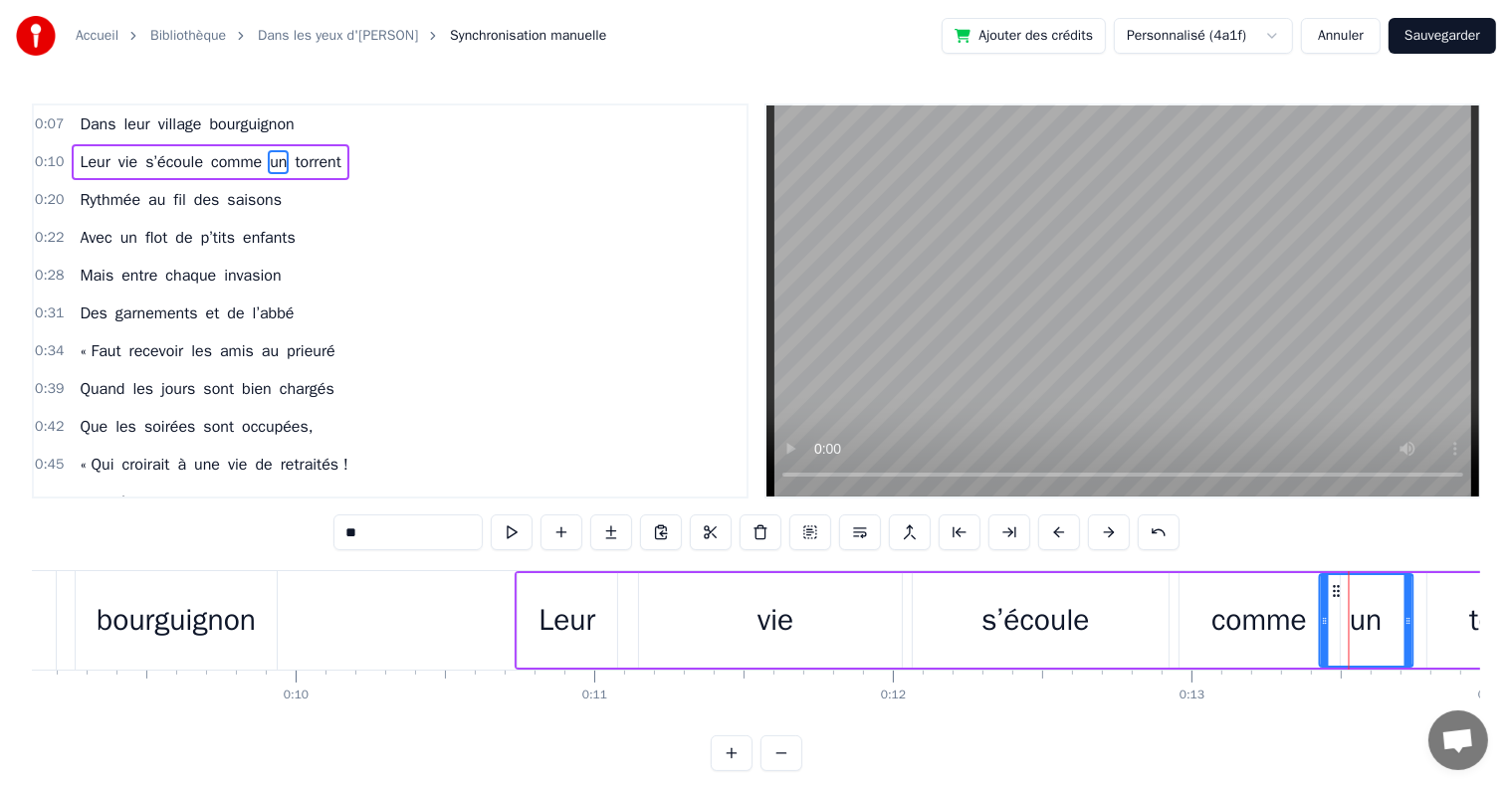 drag, startPoint x: 1358, startPoint y: 584, endPoint x: 1338, endPoint y: 589, distance: 20.615528 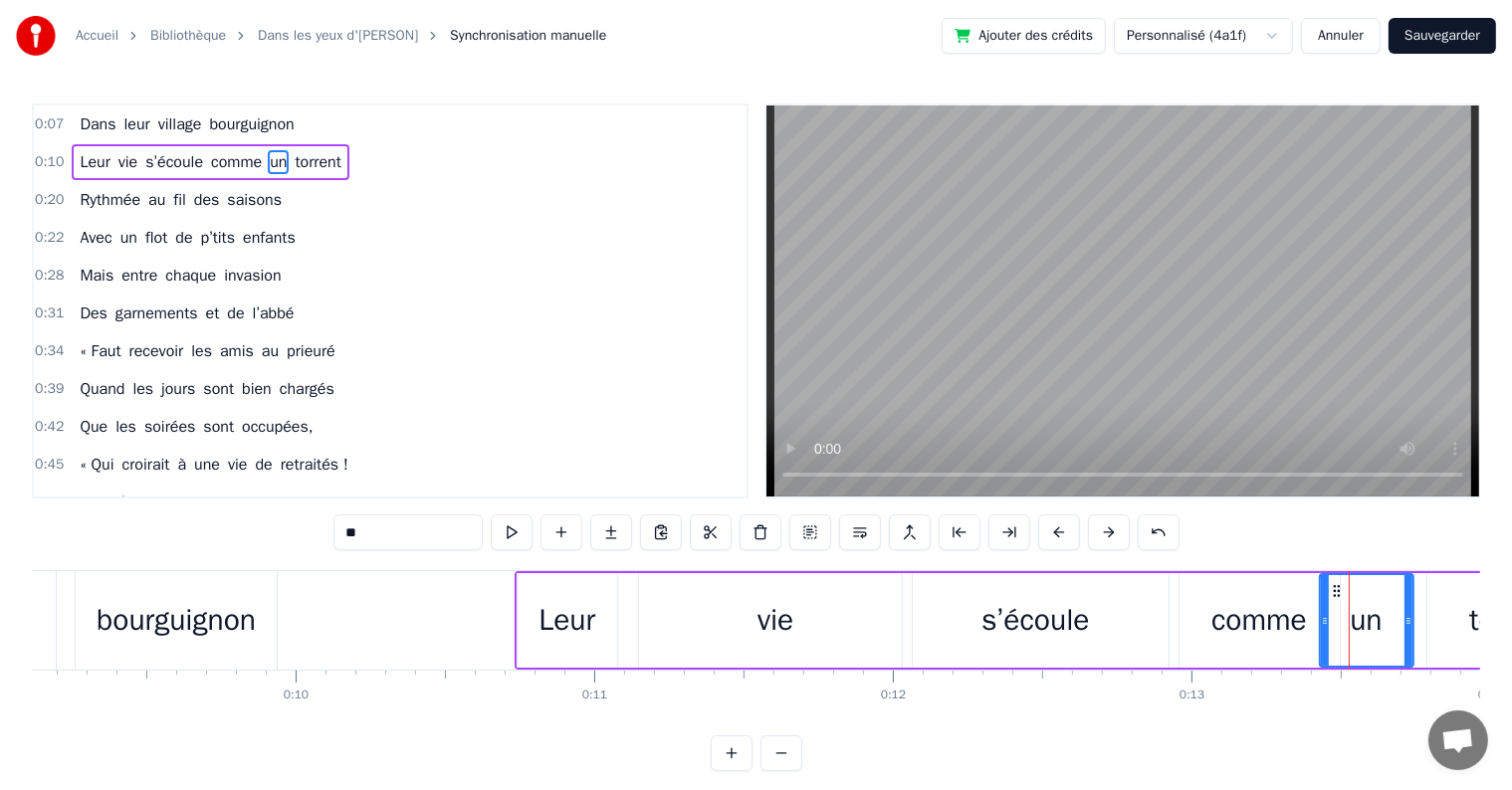 click on "torrent" at bounding box center [1512, 620] 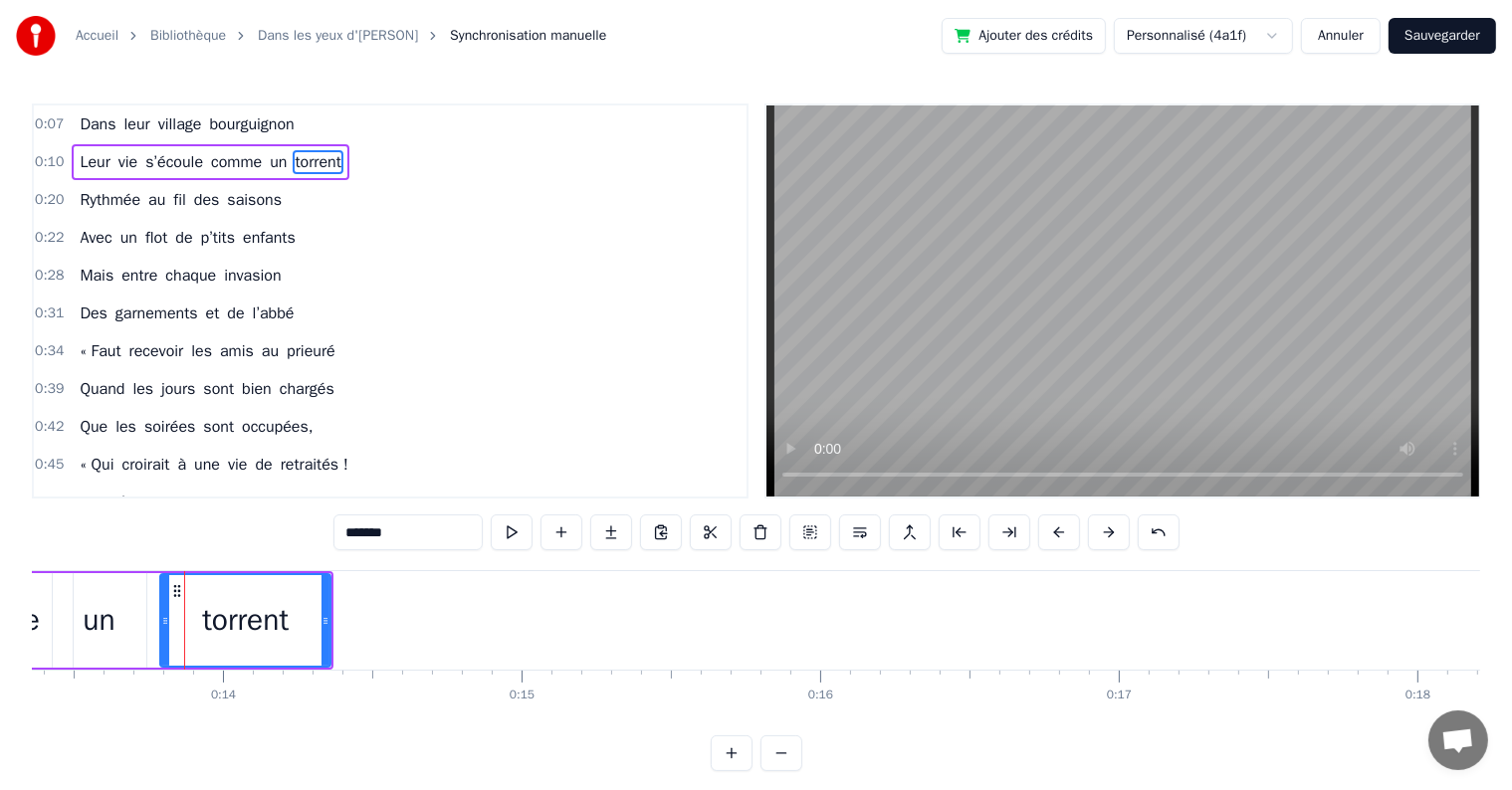 scroll, scrollTop: 0, scrollLeft: 4041, axis: horizontal 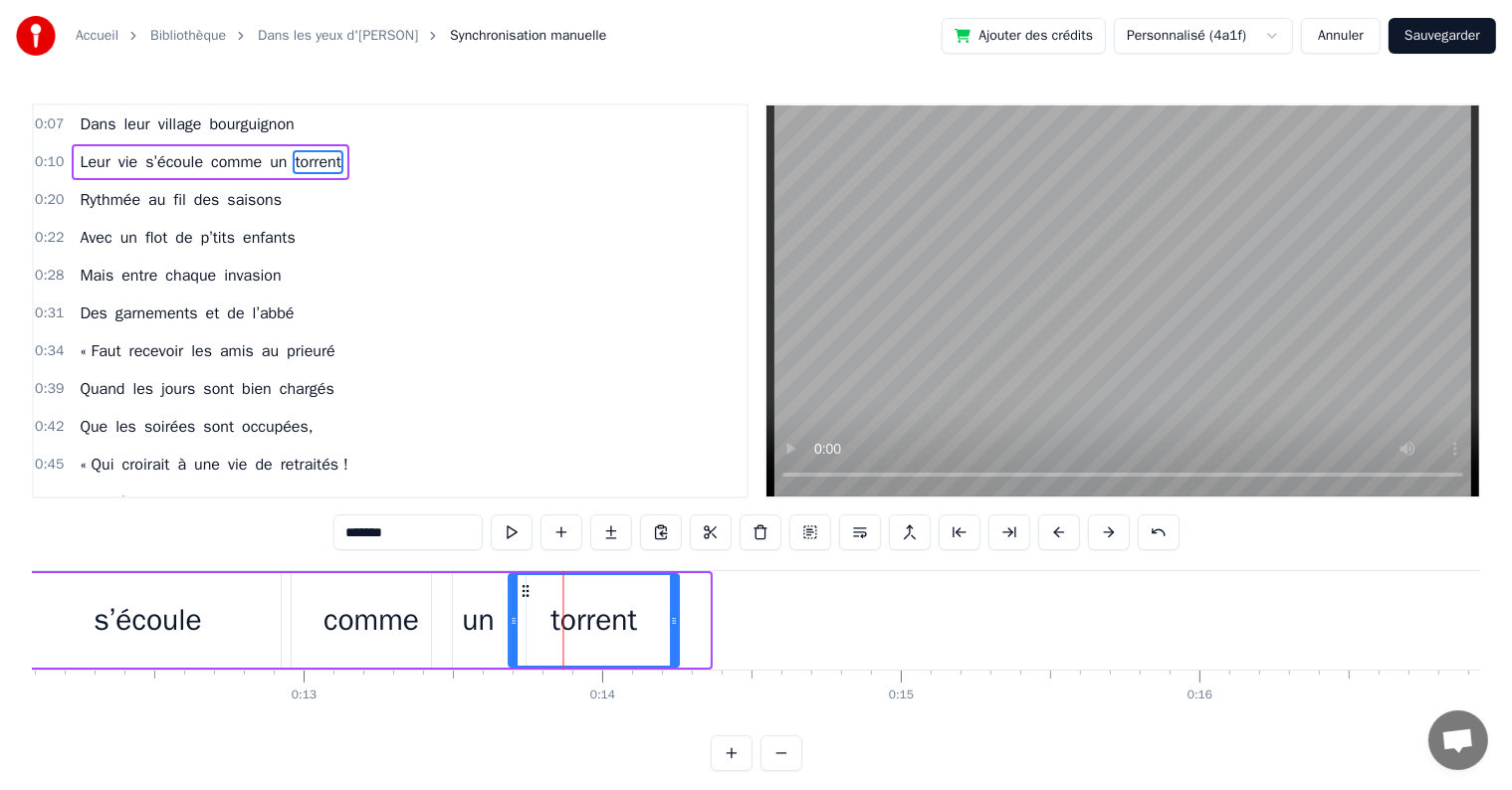 drag, startPoint x: 130, startPoint y: 589, endPoint x: 606, endPoint y: 439, distance: 499.07514 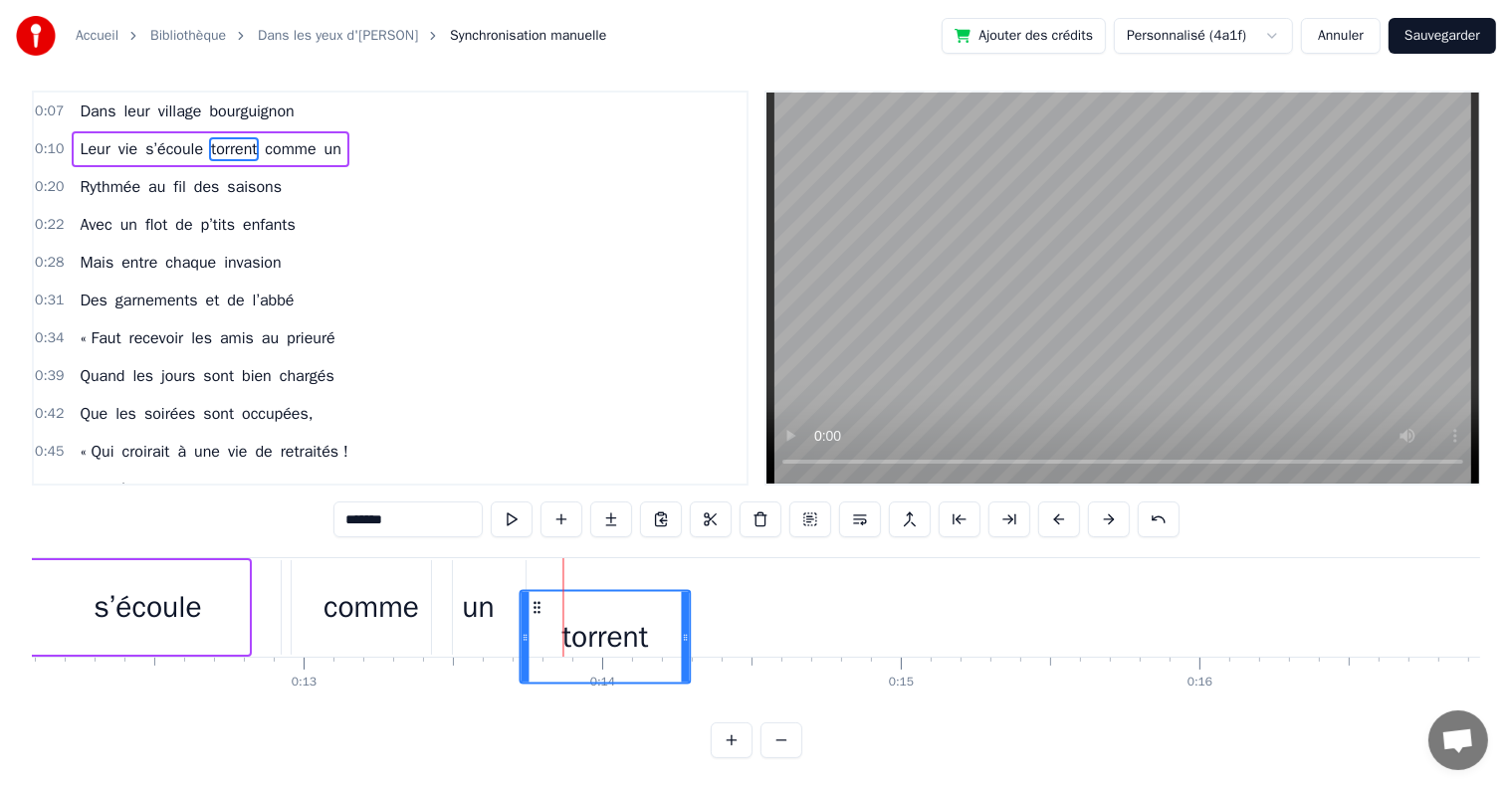 scroll, scrollTop: 30, scrollLeft: 0, axis: vertical 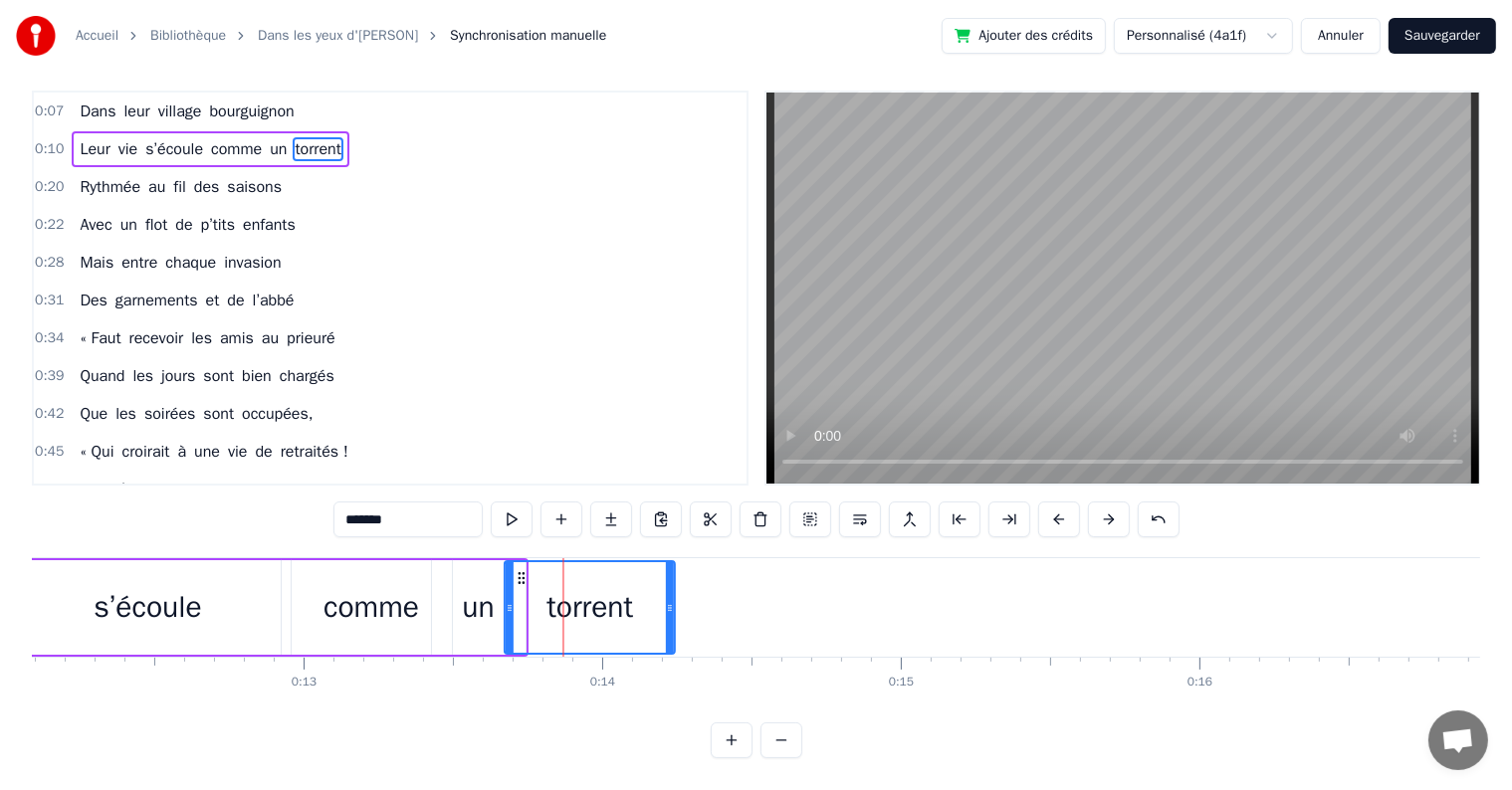 click 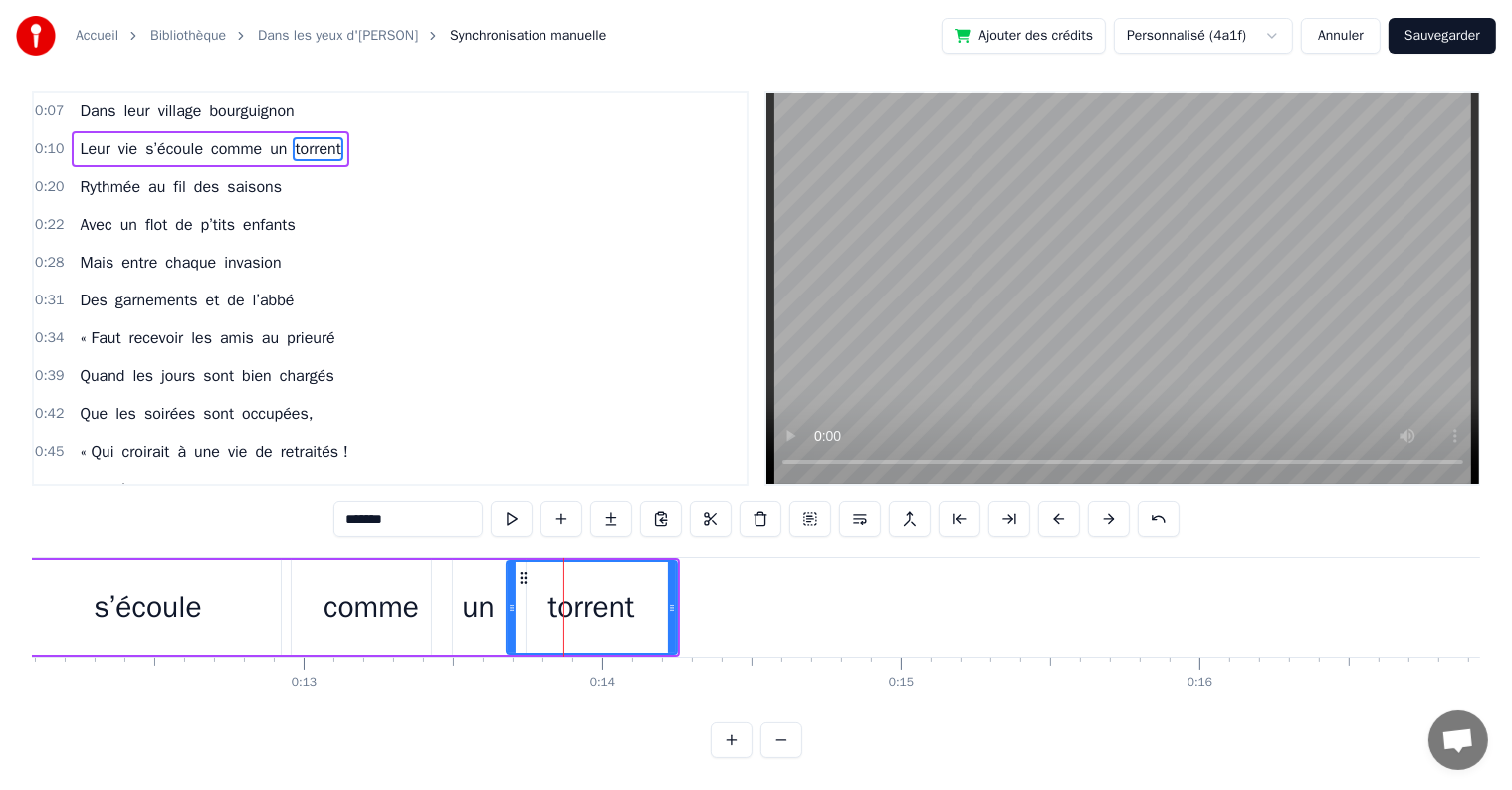 scroll, scrollTop: 0, scrollLeft: 0, axis: both 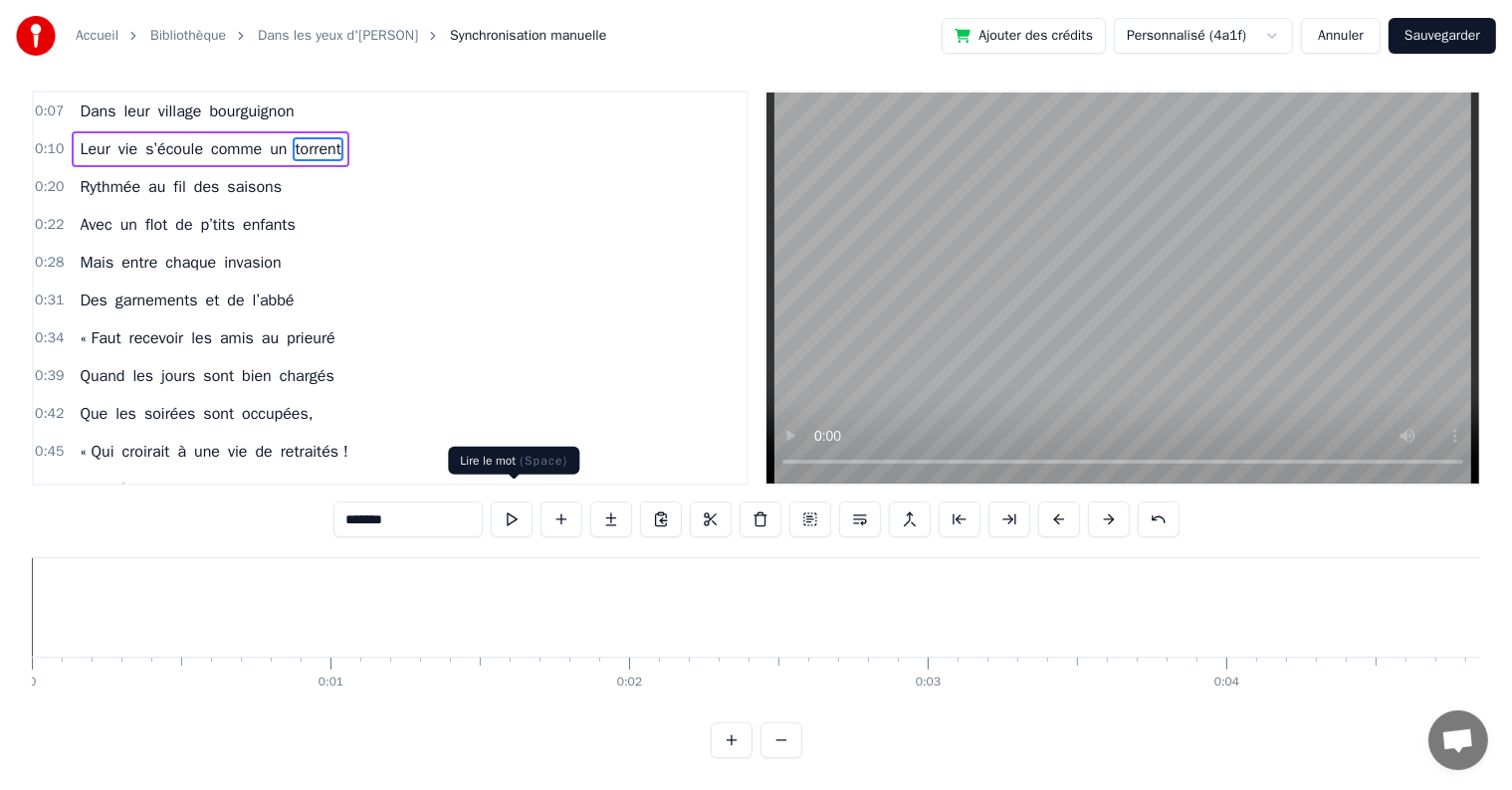 click at bounding box center (512, 519) 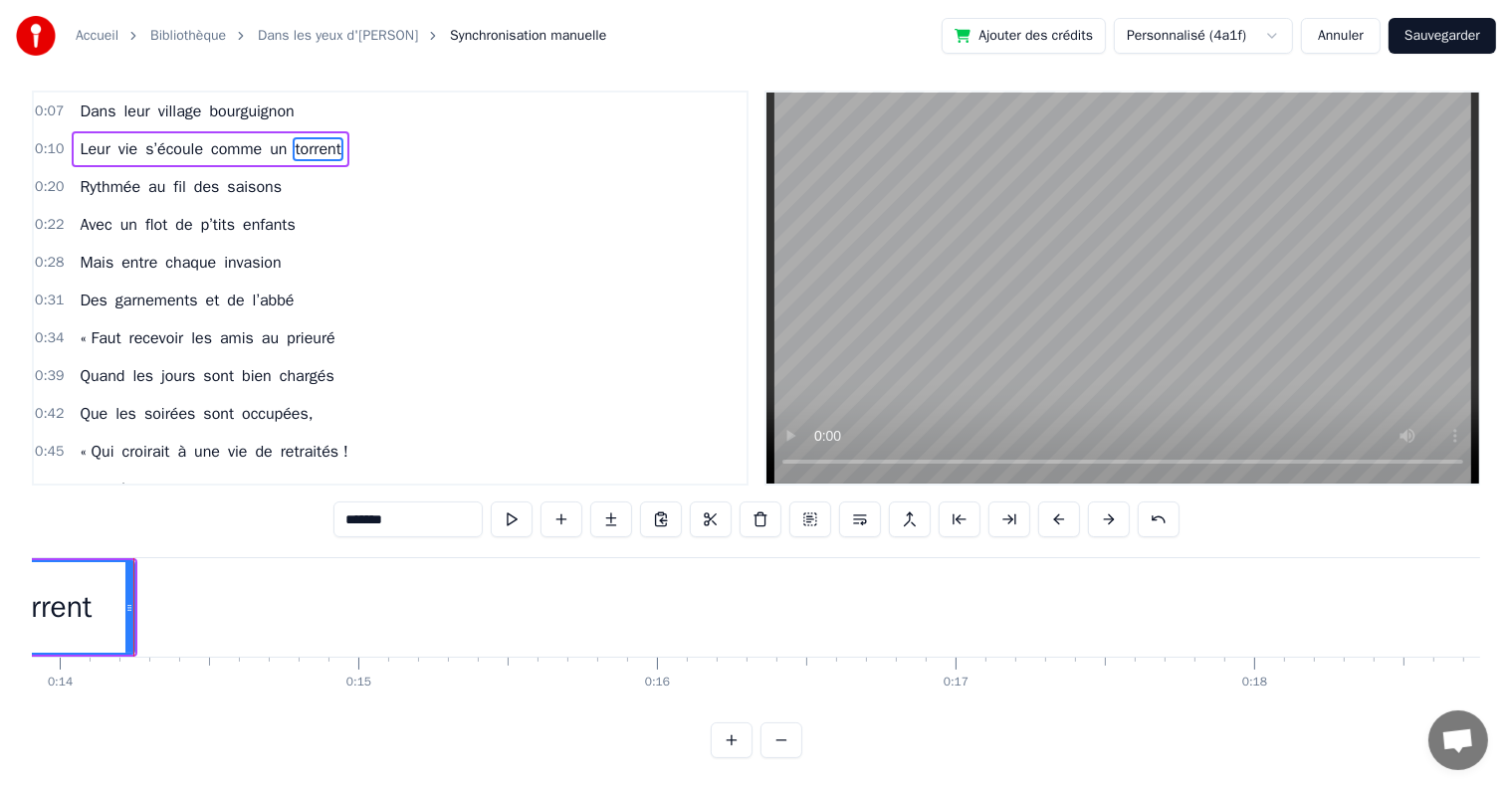 scroll, scrollTop: 0, scrollLeft: 0, axis: both 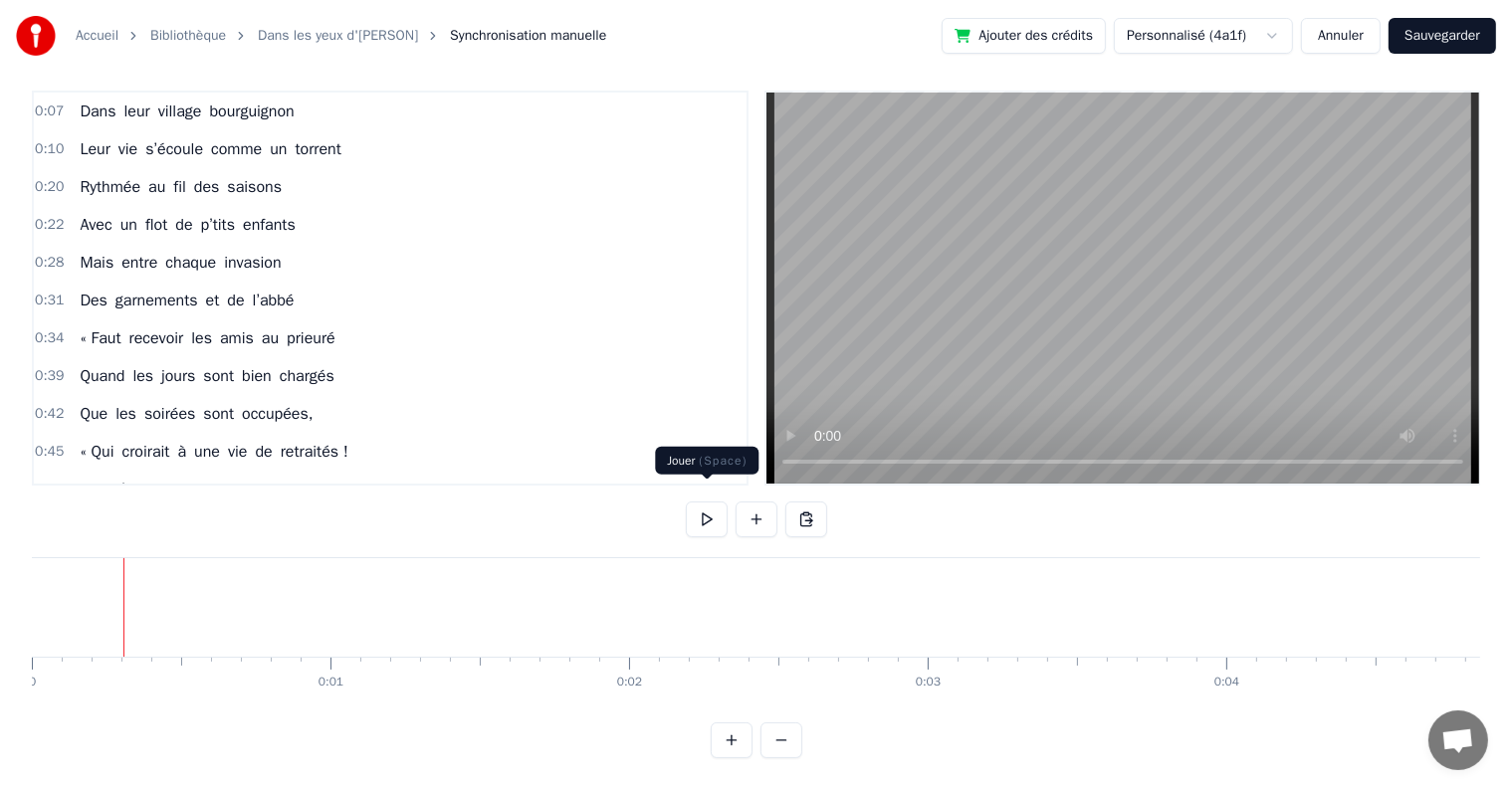click at bounding box center (707, 519) 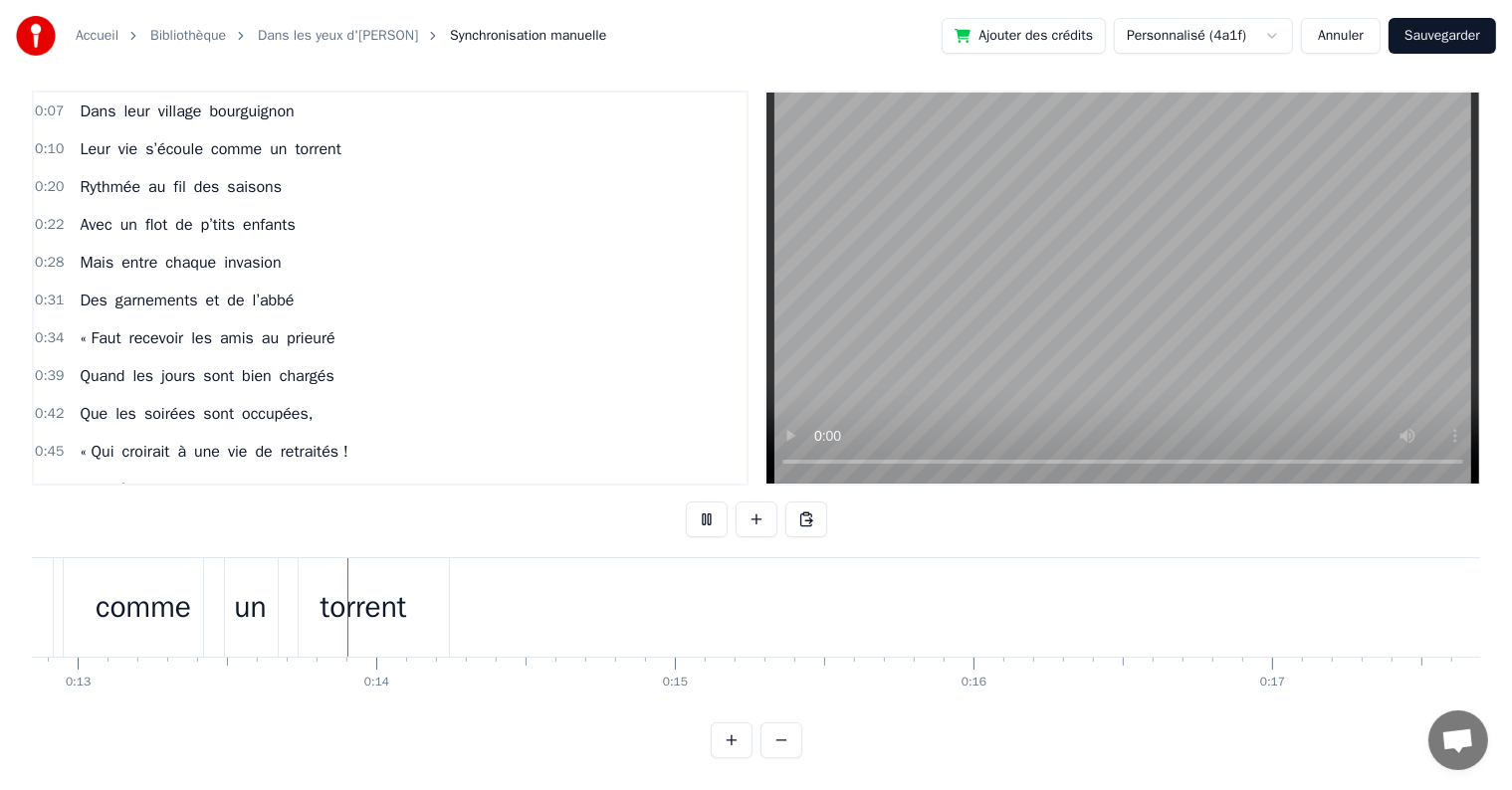 scroll, scrollTop: 0, scrollLeft: 3862, axis: horizontal 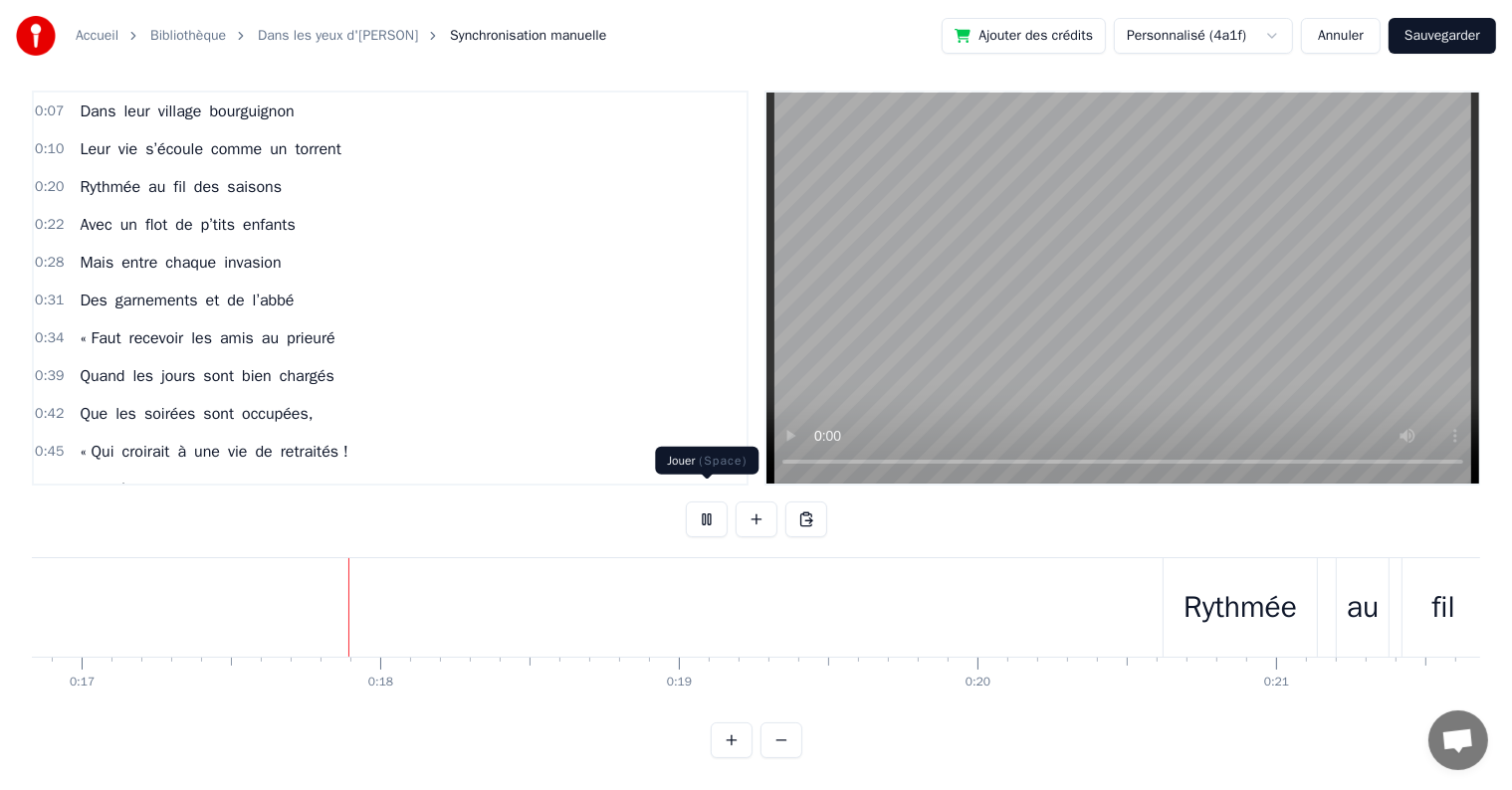 click at bounding box center (707, 519) 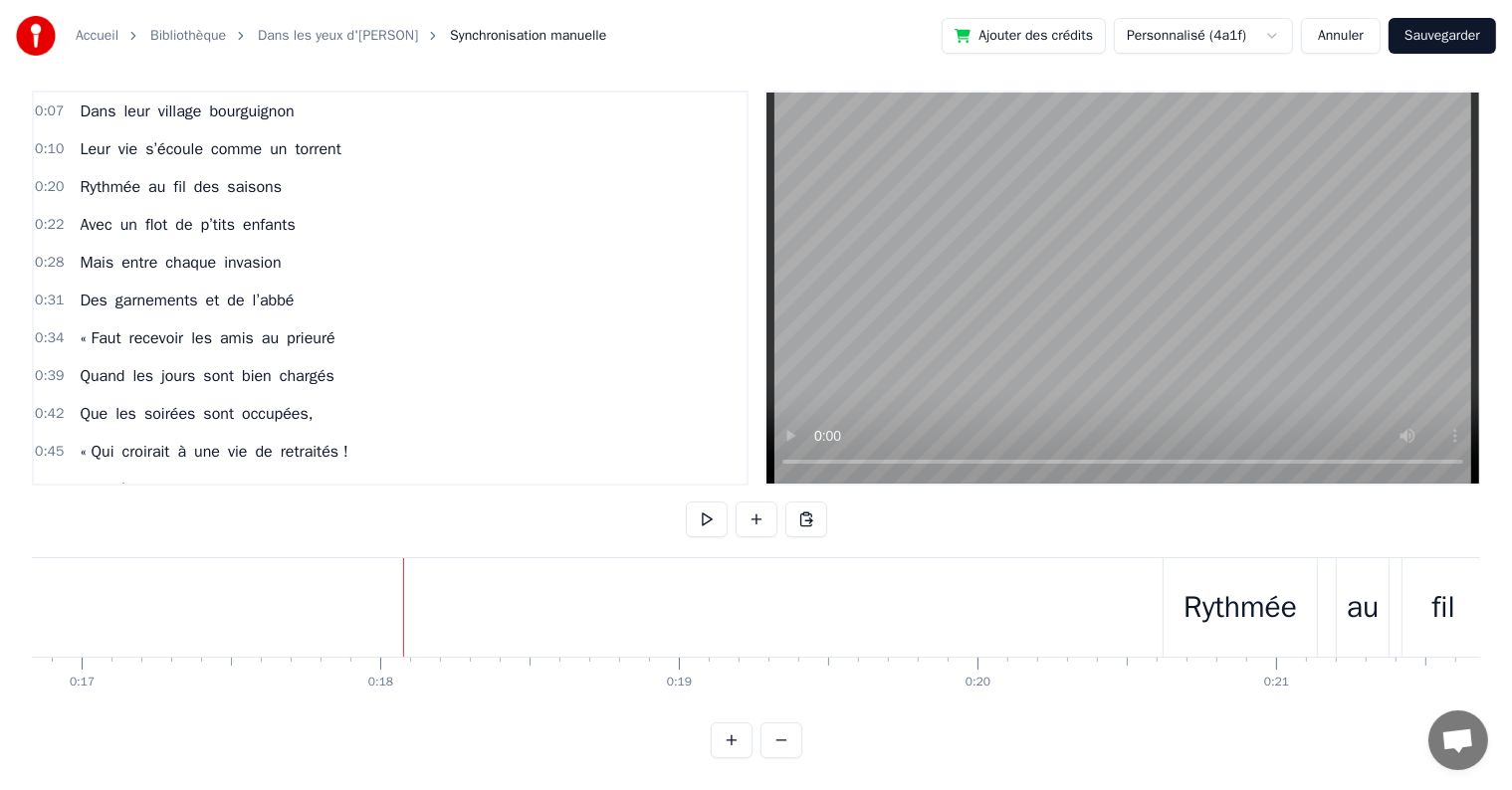 scroll, scrollTop: 0, scrollLeft: 5128, axis: horizontal 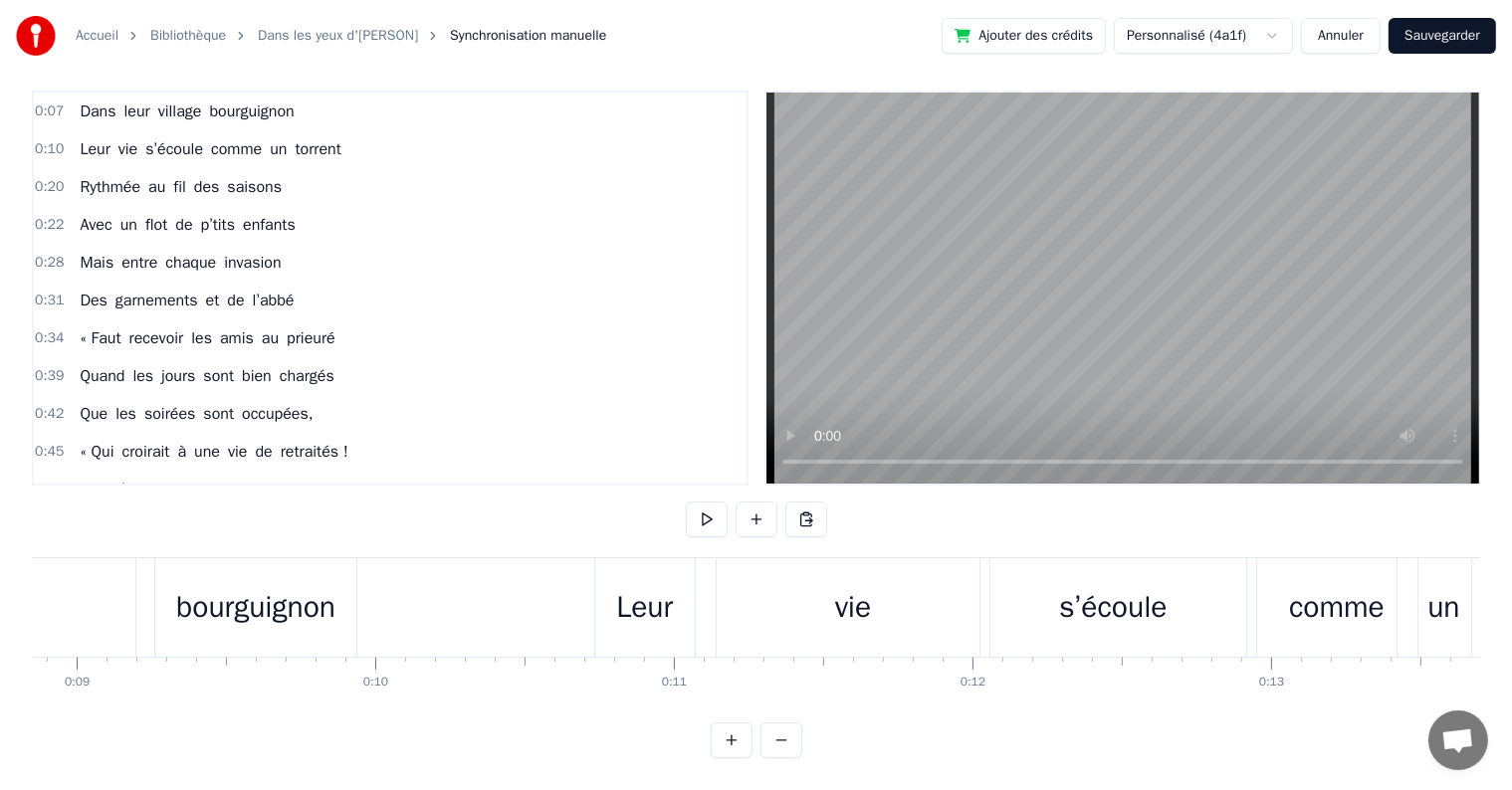 click on "Leur" at bounding box center (644, 607) 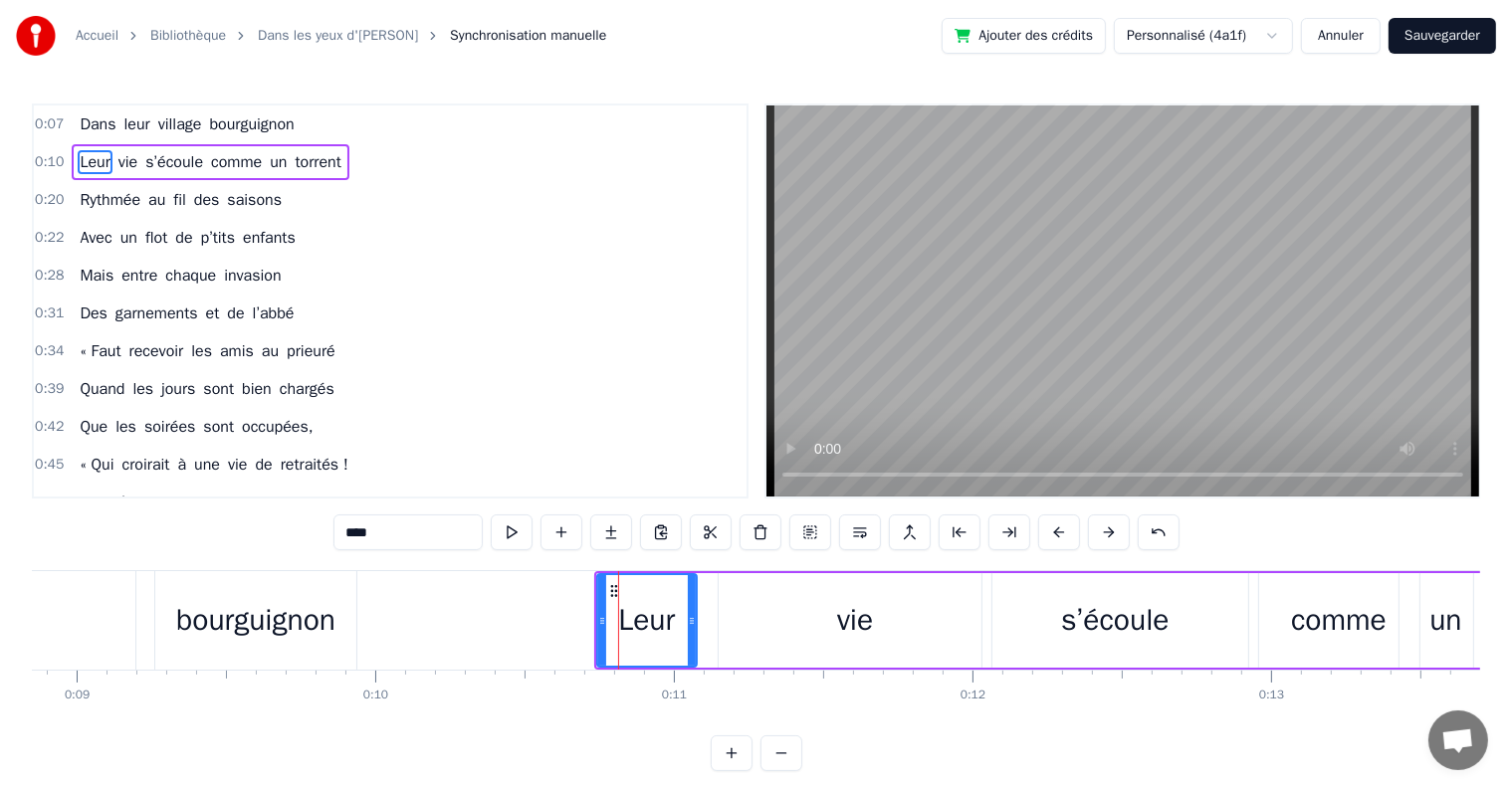 click at bounding box center [618, 620] 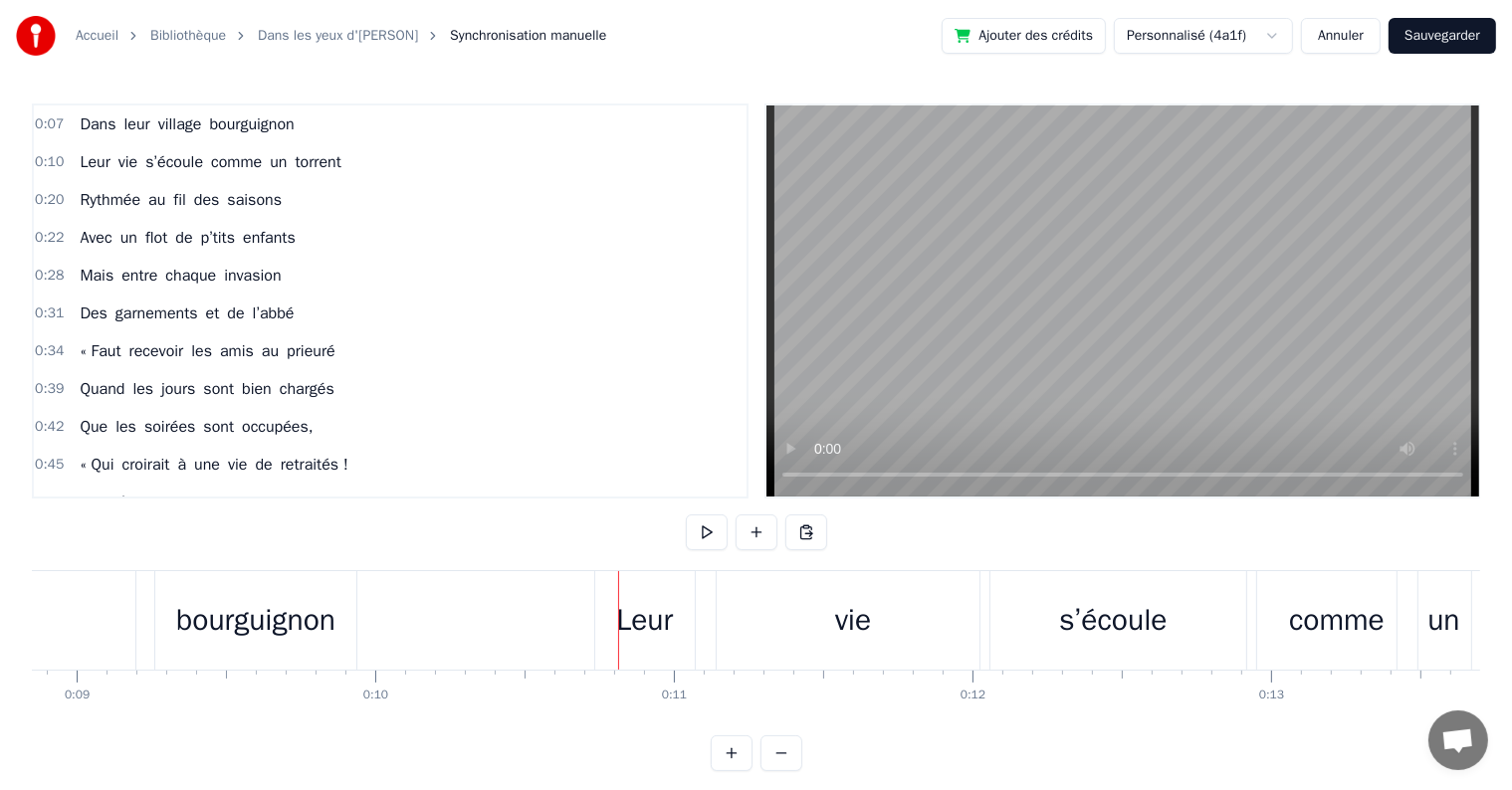 click on "Leur" at bounding box center (644, 620) 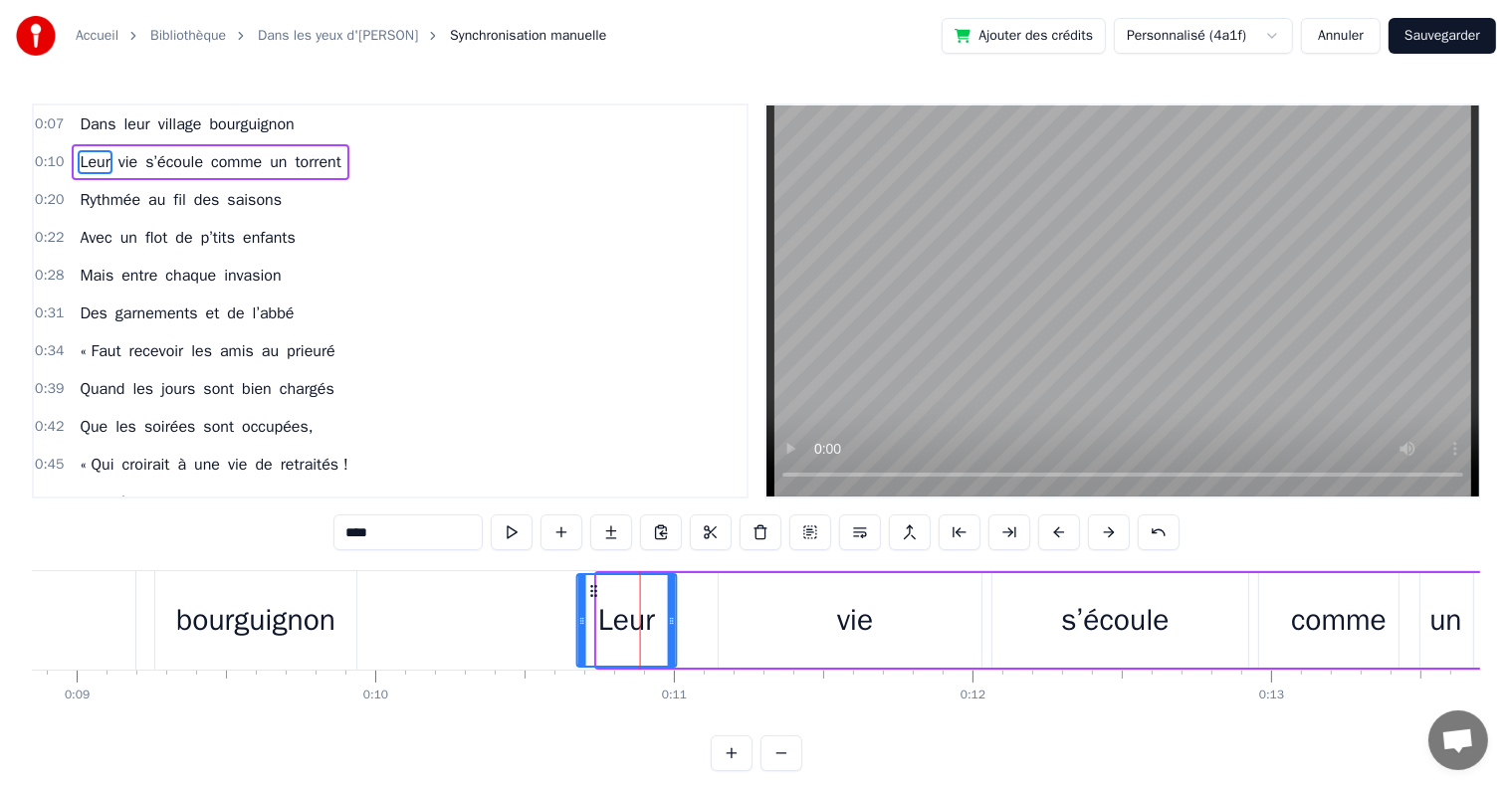 drag, startPoint x: 613, startPoint y: 585, endPoint x: 593, endPoint y: 587, distance: 20.09975 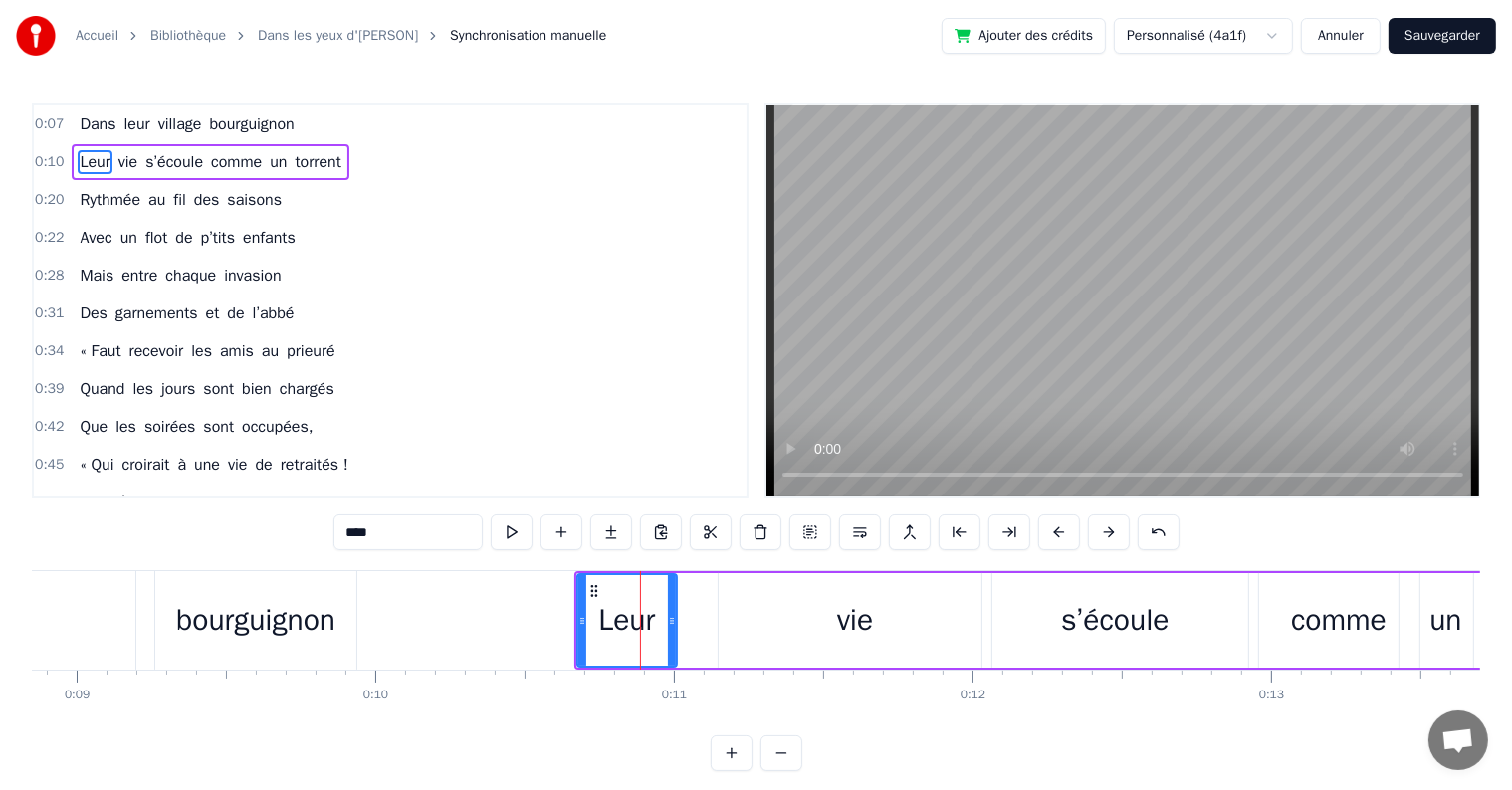 click on "vie" at bounding box center (855, 620) 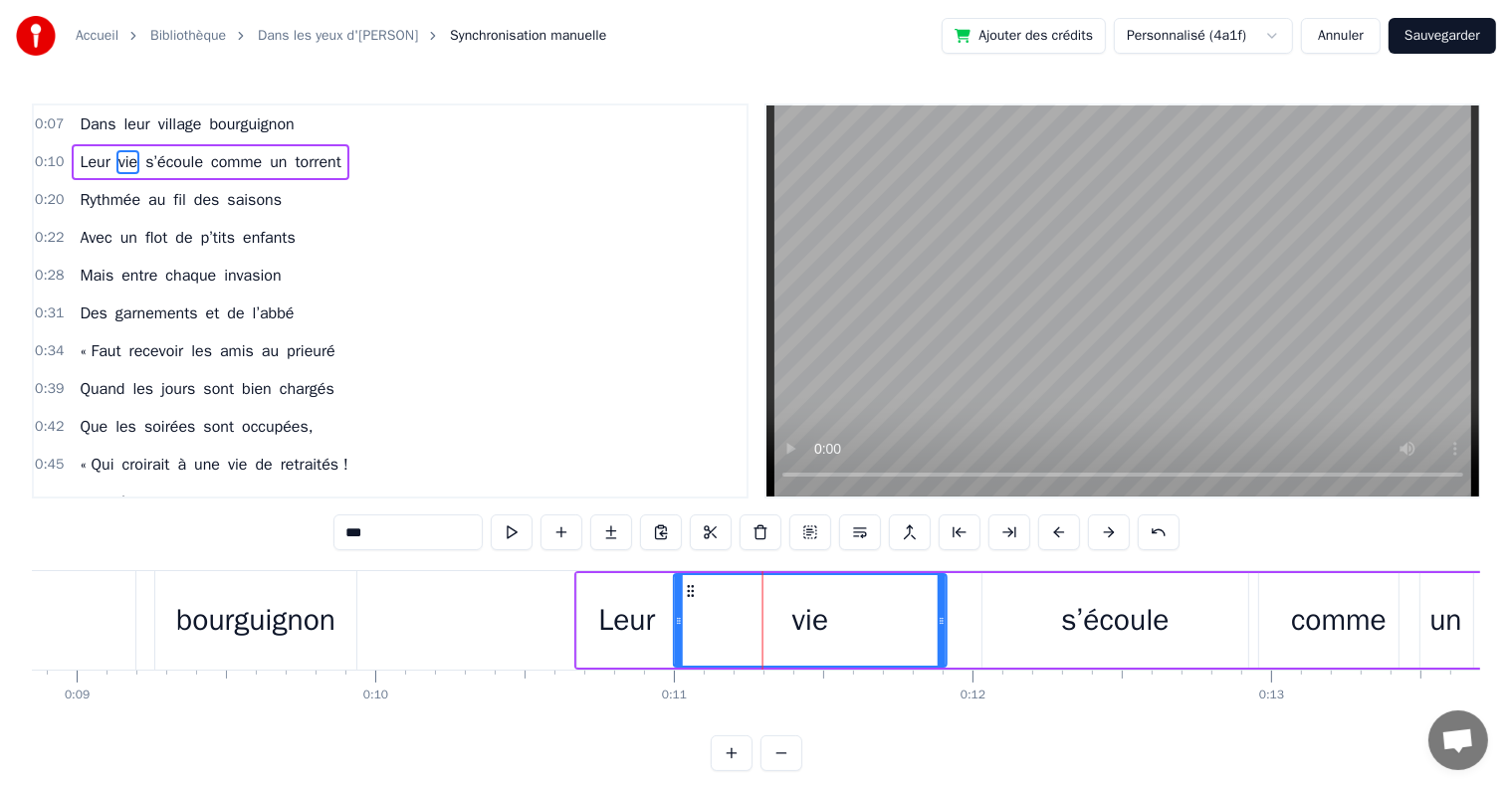 drag, startPoint x: 731, startPoint y: 590, endPoint x: 686, endPoint y: 601, distance: 46.32494 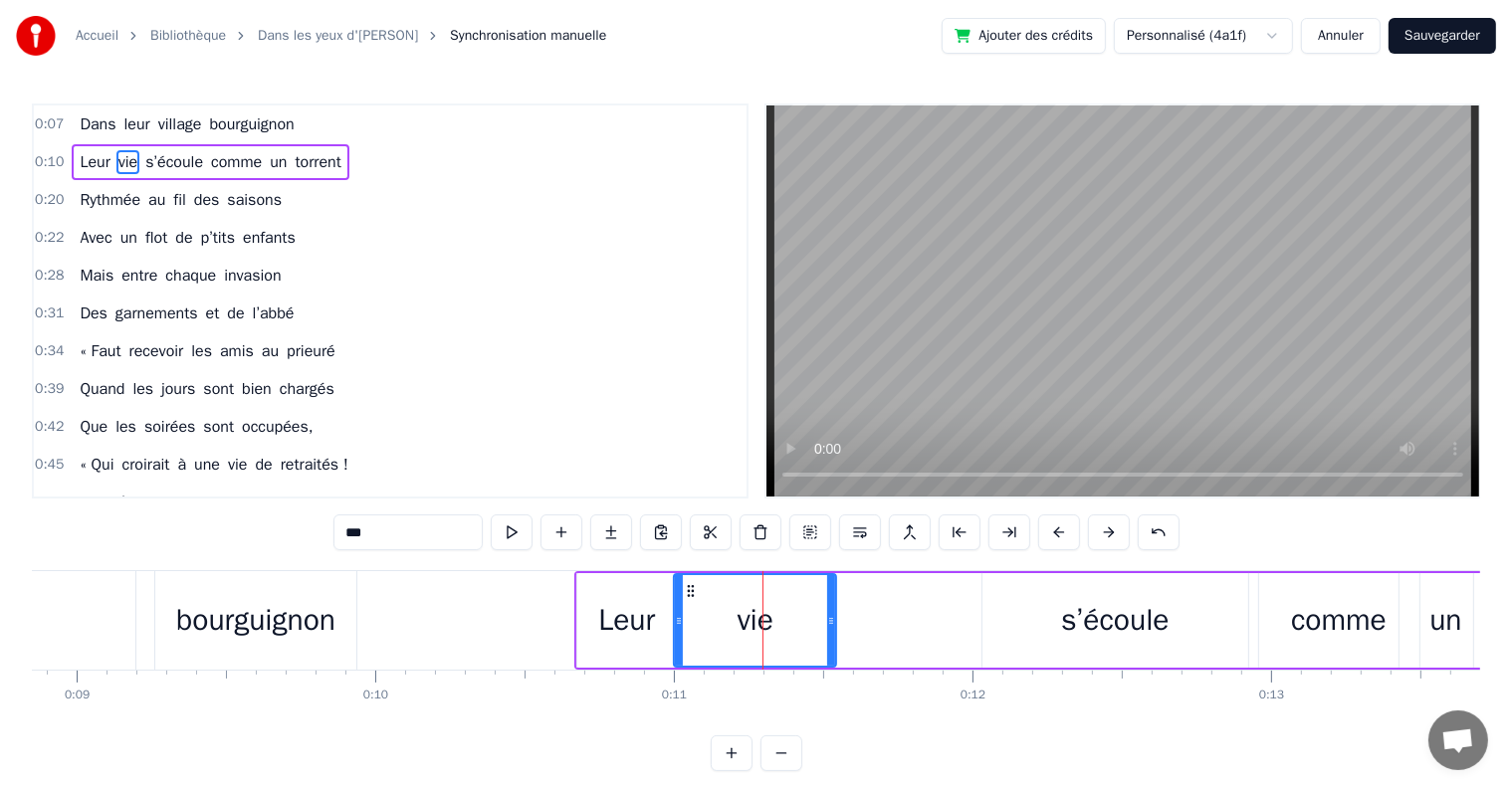 drag, startPoint x: 944, startPoint y: 618, endPoint x: 840, endPoint y: 632, distance: 104.93808 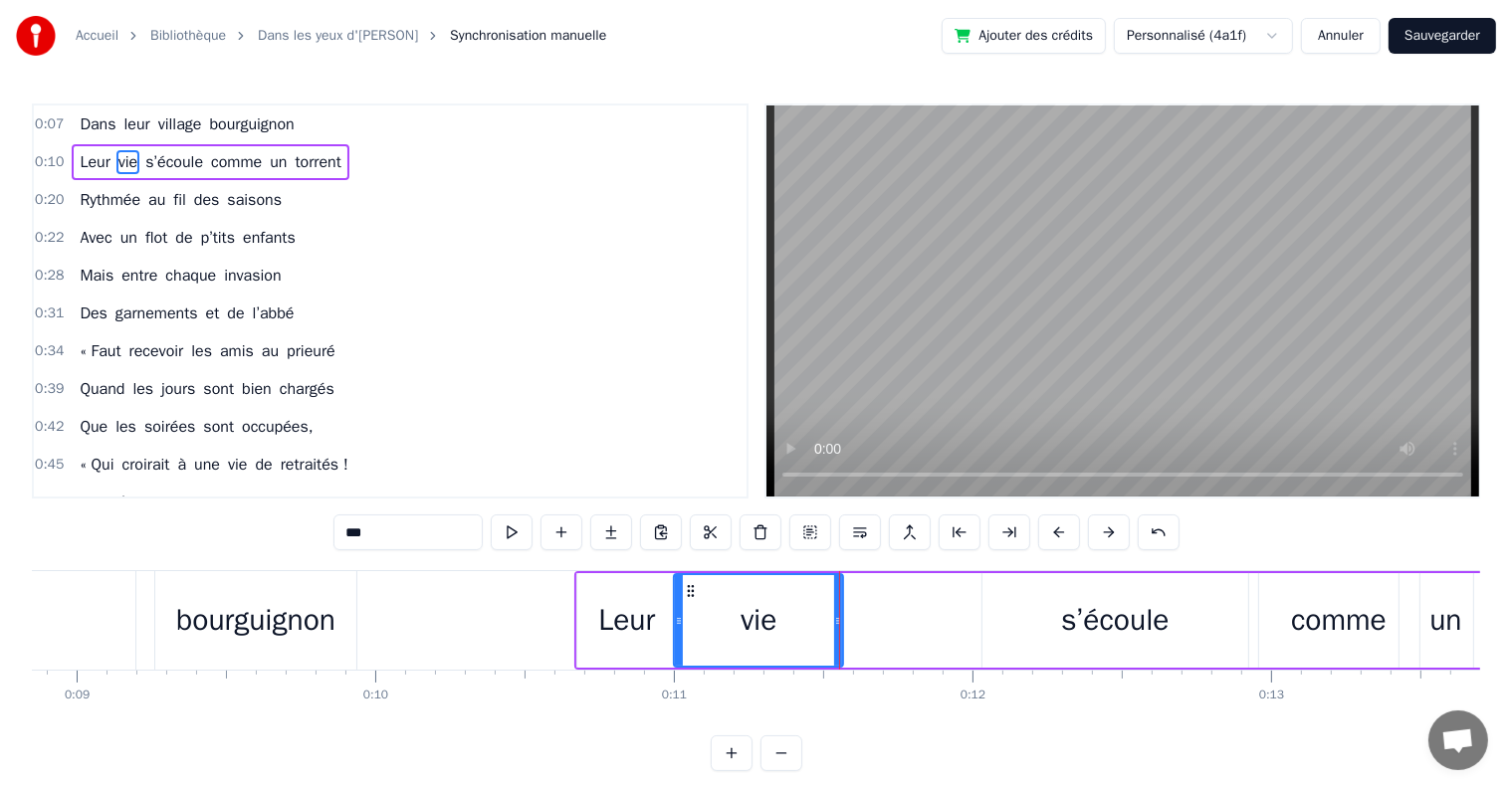 click on "s’écoule" at bounding box center (1115, 620) 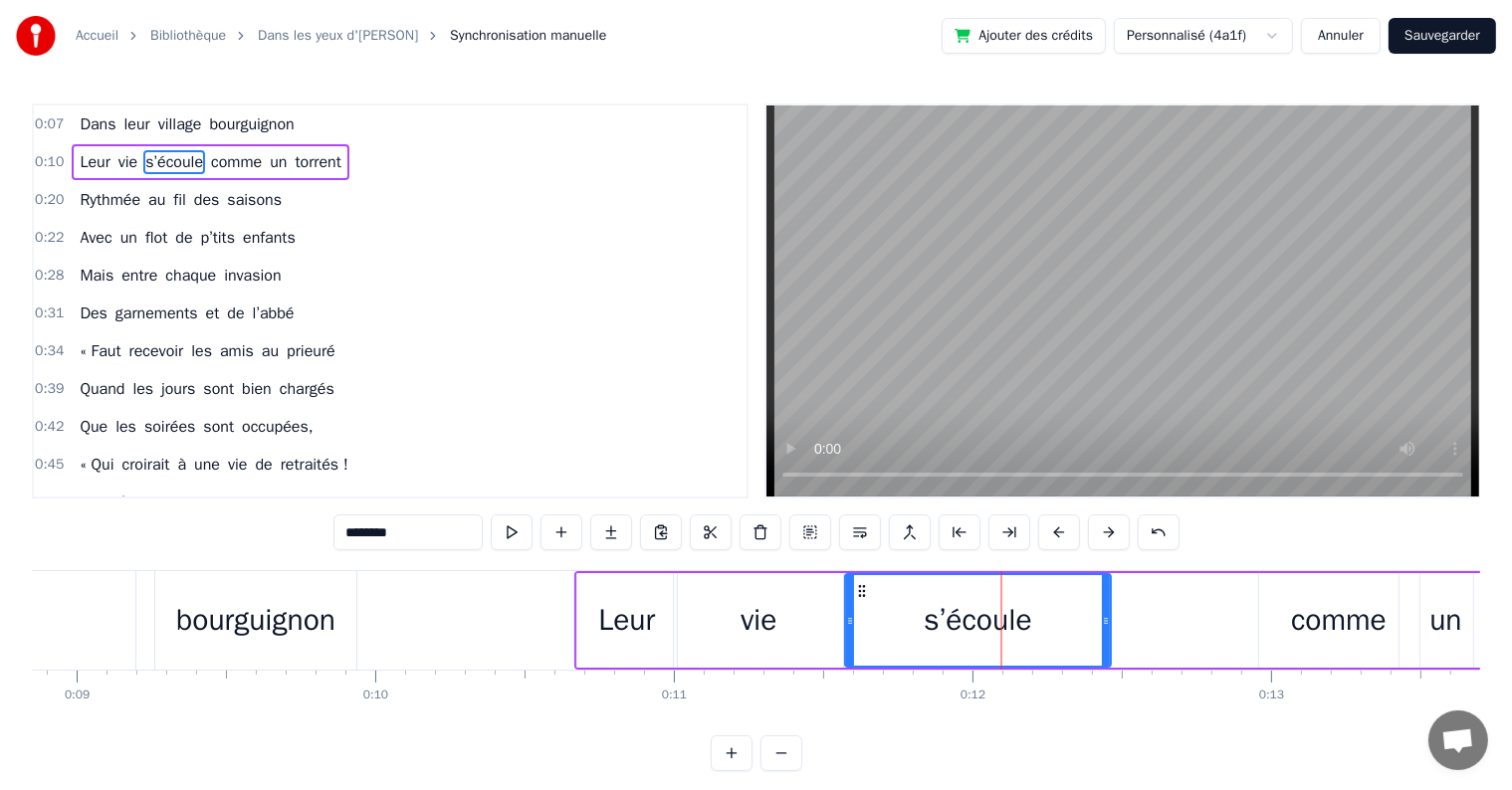 drag, startPoint x: 995, startPoint y: 589, endPoint x: 859, endPoint y: 597, distance: 136.23509 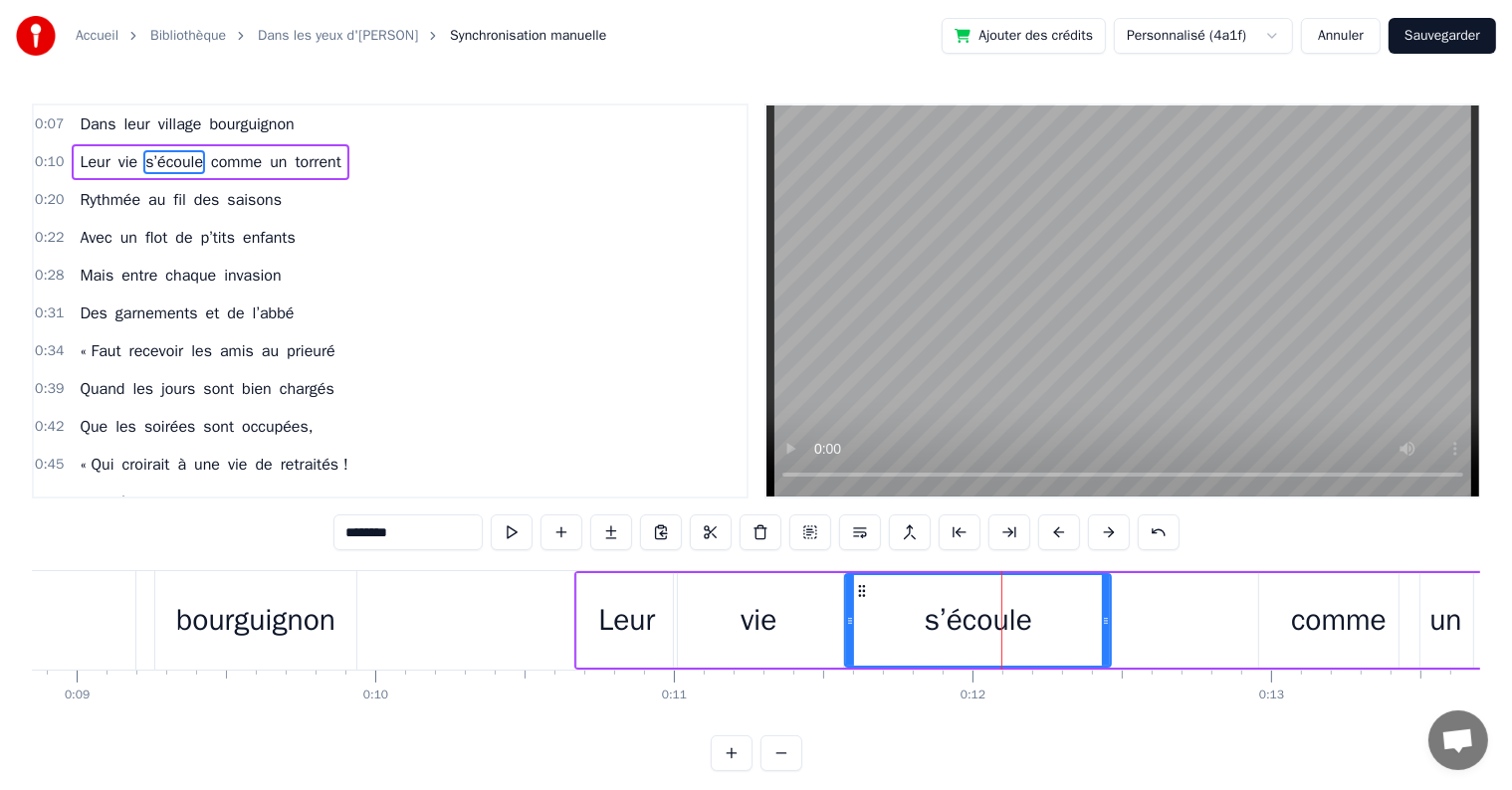 click on "comme" at bounding box center (1339, 620) 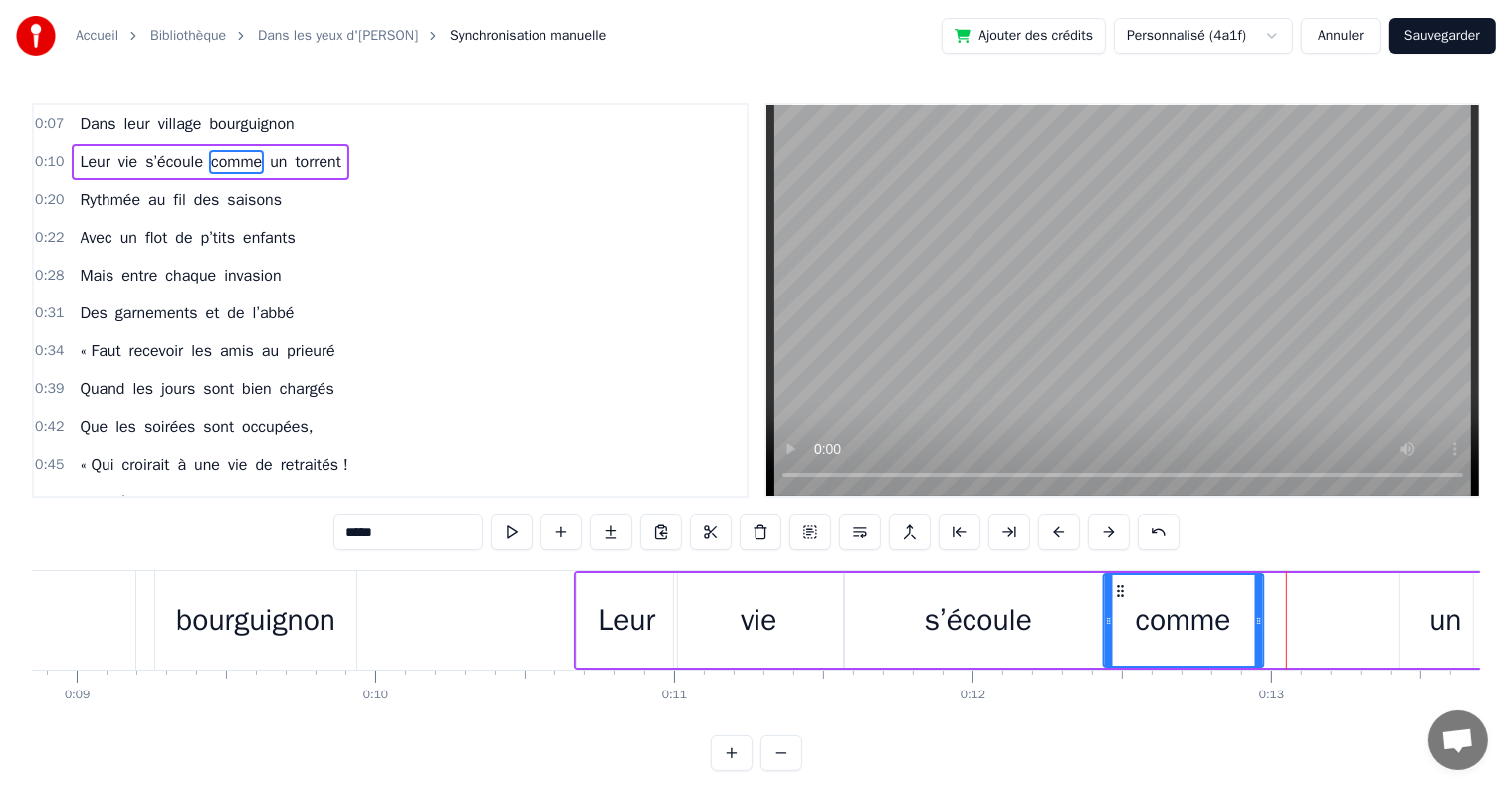 drag, startPoint x: 1266, startPoint y: 589, endPoint x: 1111, endPoint y: 613, distance: 156.84706 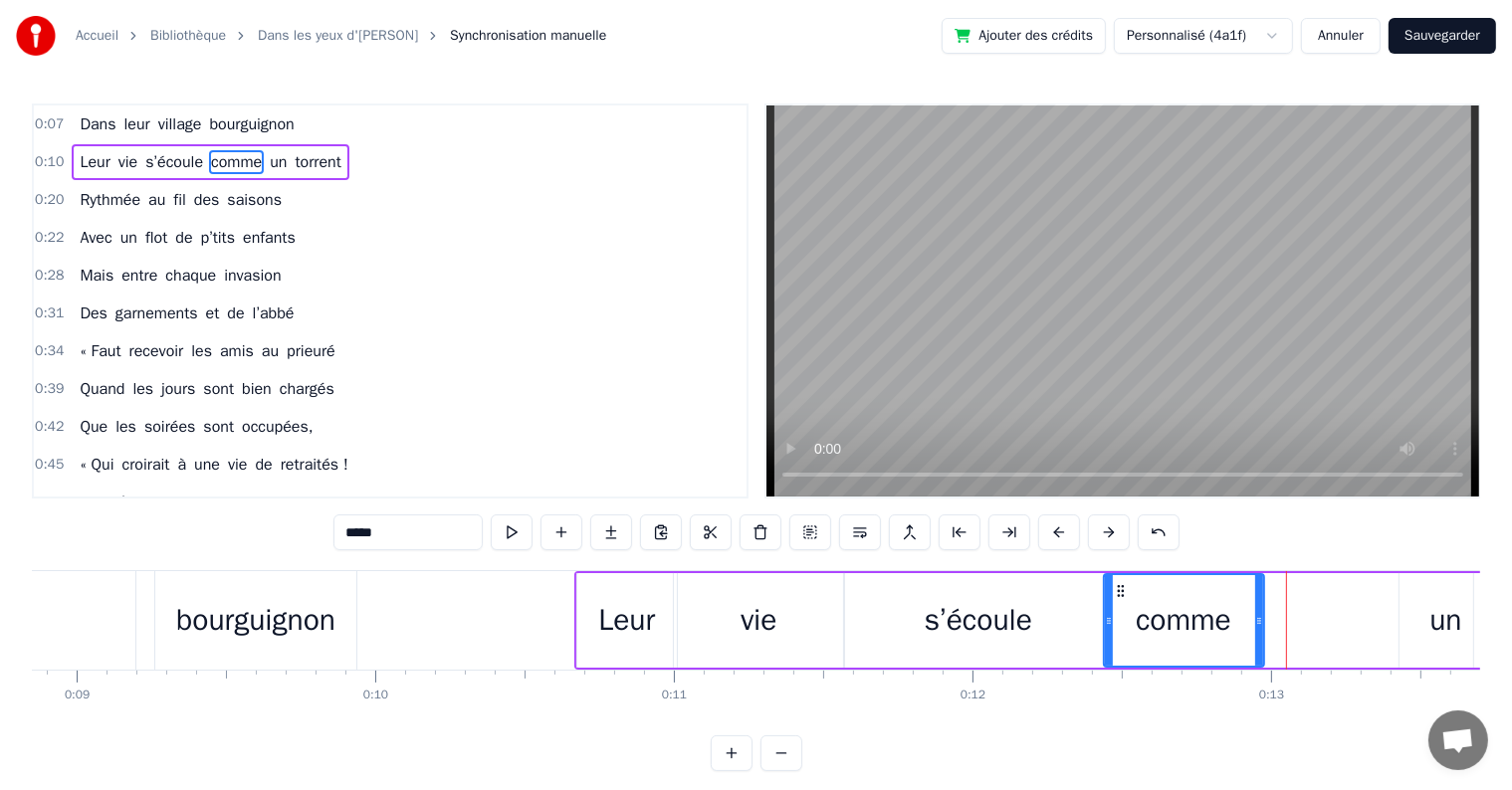 click on "Leur vie s’écoule comme un torrent" at bounding box center (1111, 620) 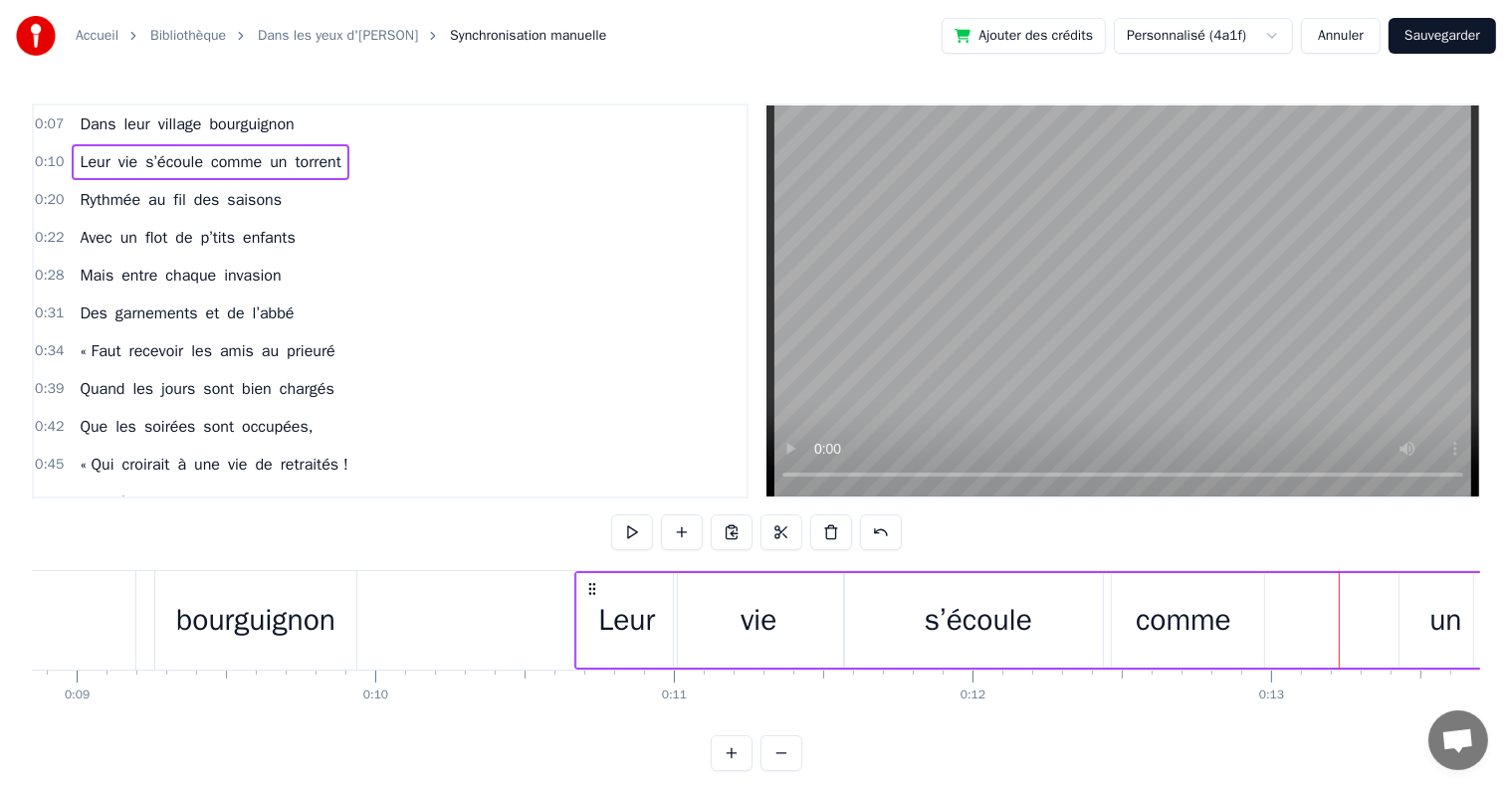 click on "un" at bounding box center (1446, 620) 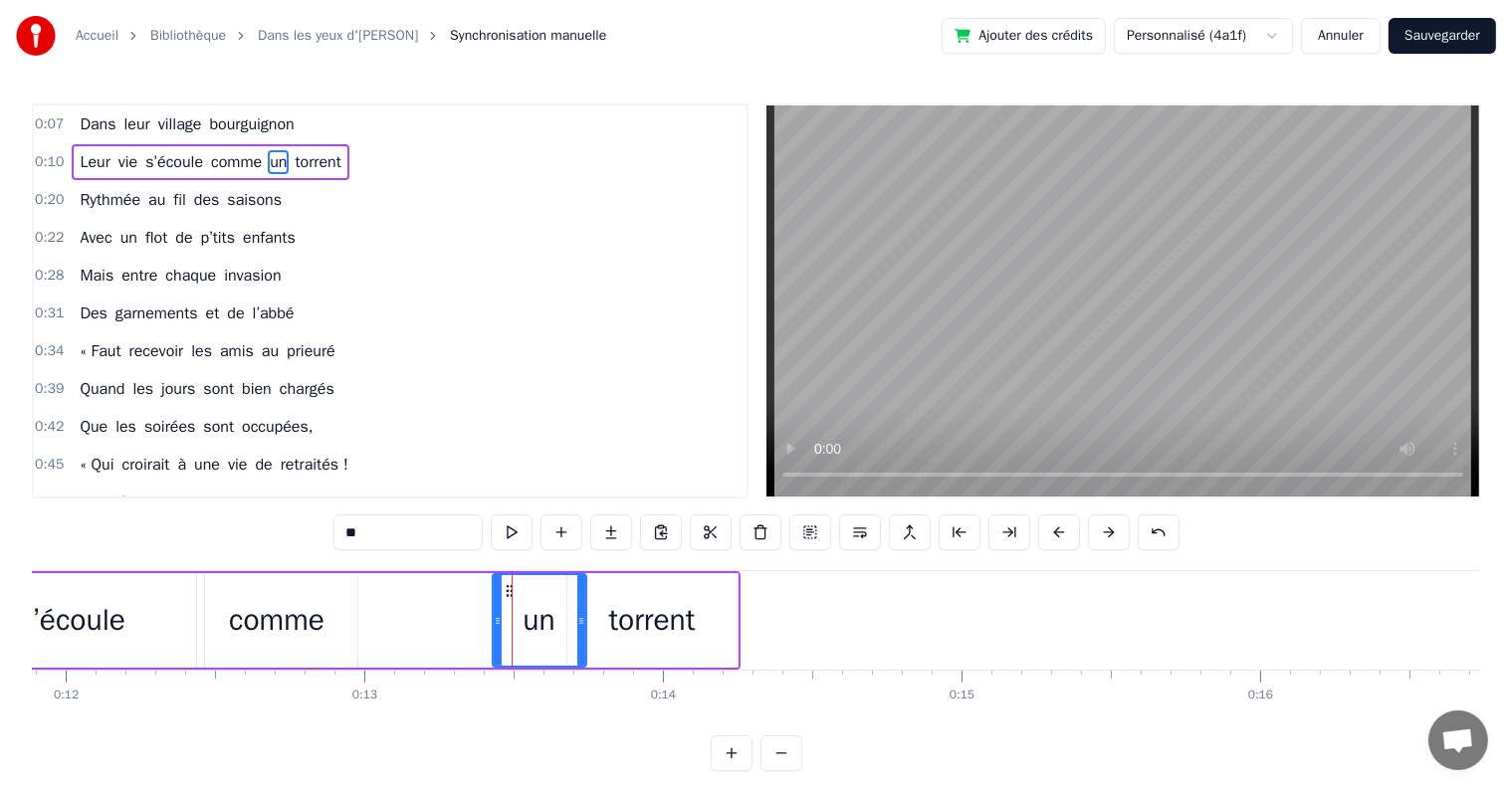 scroll, scrollTop: 0, scrollLeft: 3589, axis: horizontal 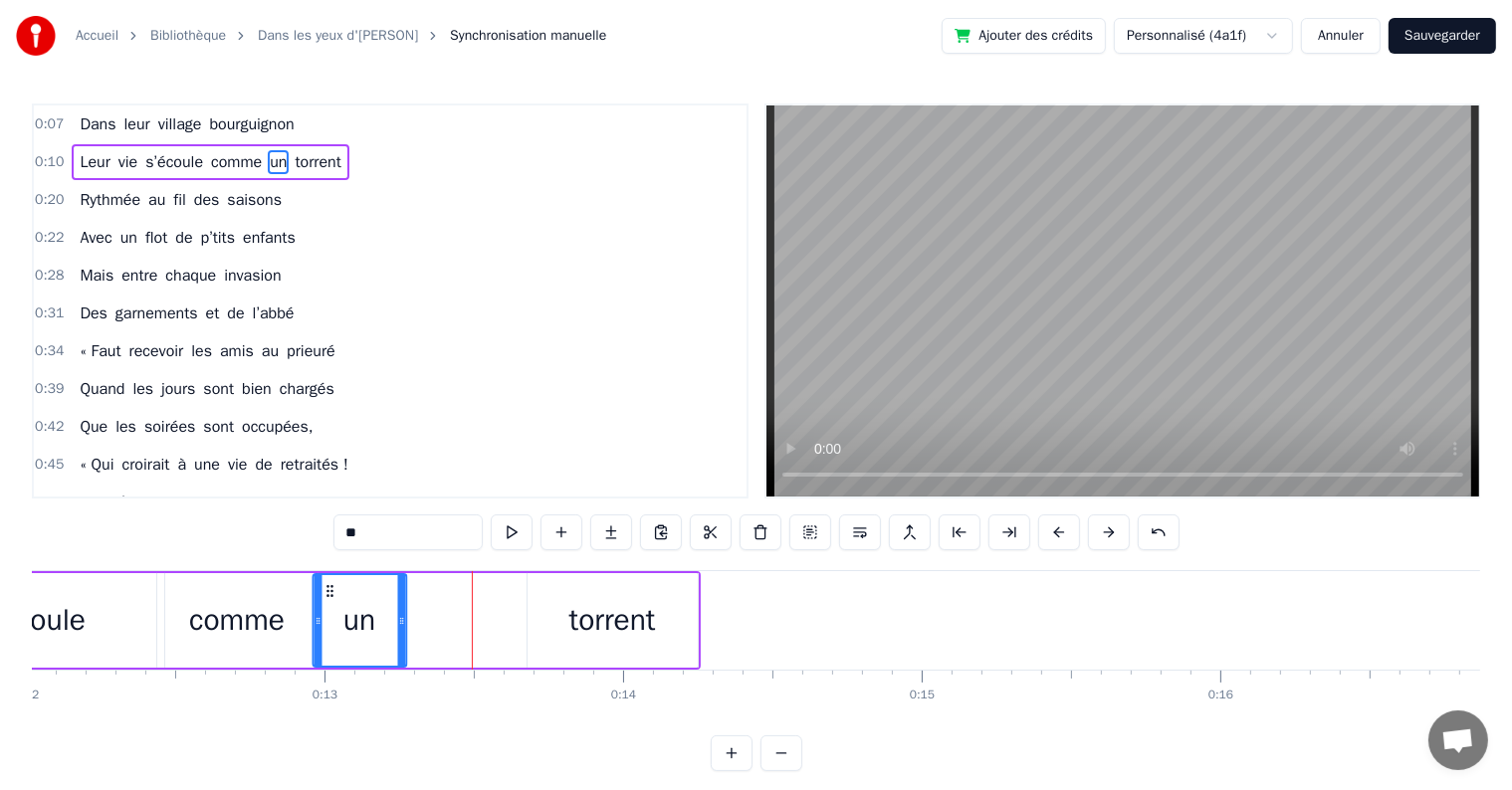 drag, startPoint x: 468, startPoint y: 585, endPoint x: 328, endPoint y: 601, distance: 140.91132 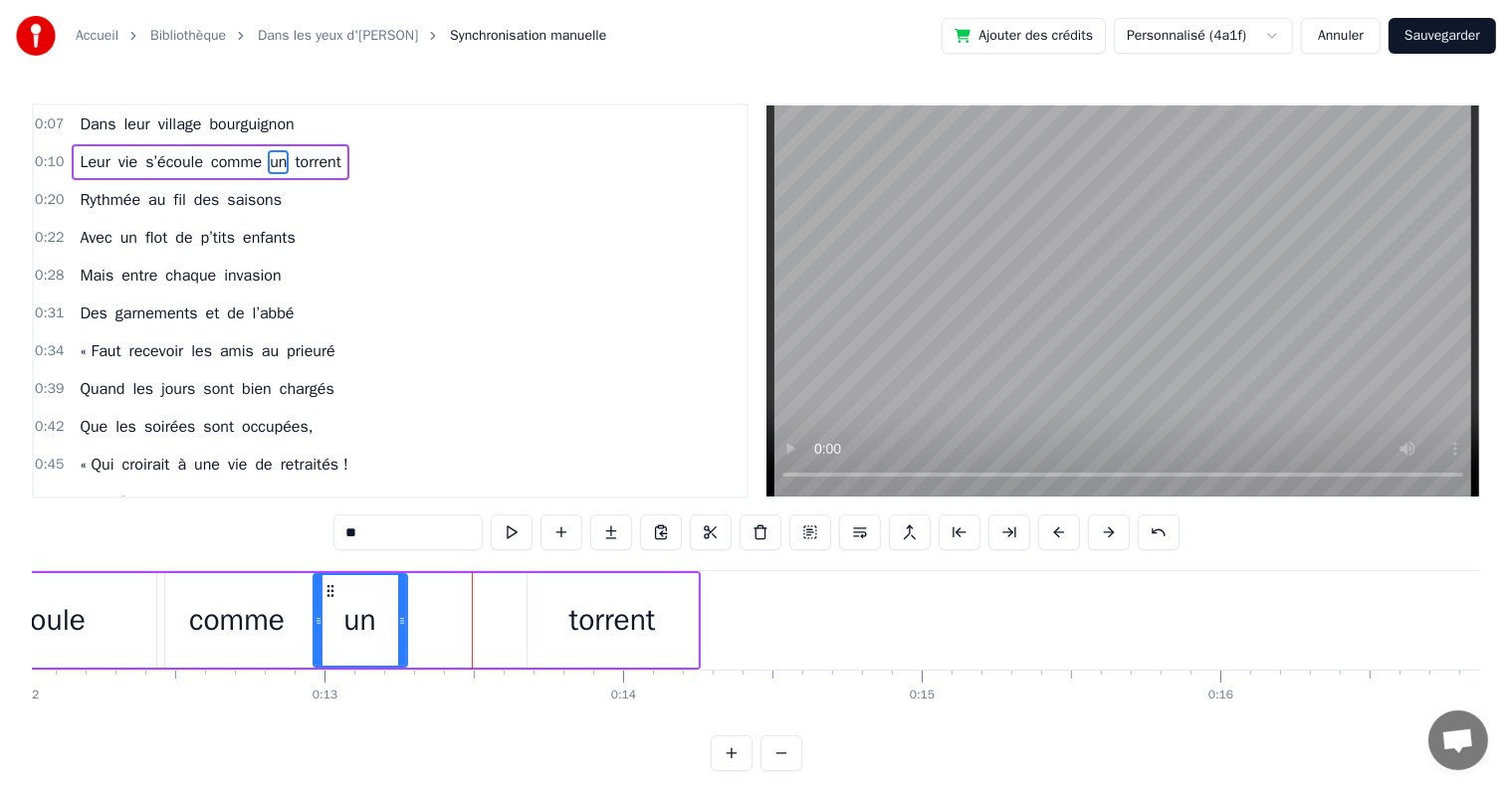 click on "comme" at bounding box center (237, 620) 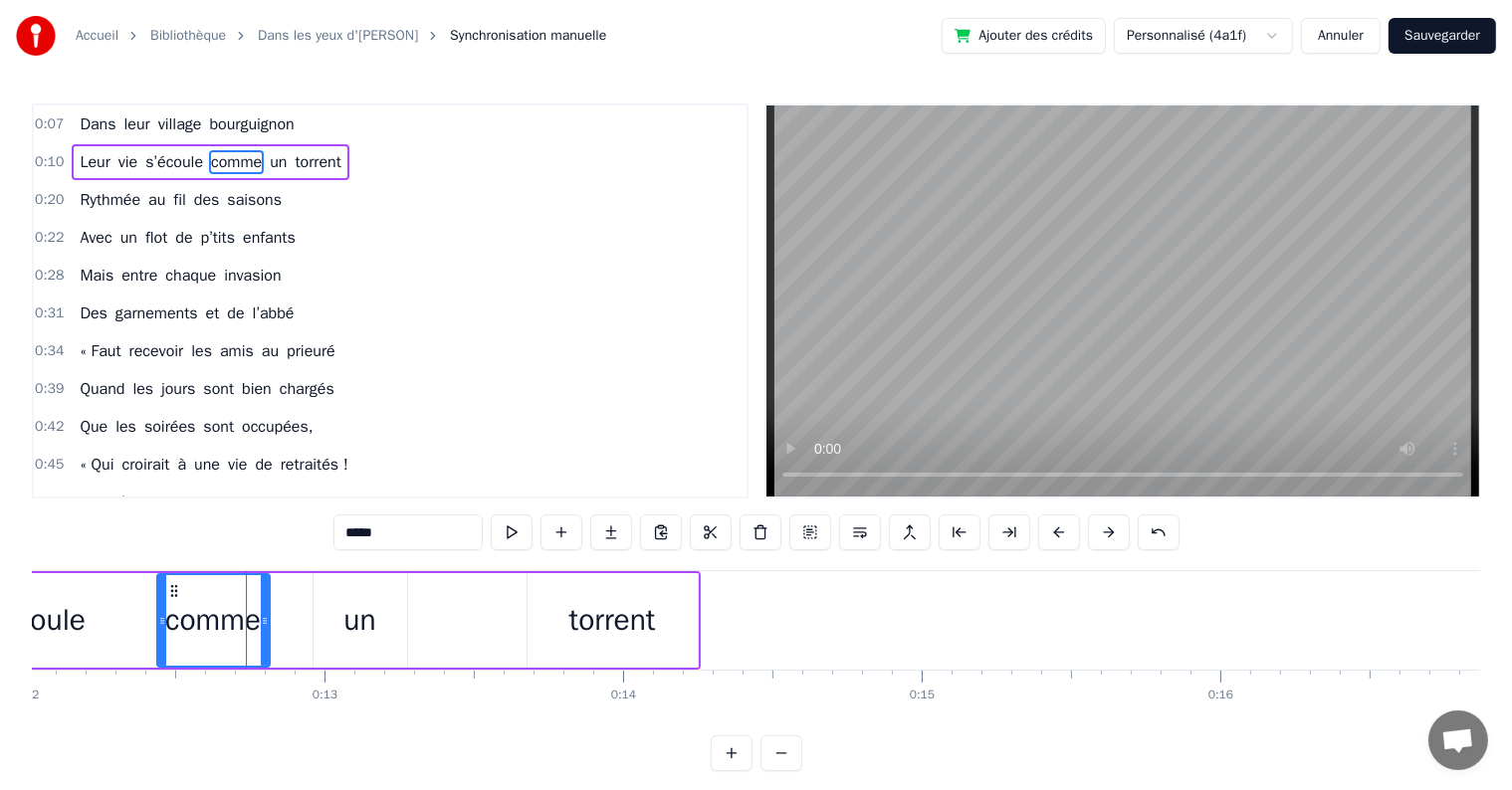 drag, startPoint x: 311, startPoint y: 617, endPoint x: 263, endPoint y: 614, distance: 48.09366 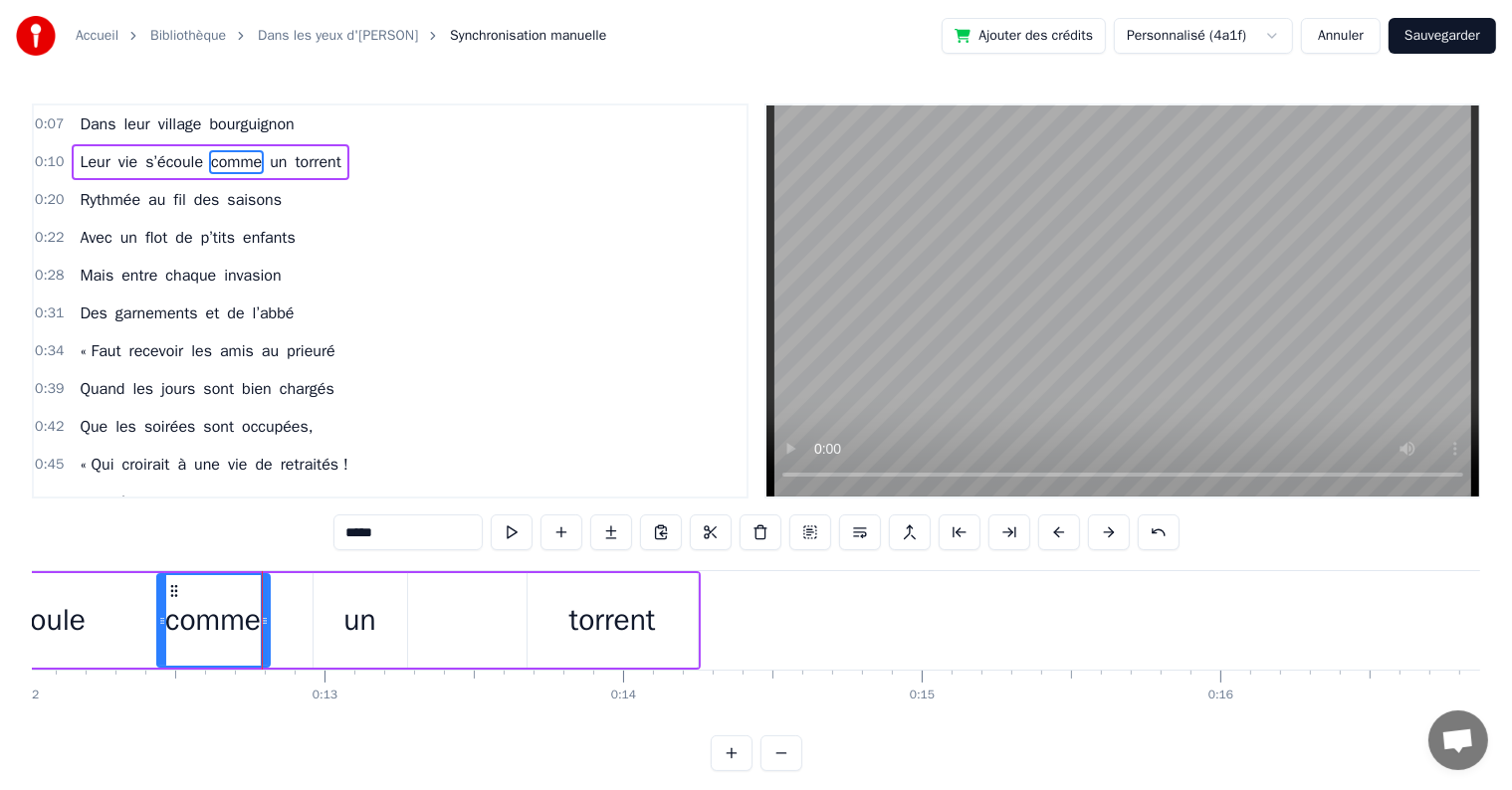 click on "un" at bounding box center [359, 620] 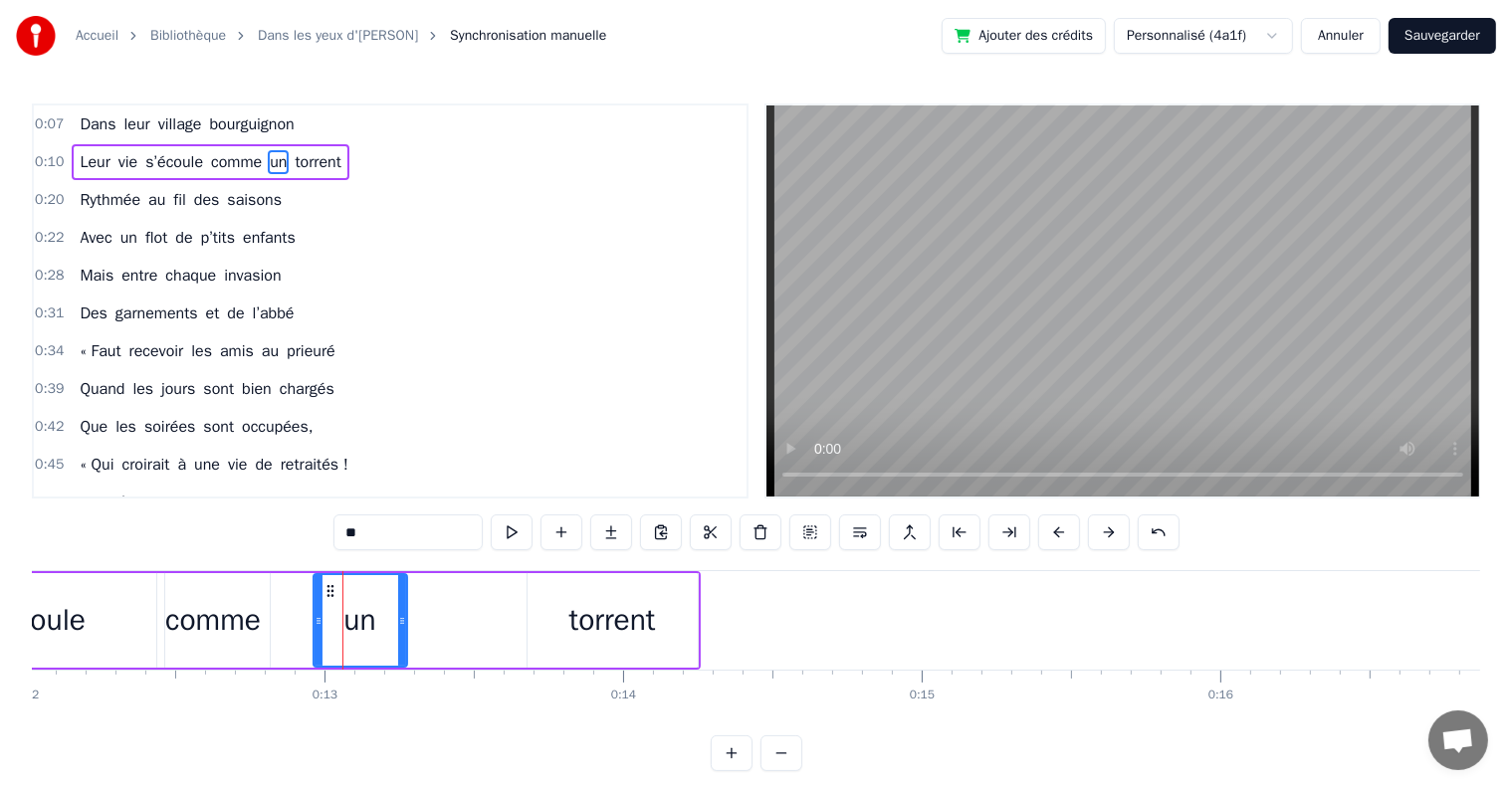 drag, startPoint x: 324, startPoint y: 579, endPoint x: 272, endPoint y: 583, distance: 52.15362 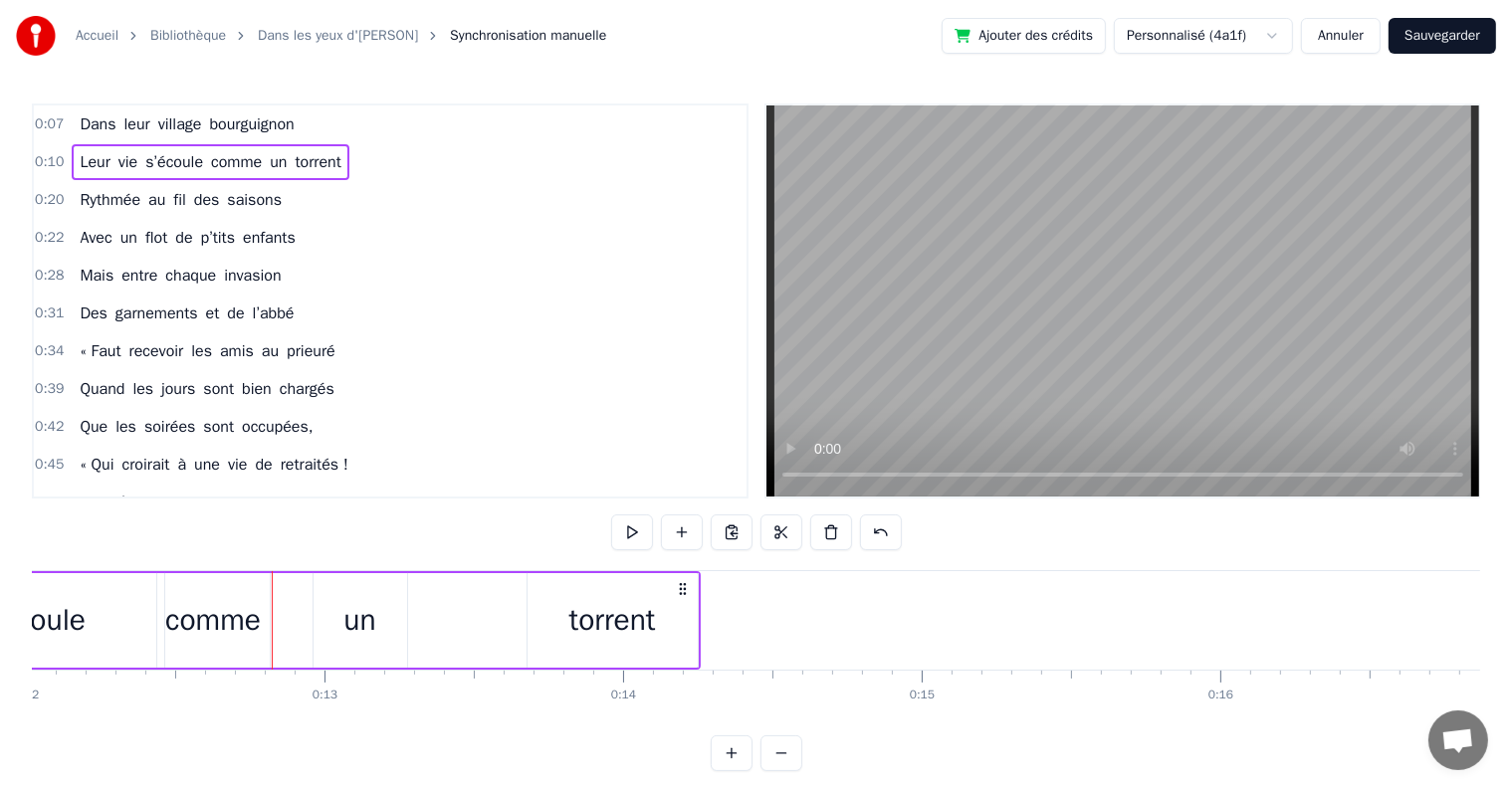 click on "un" at bounding box center (359, 620) 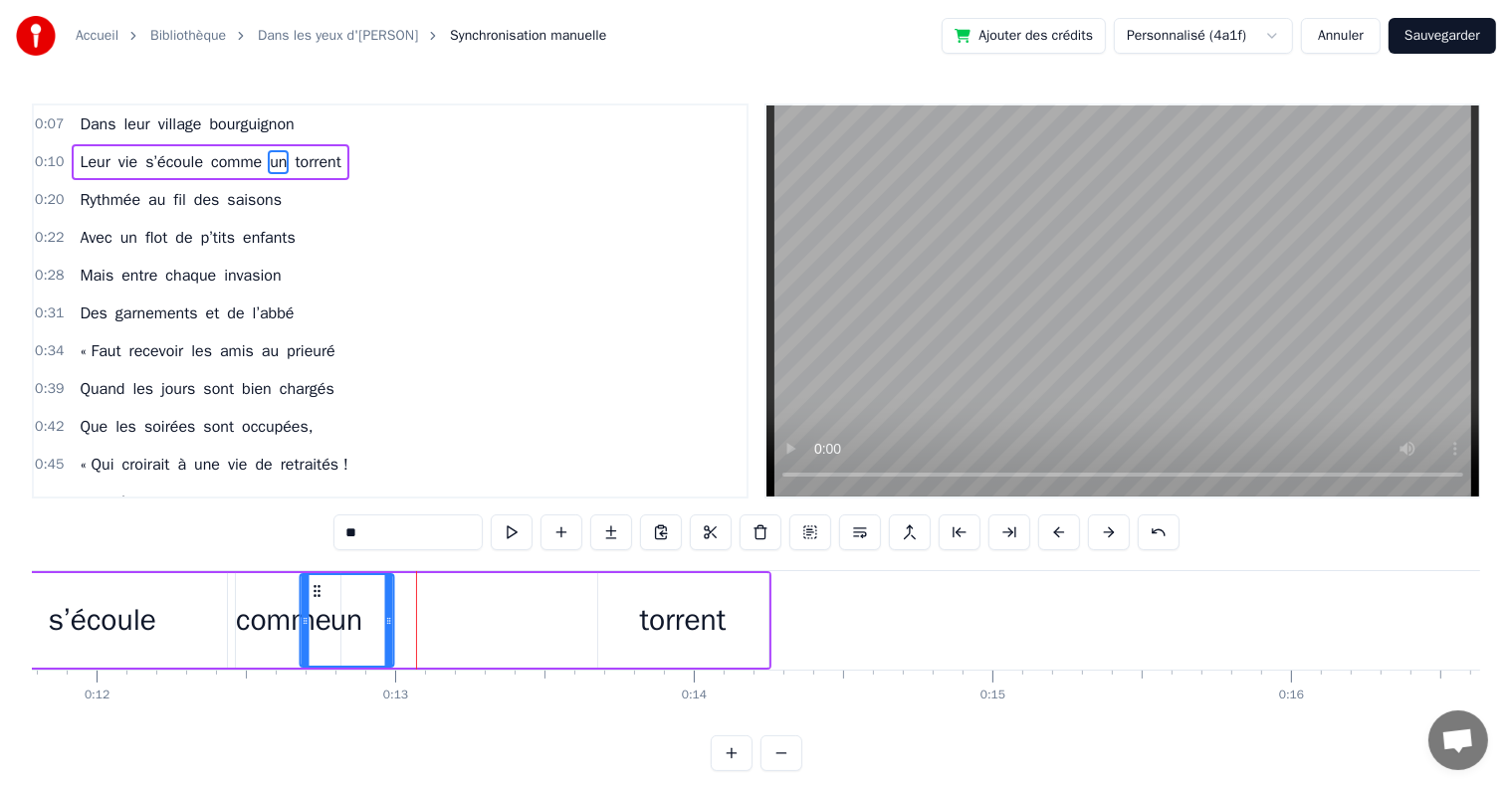 scroll, scrollTop: 0, scrollLeft: 3504, axis: horizontal 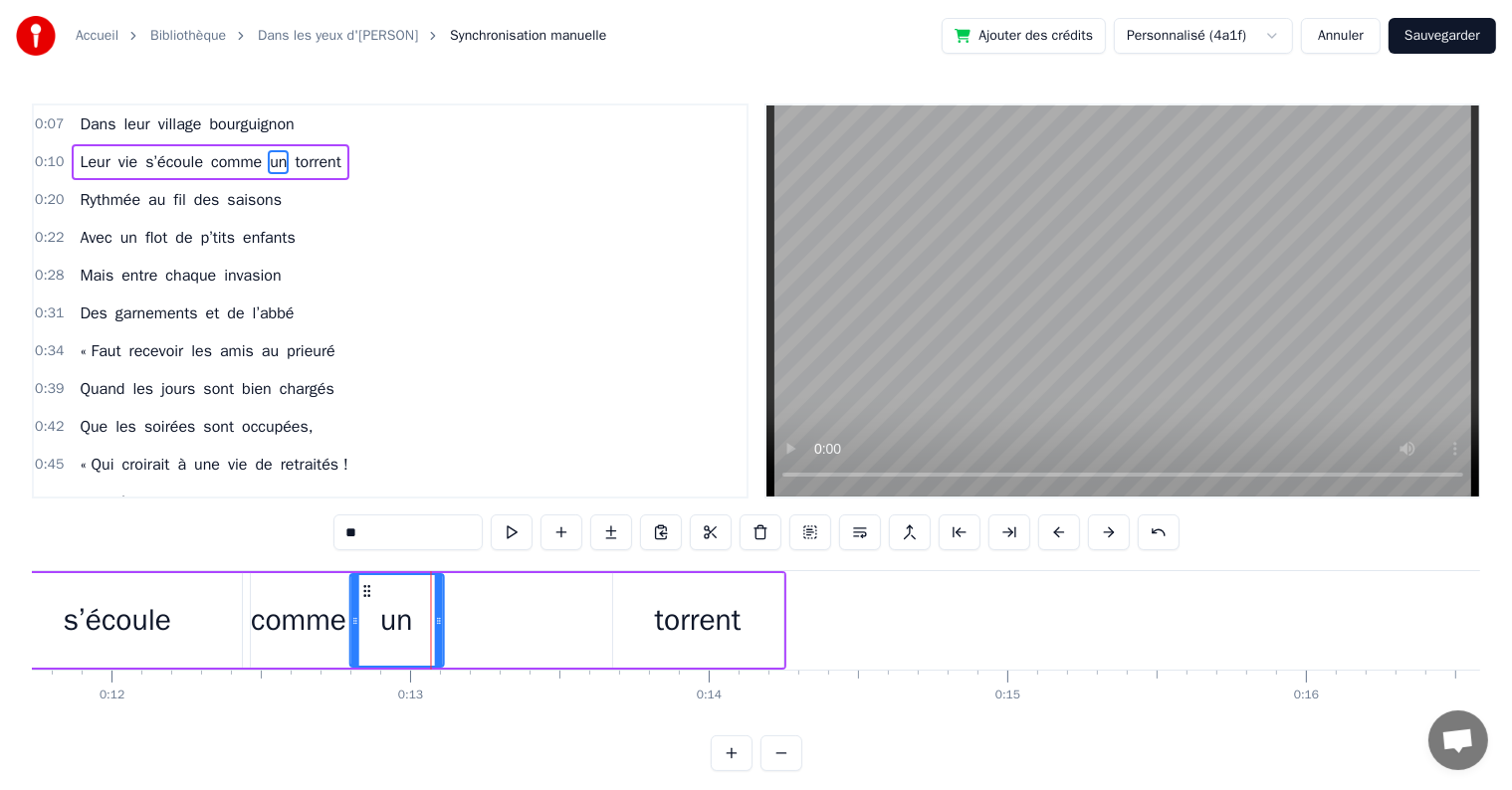 drag, startPoint x: 328, startPoint y: 587, endPoint x: 365, endPoint y: 605, distance: 41.14608 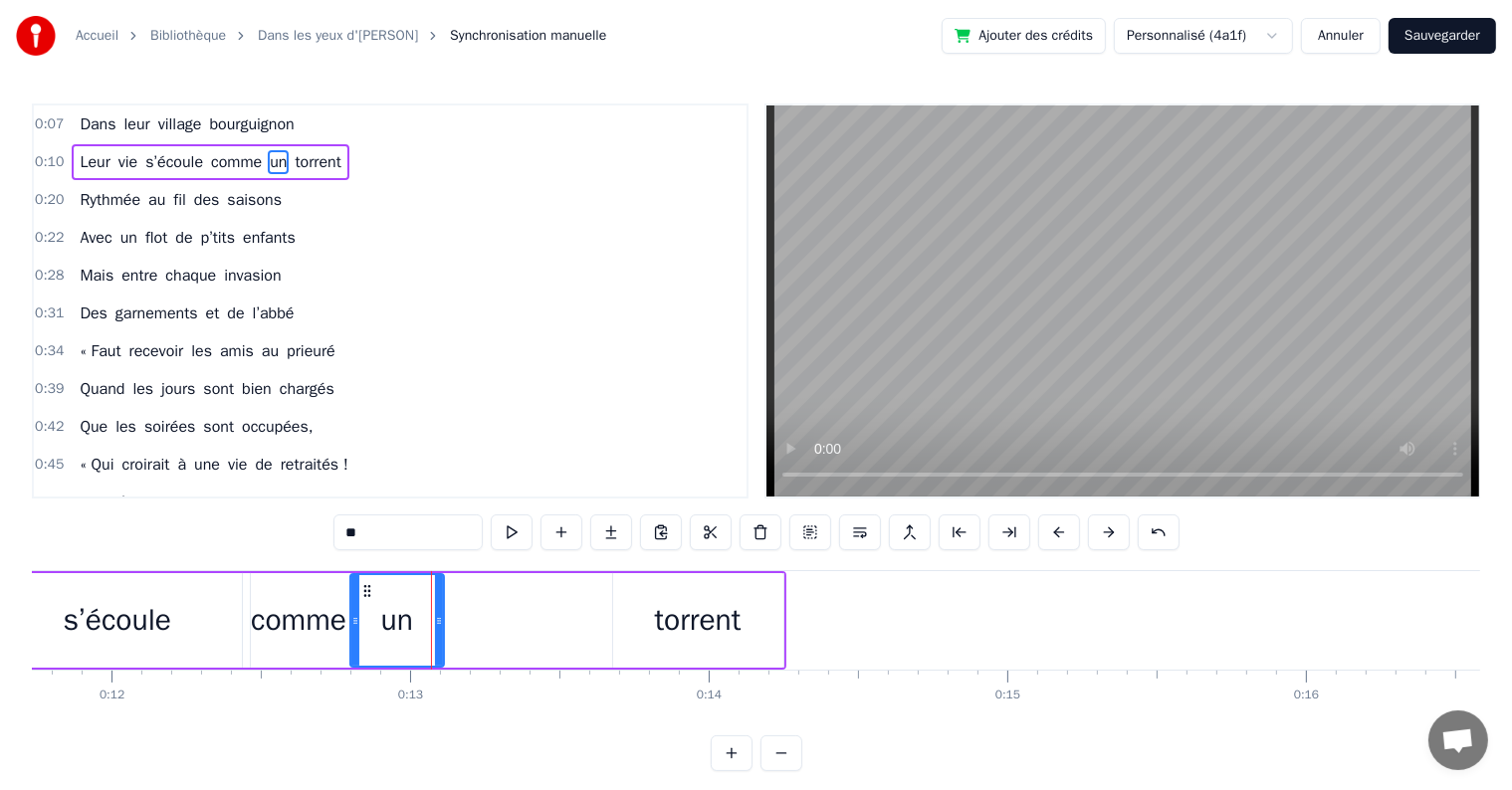 click on "torrent" at bounding box center (698, 620) 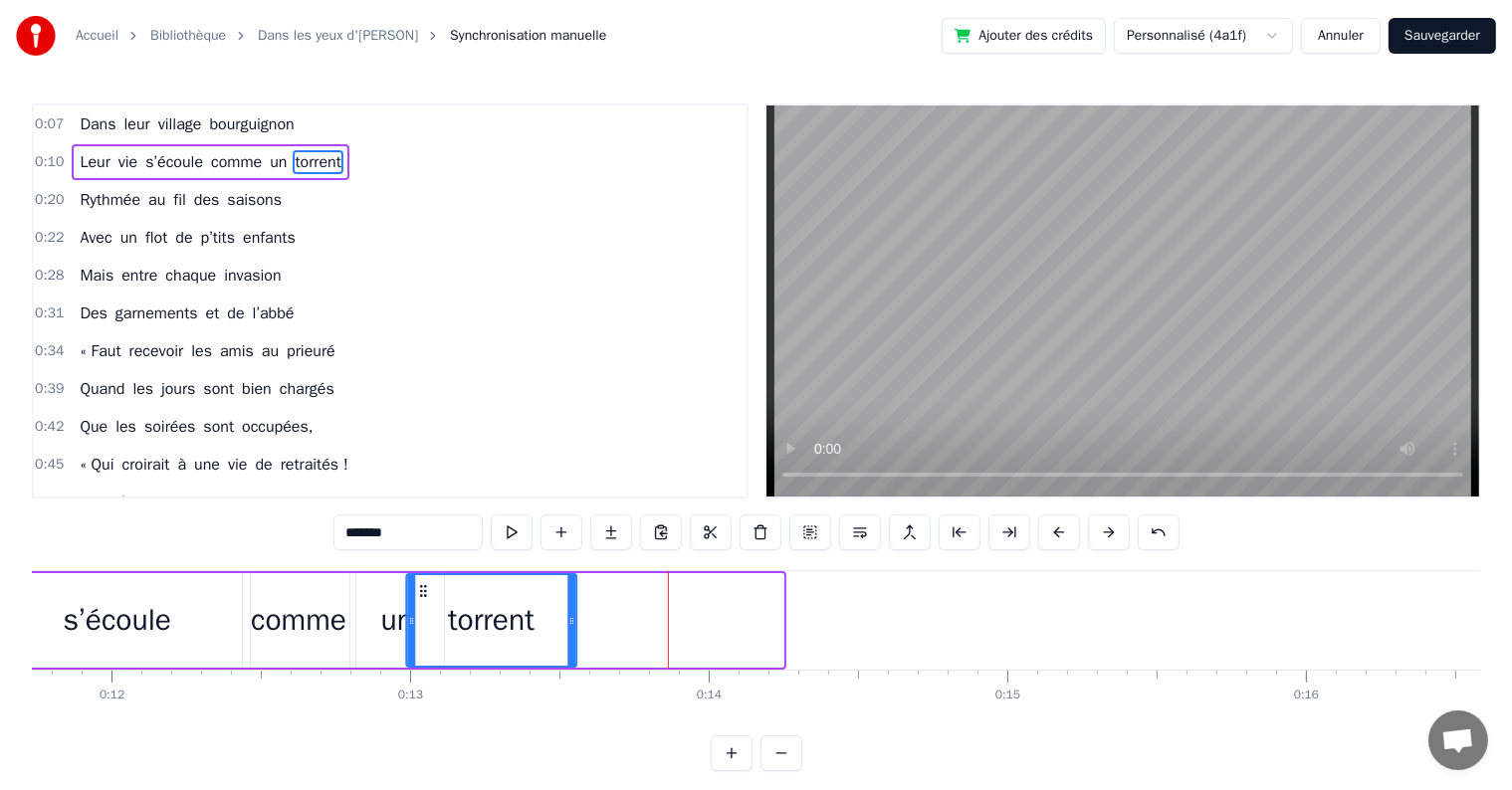 drag, startPoint x: 624, startPoint y: 592, endPoint x: 418, endPoint y: 589, distance: 206.02184 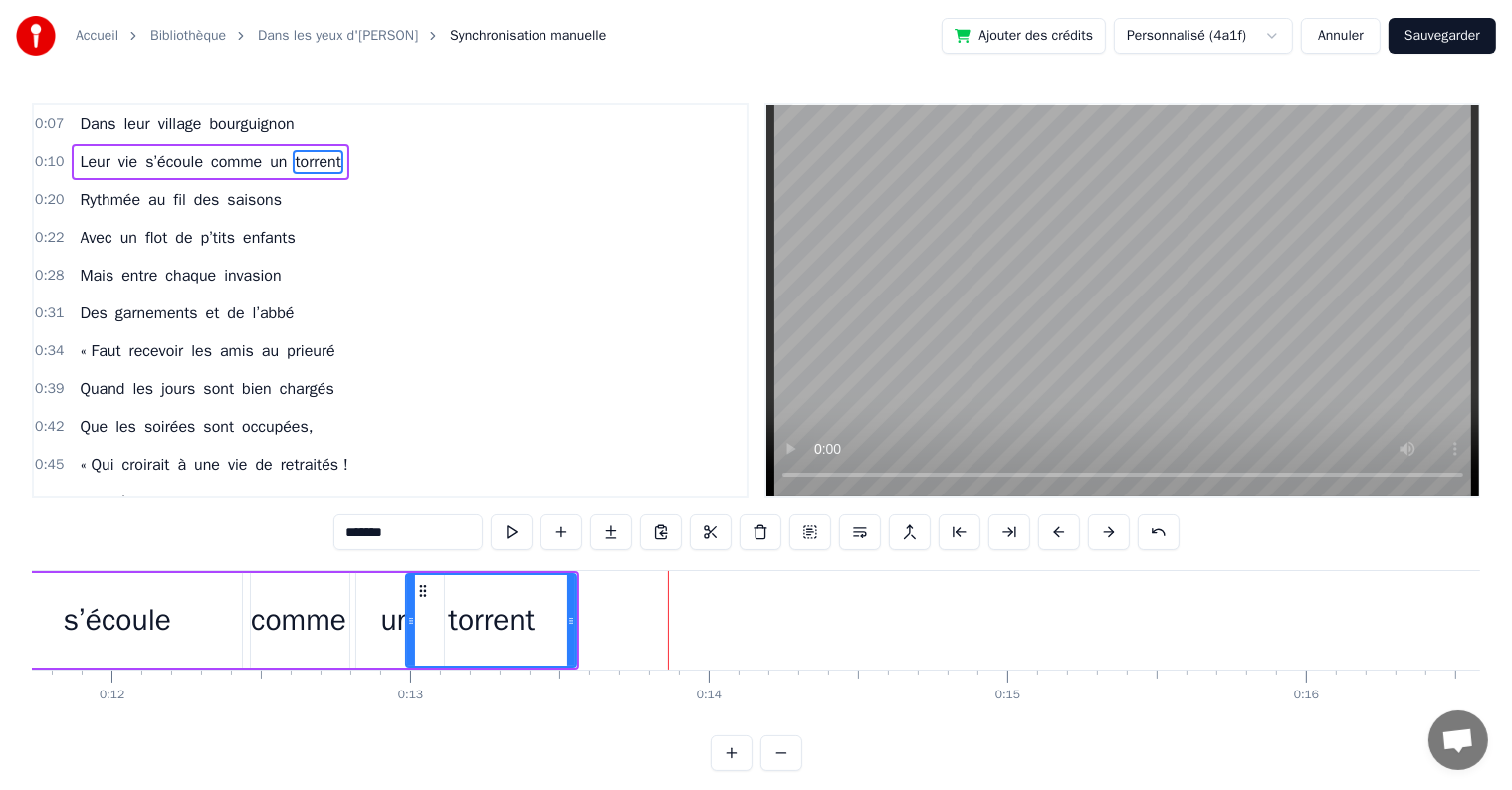 click on "un" at bounding box center [397, 620] 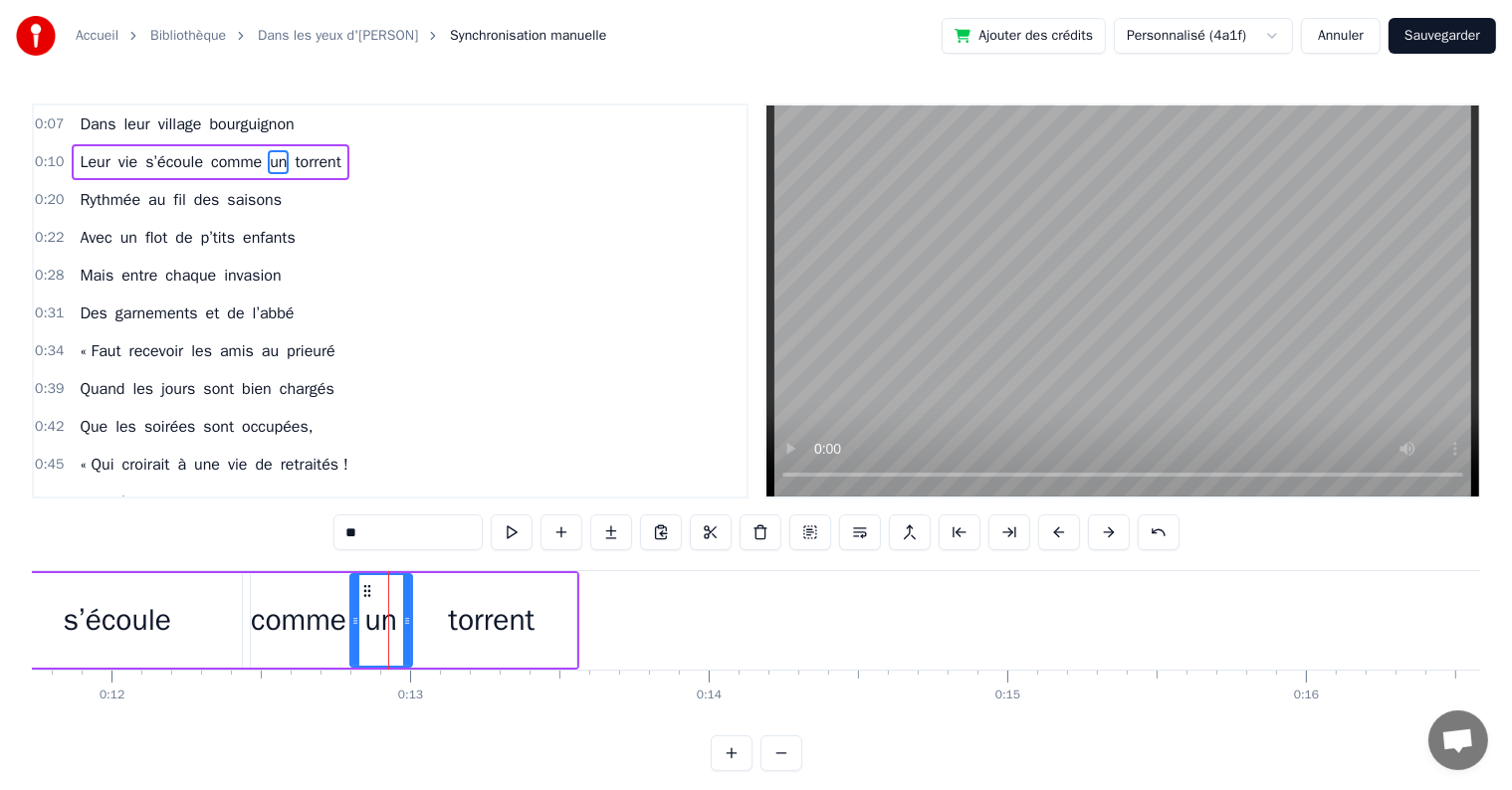 drag, startPoint x: 438, startPoint y: 614, endPoint x: 403, endPoint y: 621, distance: 35.69314 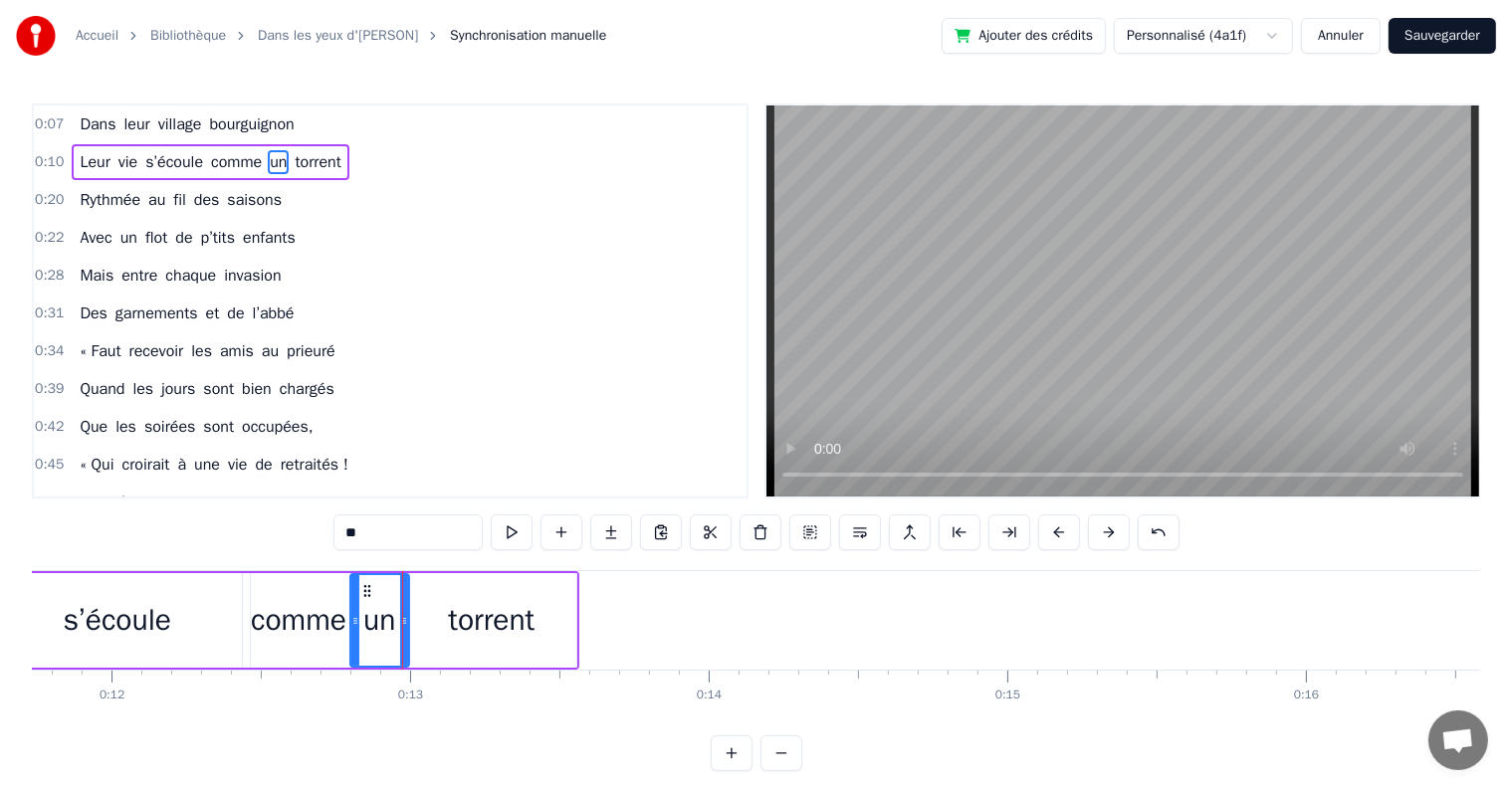 scroll, scrollTop: 0, scrollLeft: 2238, axis: horizontal 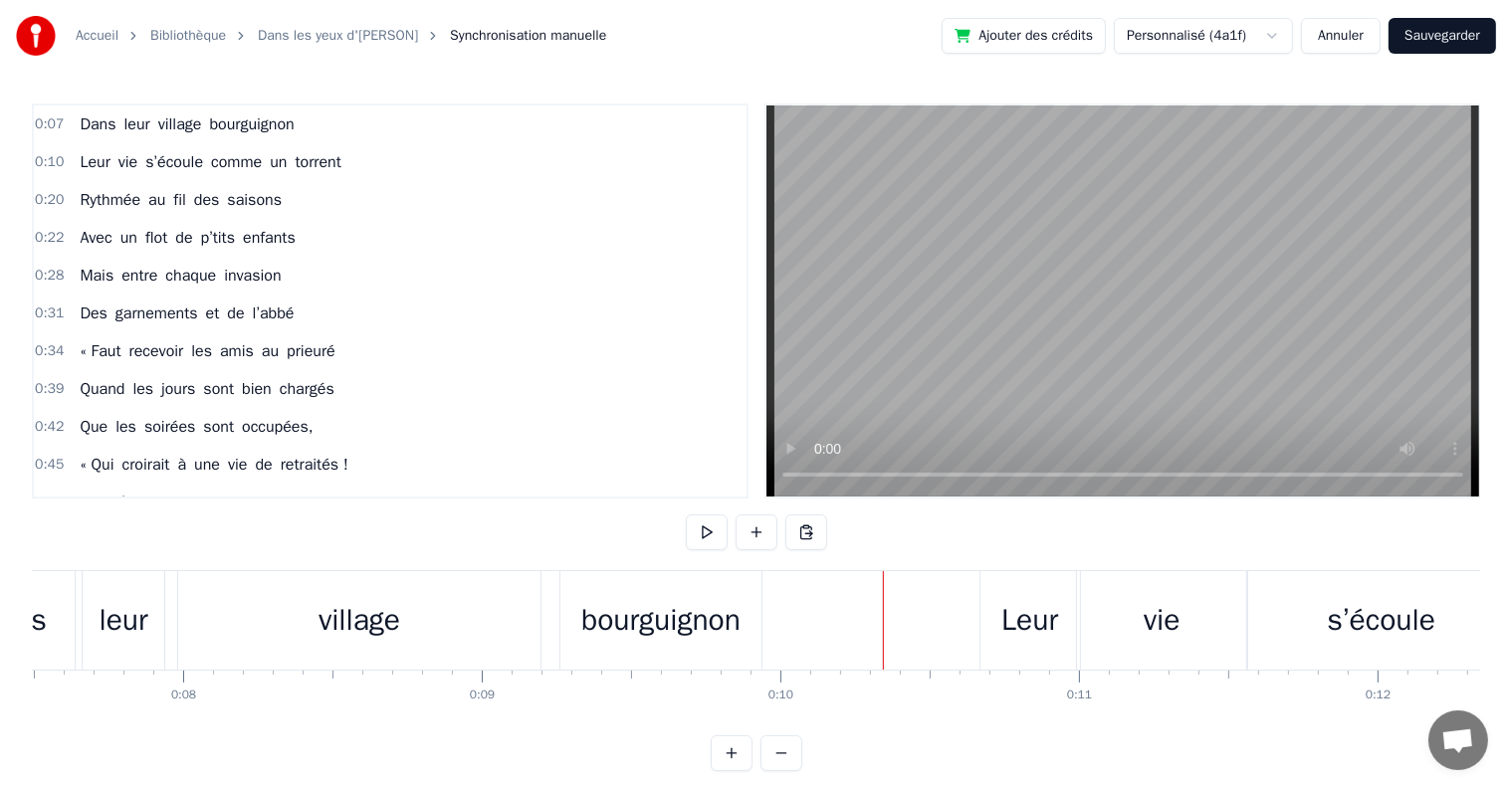 click on "village" at bounding box center [359, 620] 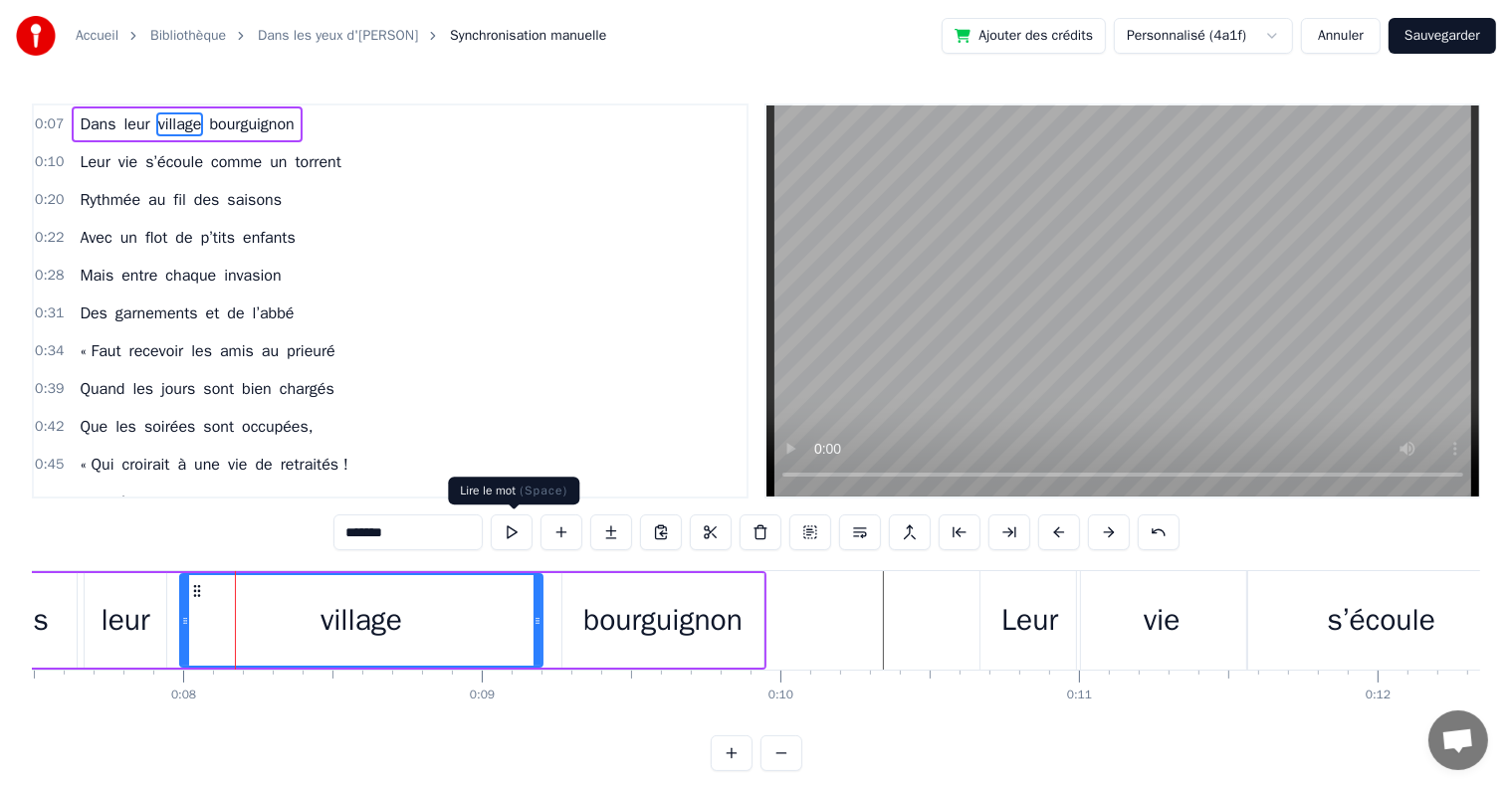 click at bounding box center [512, 532] 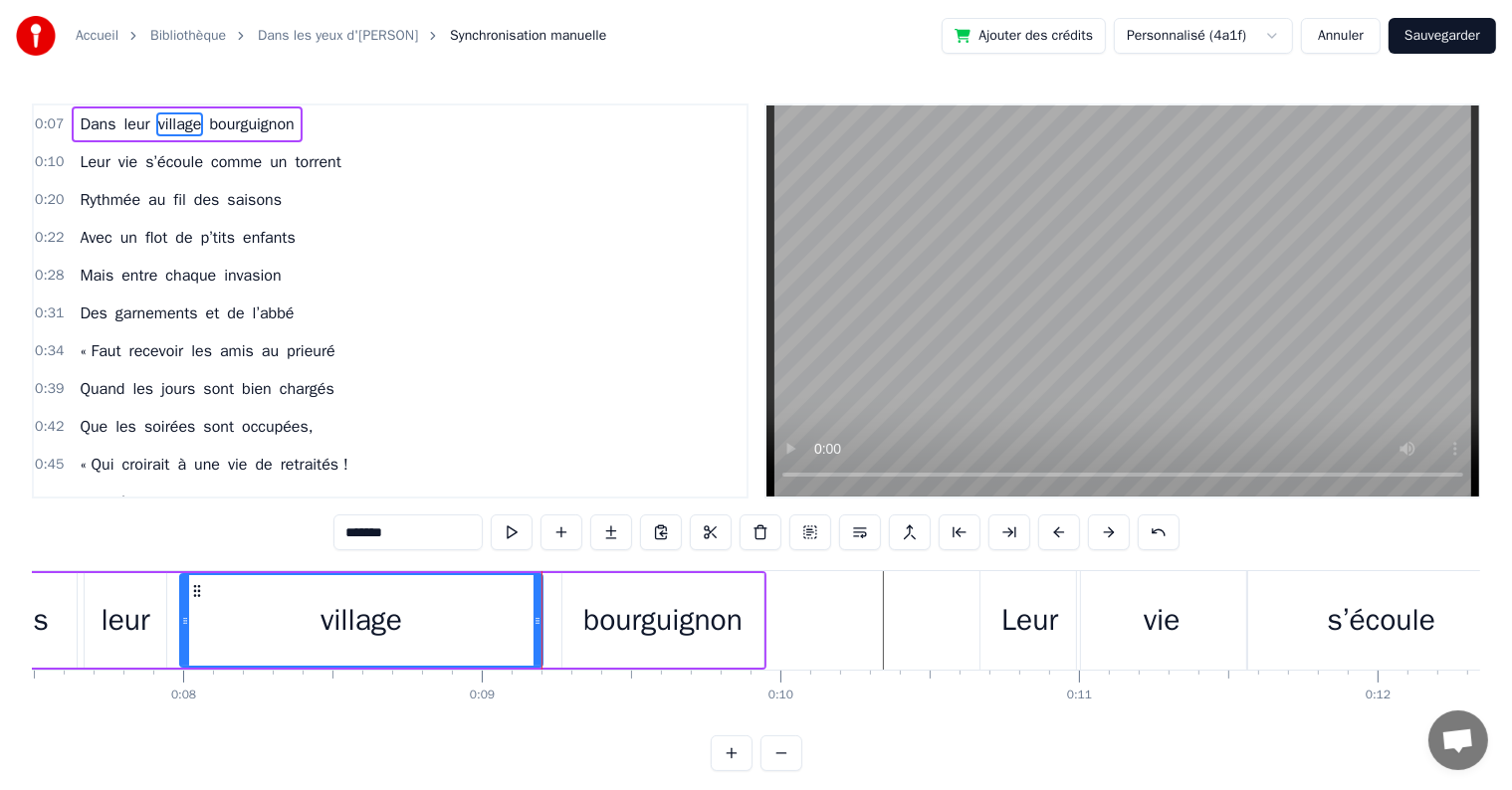 click at bounding box center (512, 532) 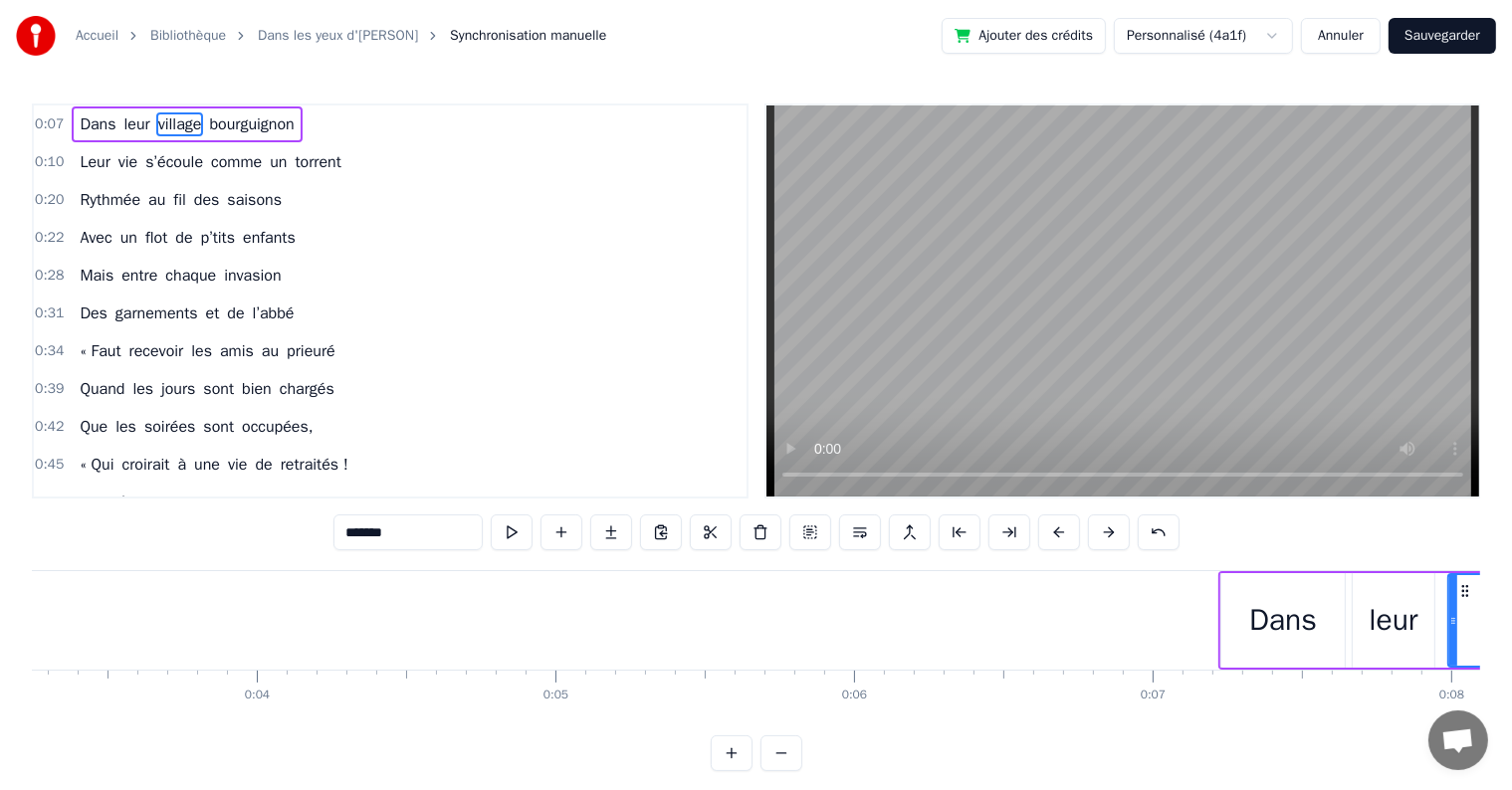 click at bounding box center [34106, 620] 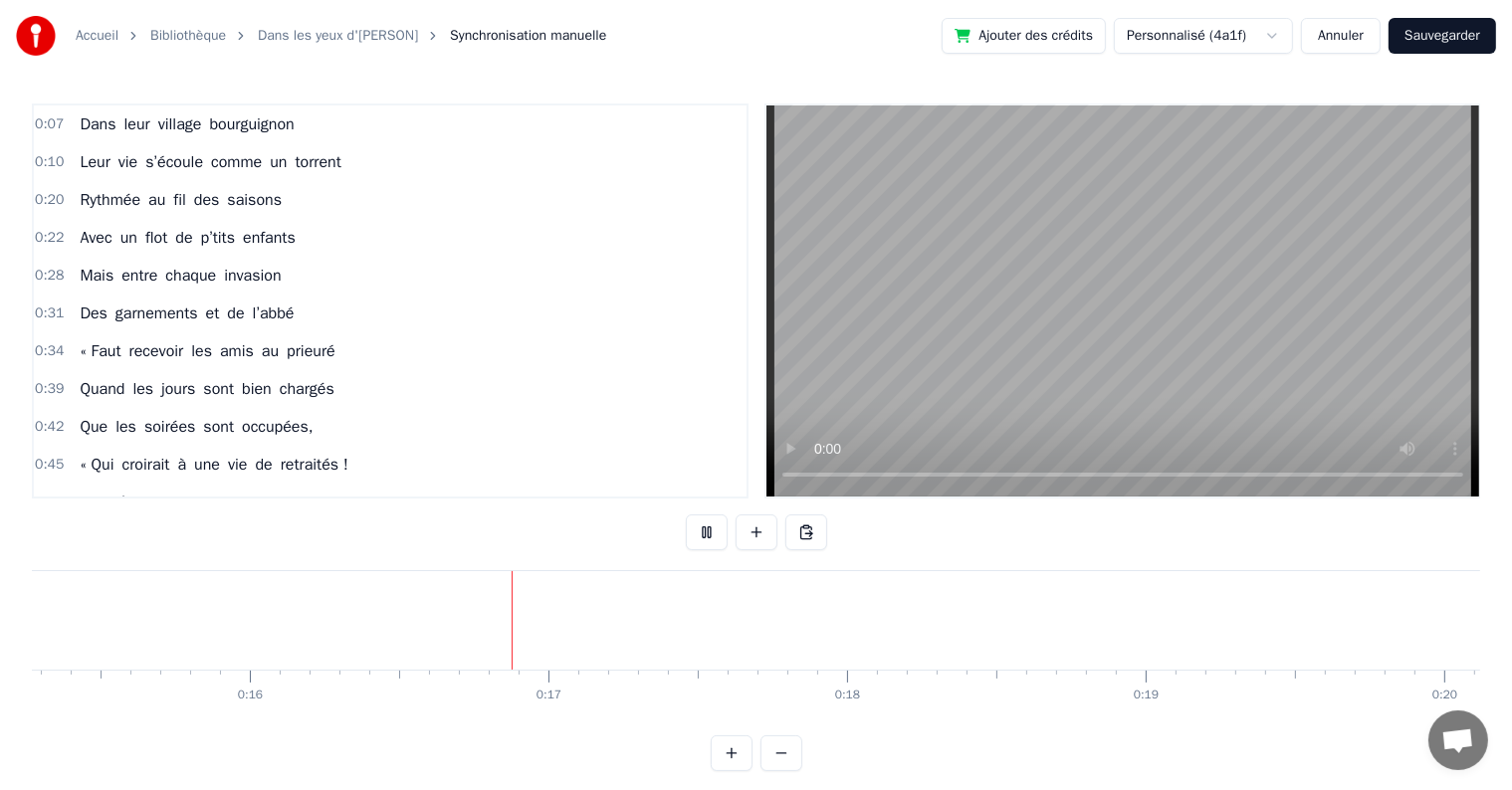 scroll, scrollTop: 0, scrollLeft: 4795, axis: horizontal 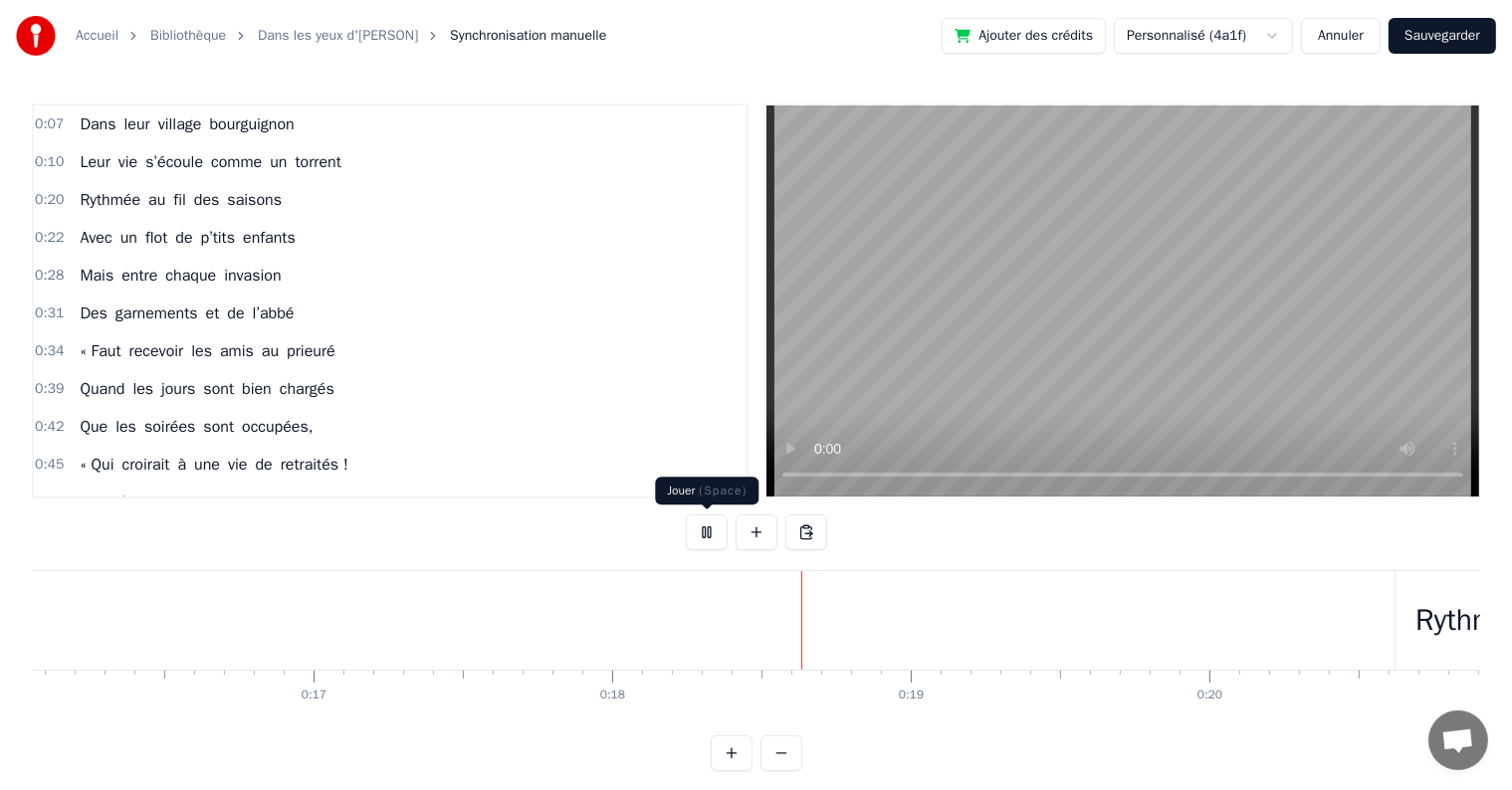 click at bounding box center (707, 532) 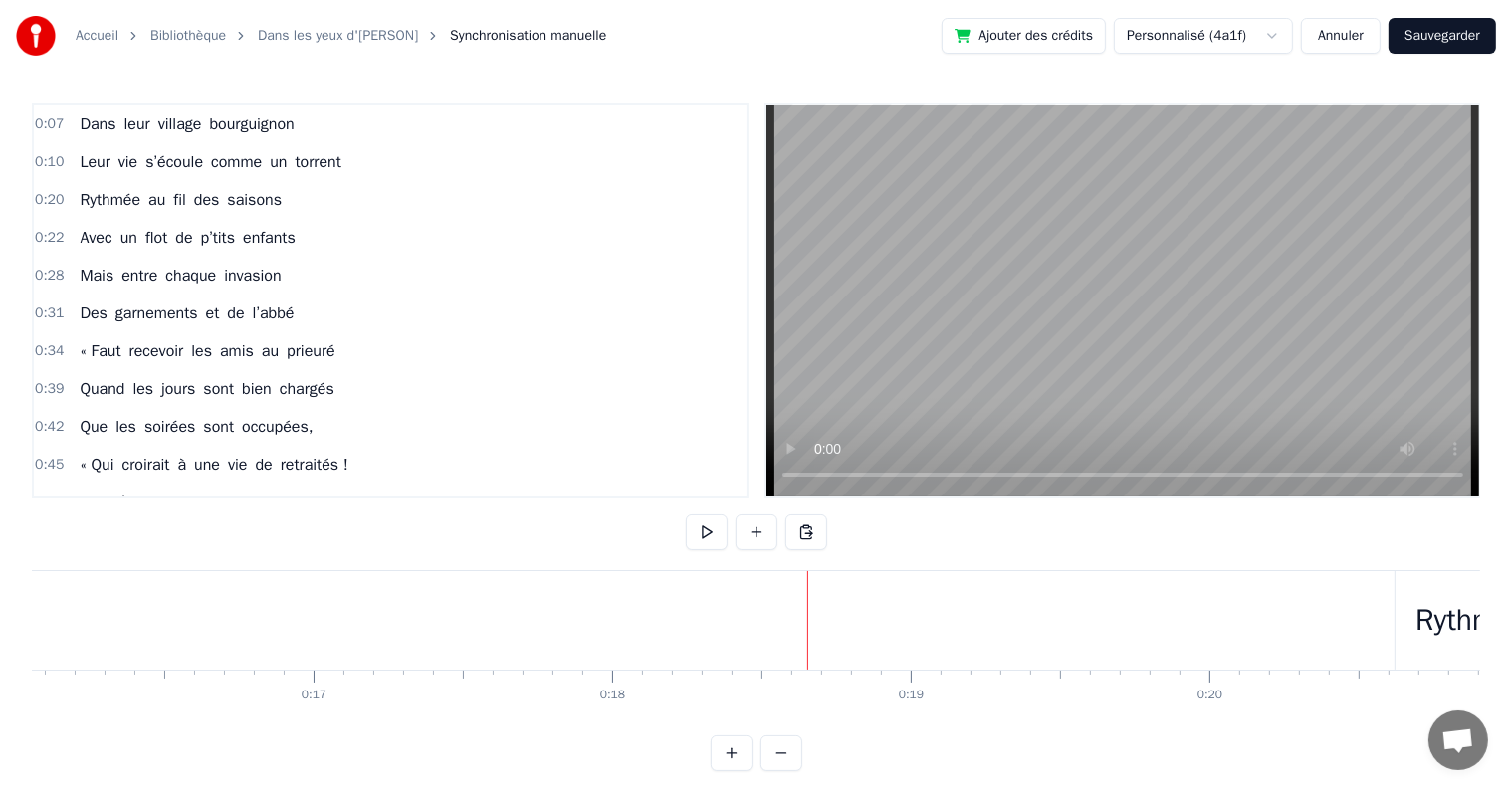 scroll, scrollTop: 0, scrollLeft: 6063, axis: horizontal 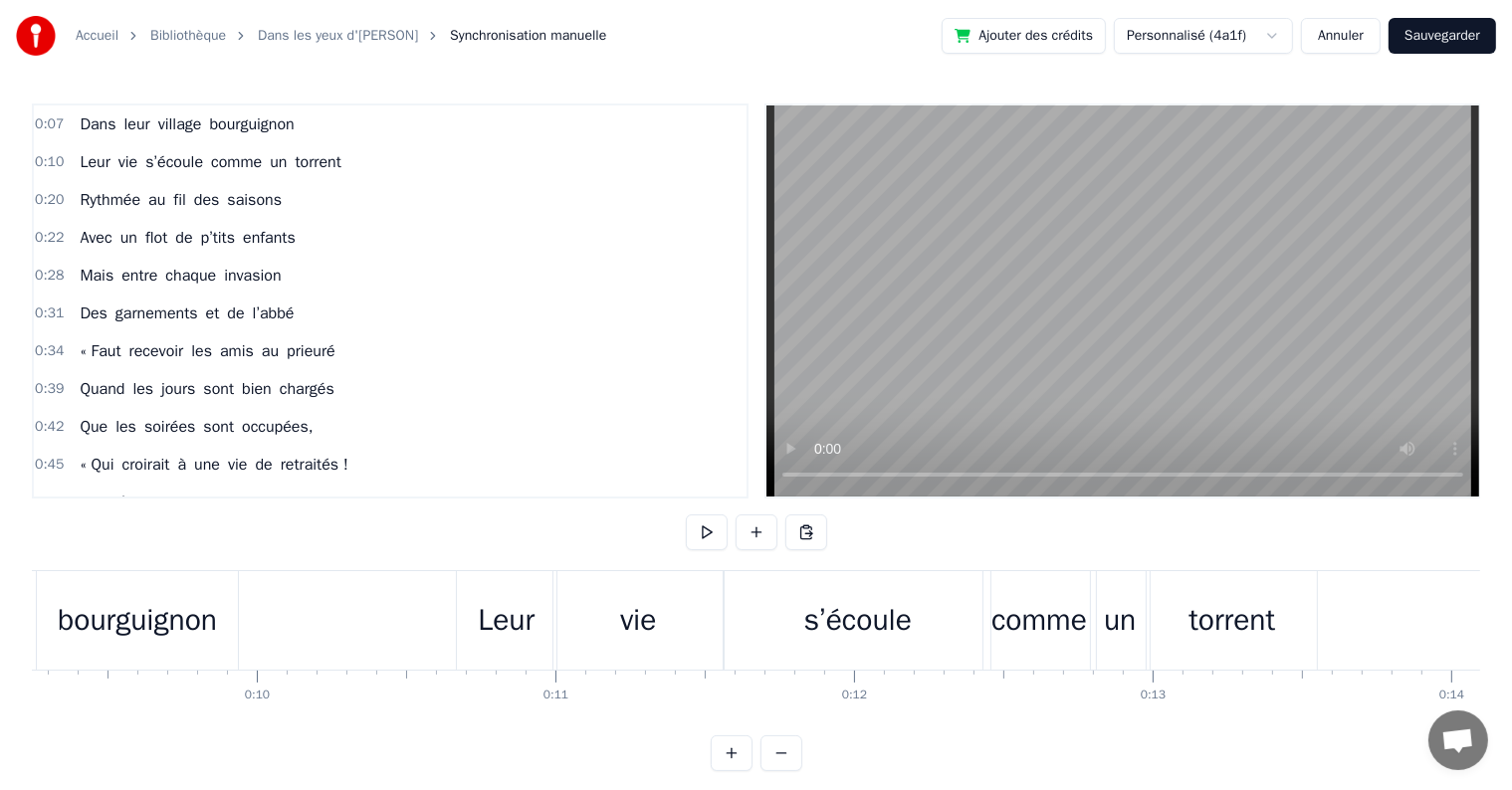 click on "Leur" at bounding box center (506, 620) 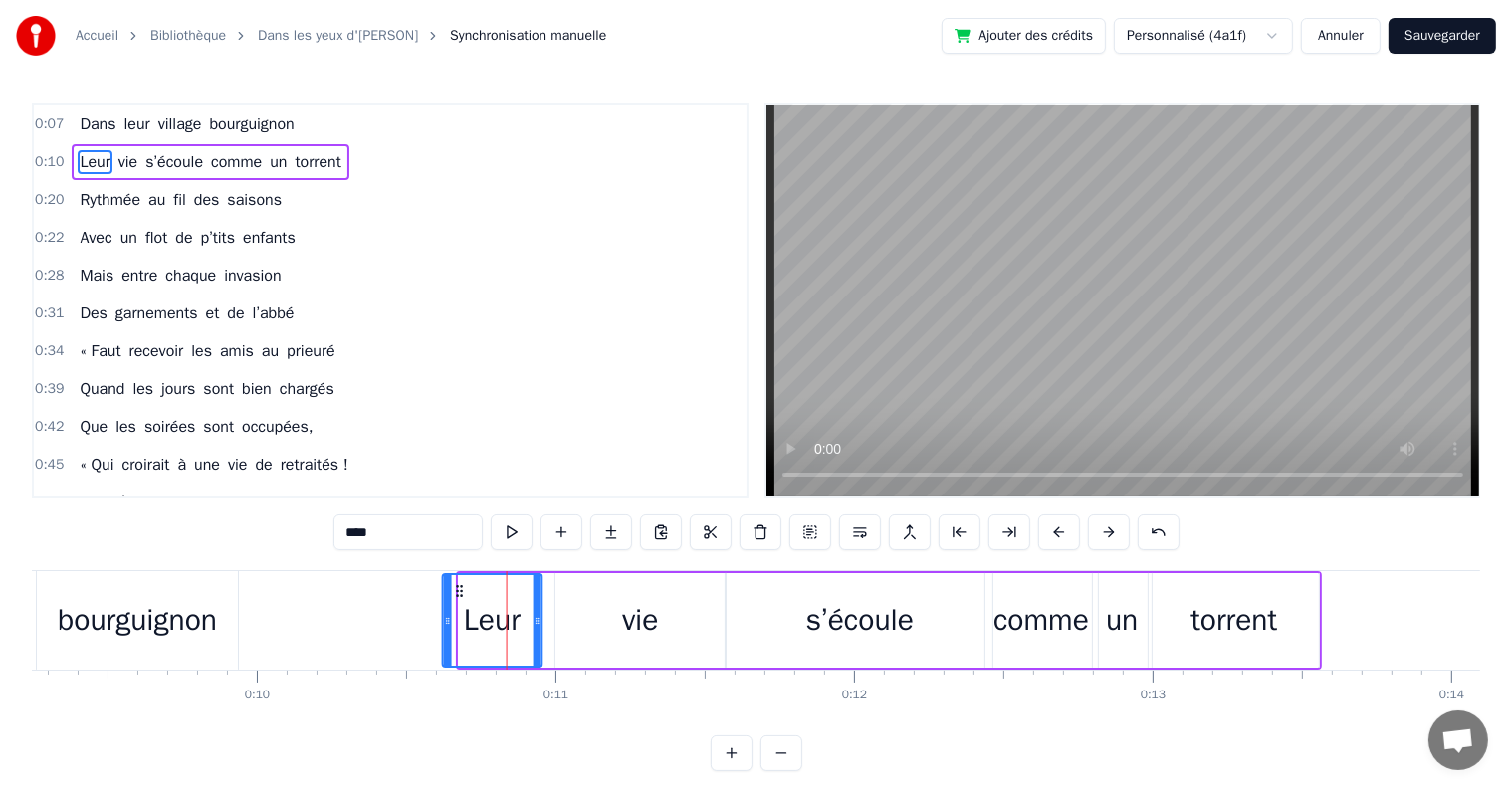 drag, startPoint x: 473, startPoint y: 588, endPoint x: 457, endPoint y: 588, distance: 16 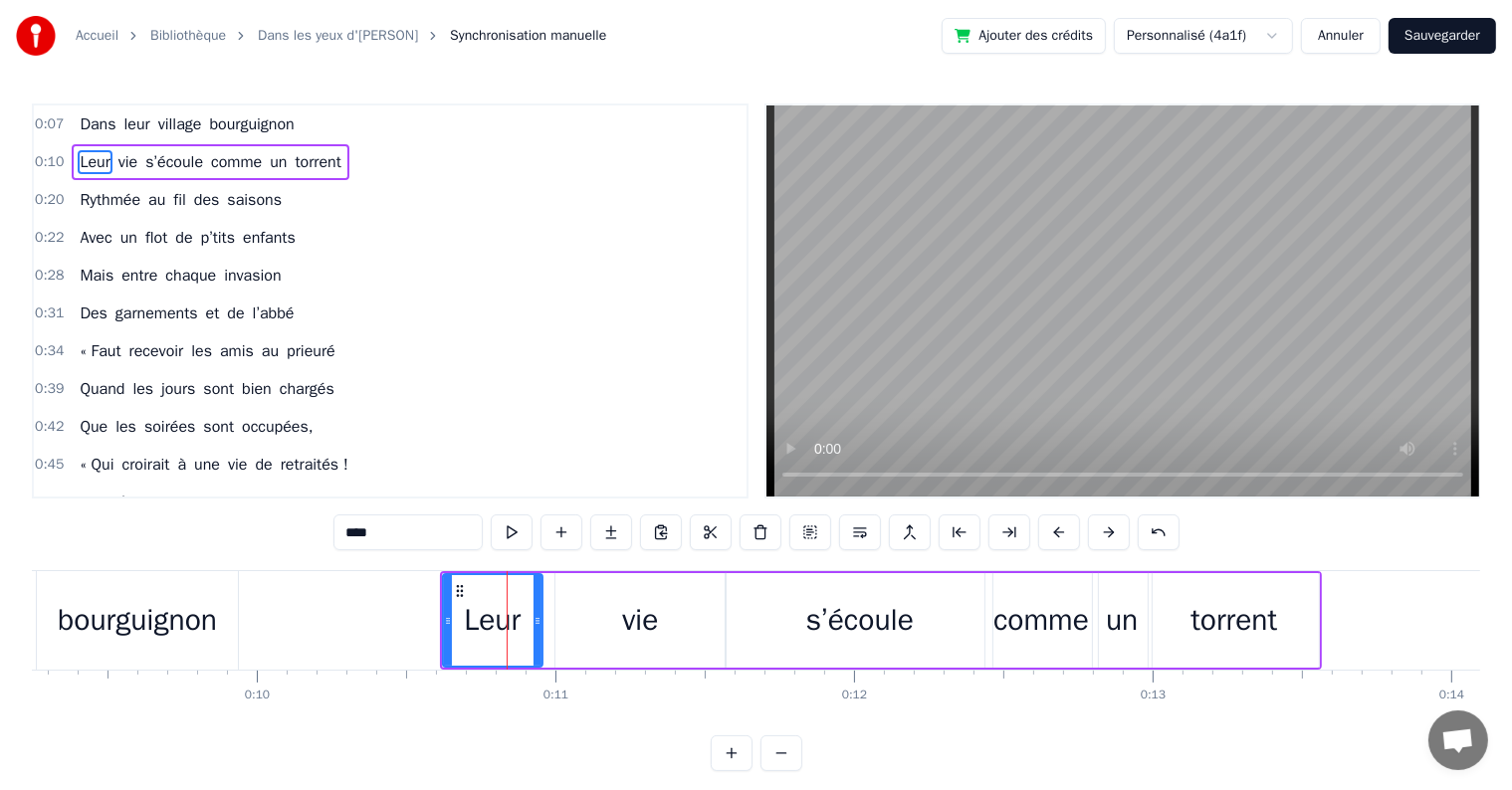 click on "vie" at bounding box center (640, 620) 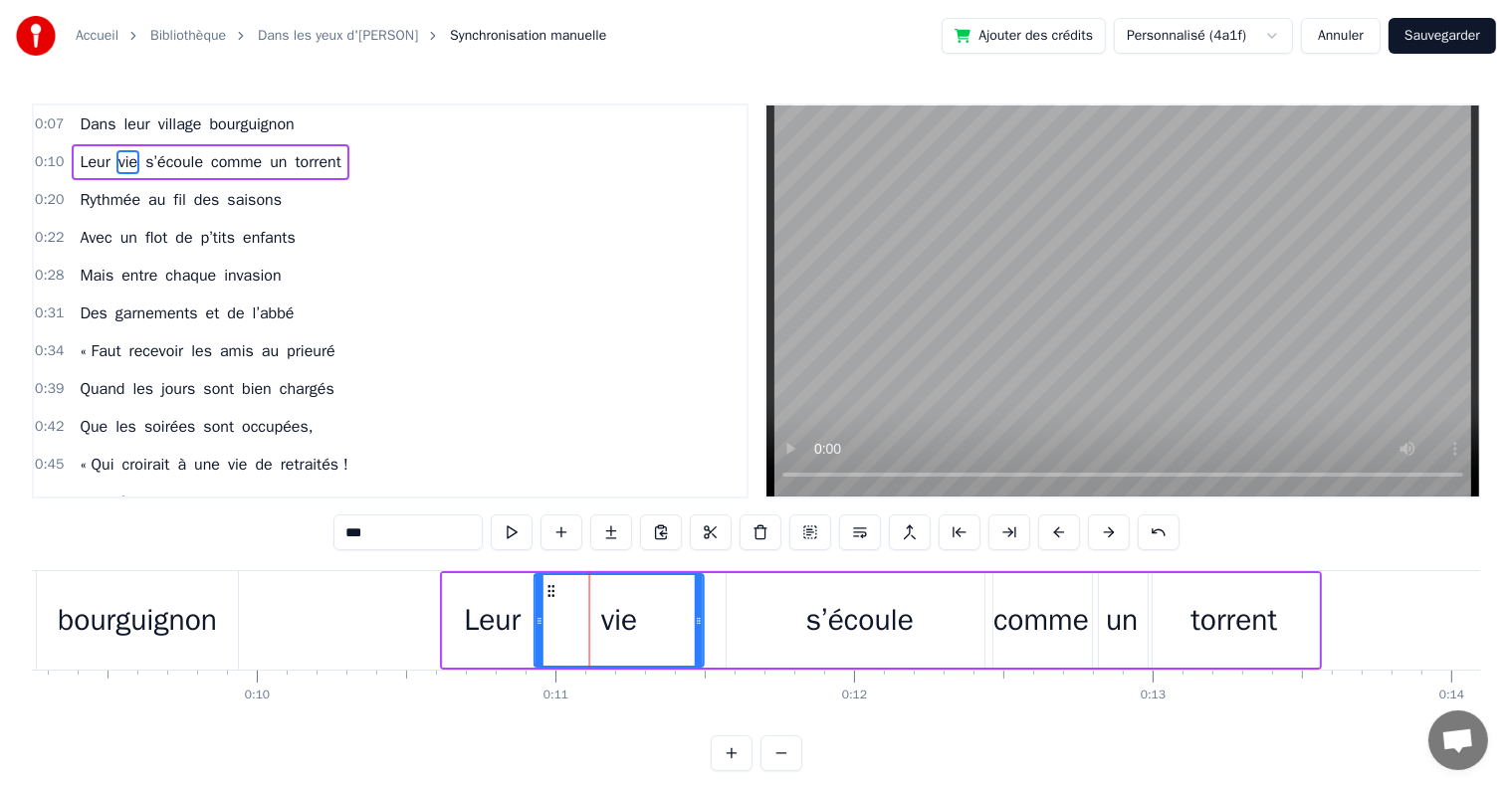 drag, startPoint x: 566, startPoint y: 587, endPoint x: 545, endPoint y: 588, distance: 21.023796 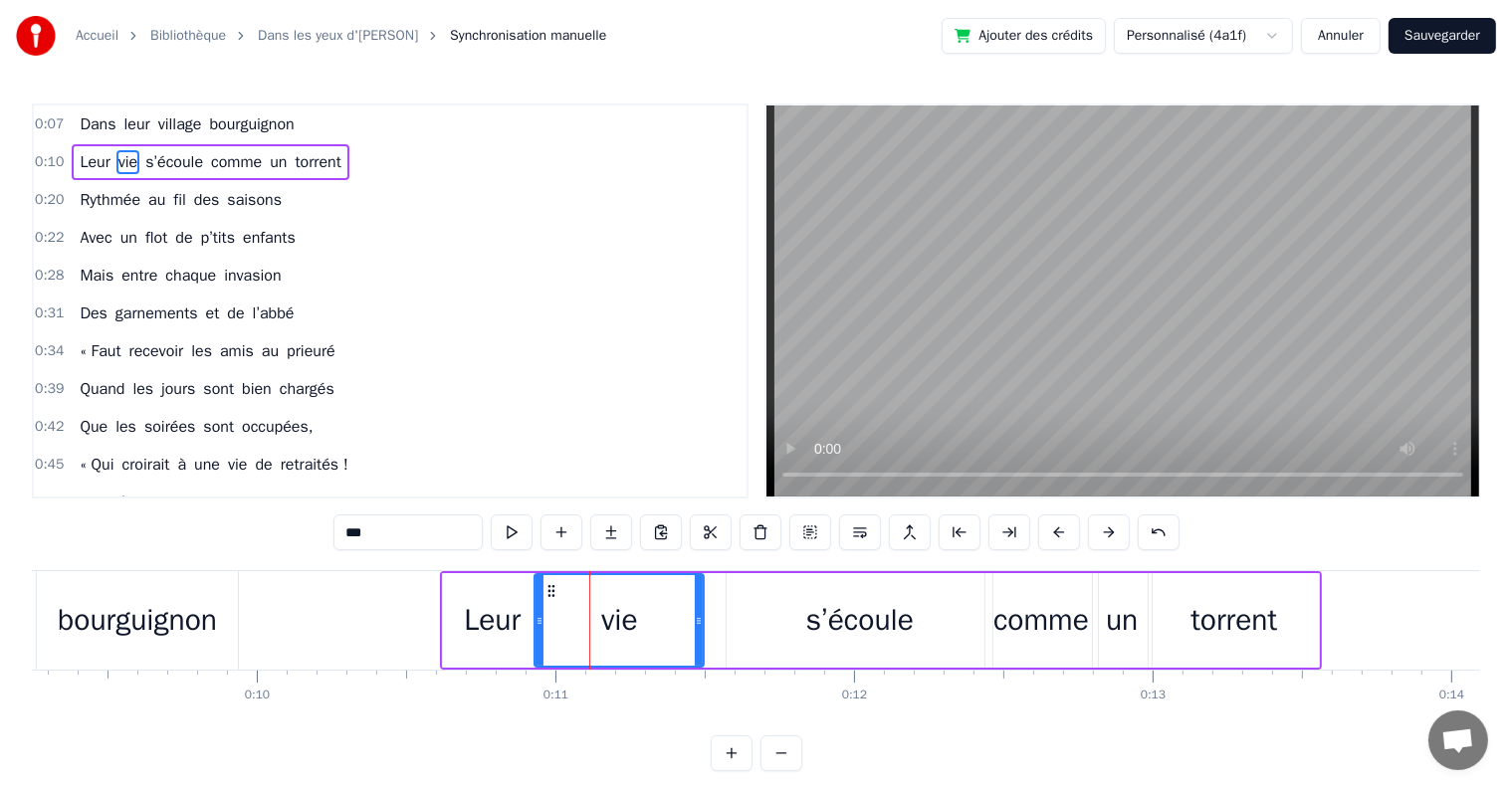 scroll, scrollTop: 0, scrollLeft: 2765, axis: horizontal 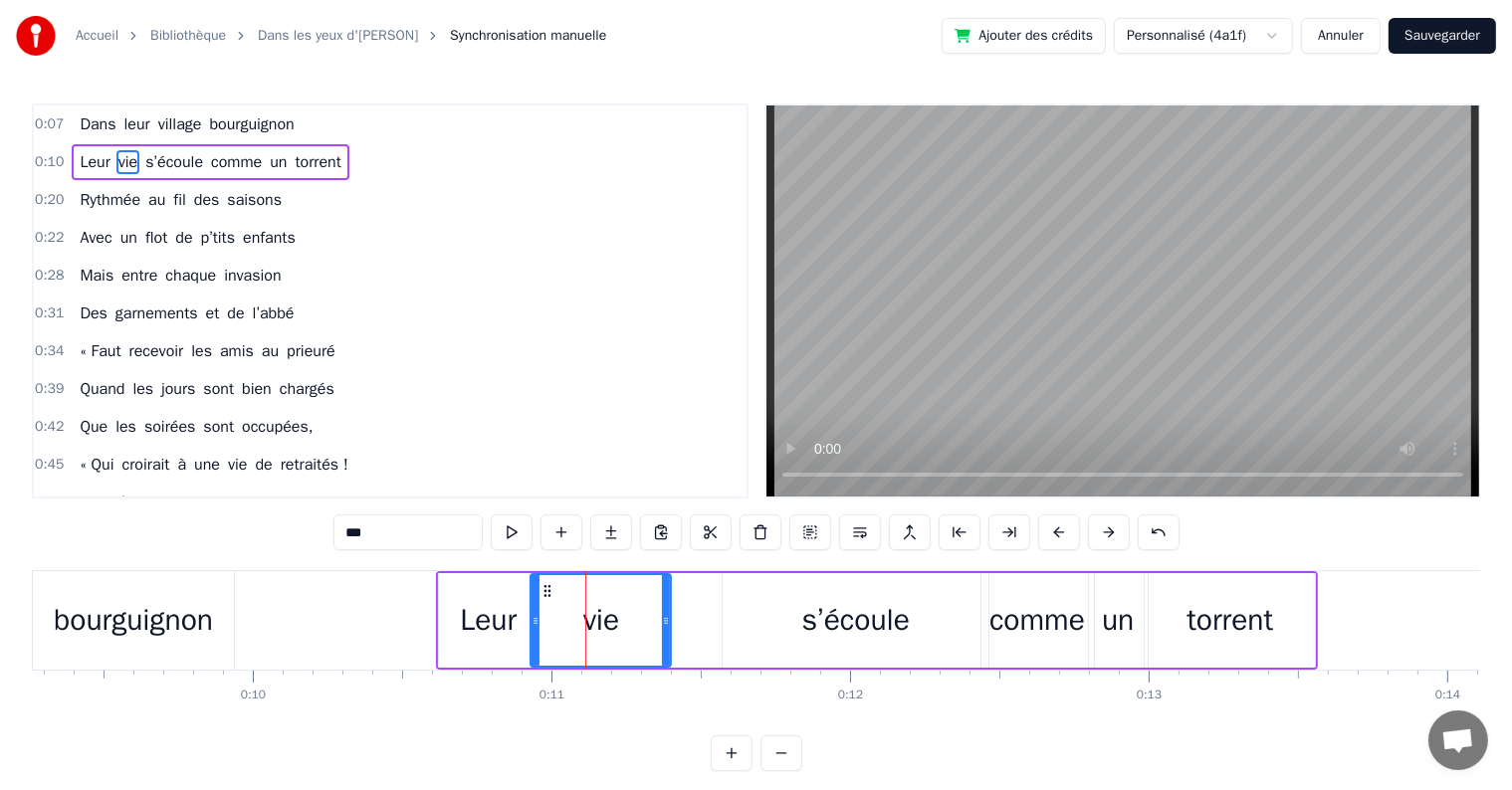 drag, startPoint x: 694, startPoint y: 618, endPoint x: 665, endPoint y: 614, distance: 29.274562 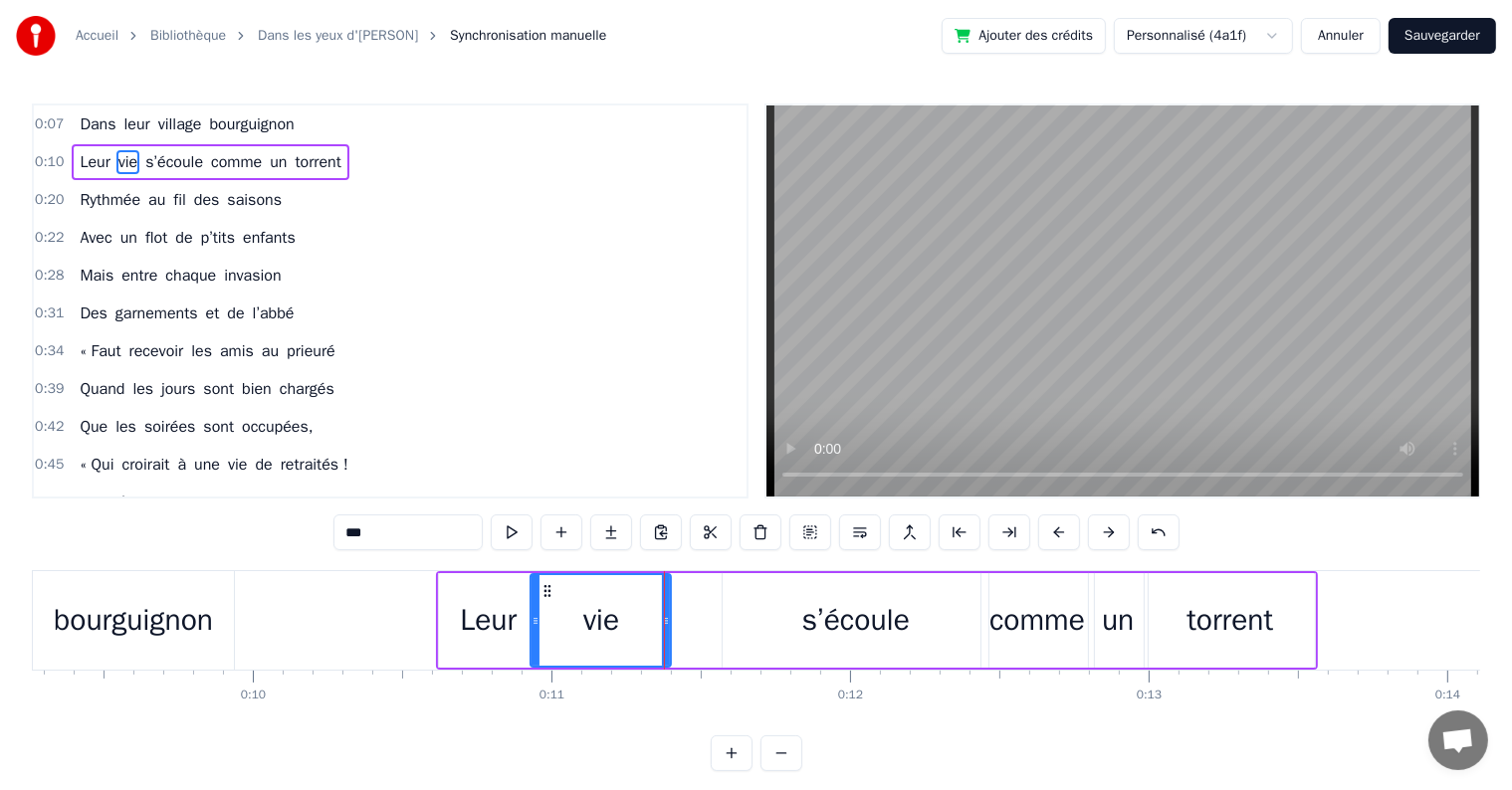 click on "s’écoule" at bounding box center (856, 620) 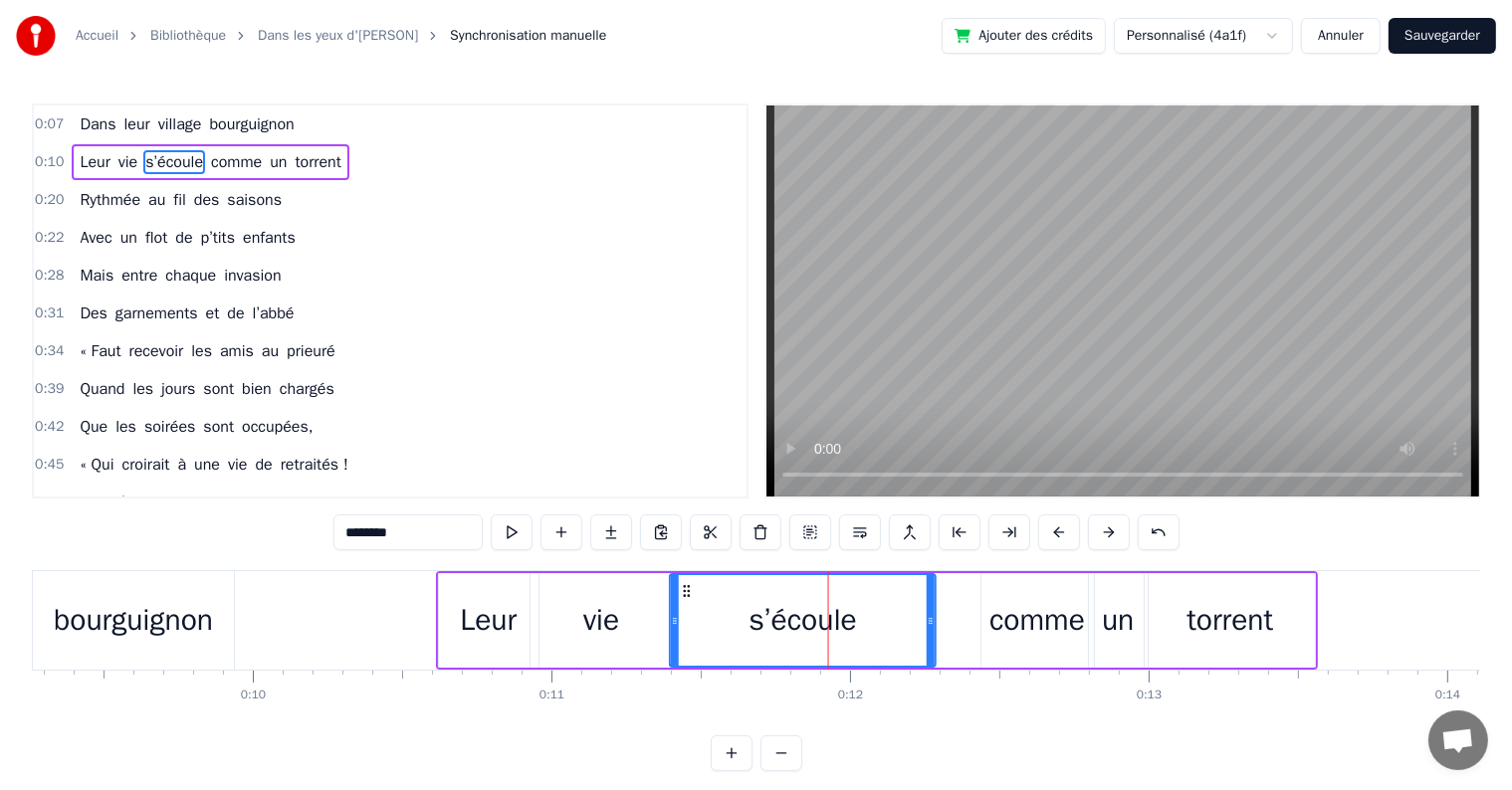 drag, startPoint x: 737, startPoint y: 586, endPoint x: 685, endPoint y: 584, distance: 52.03845 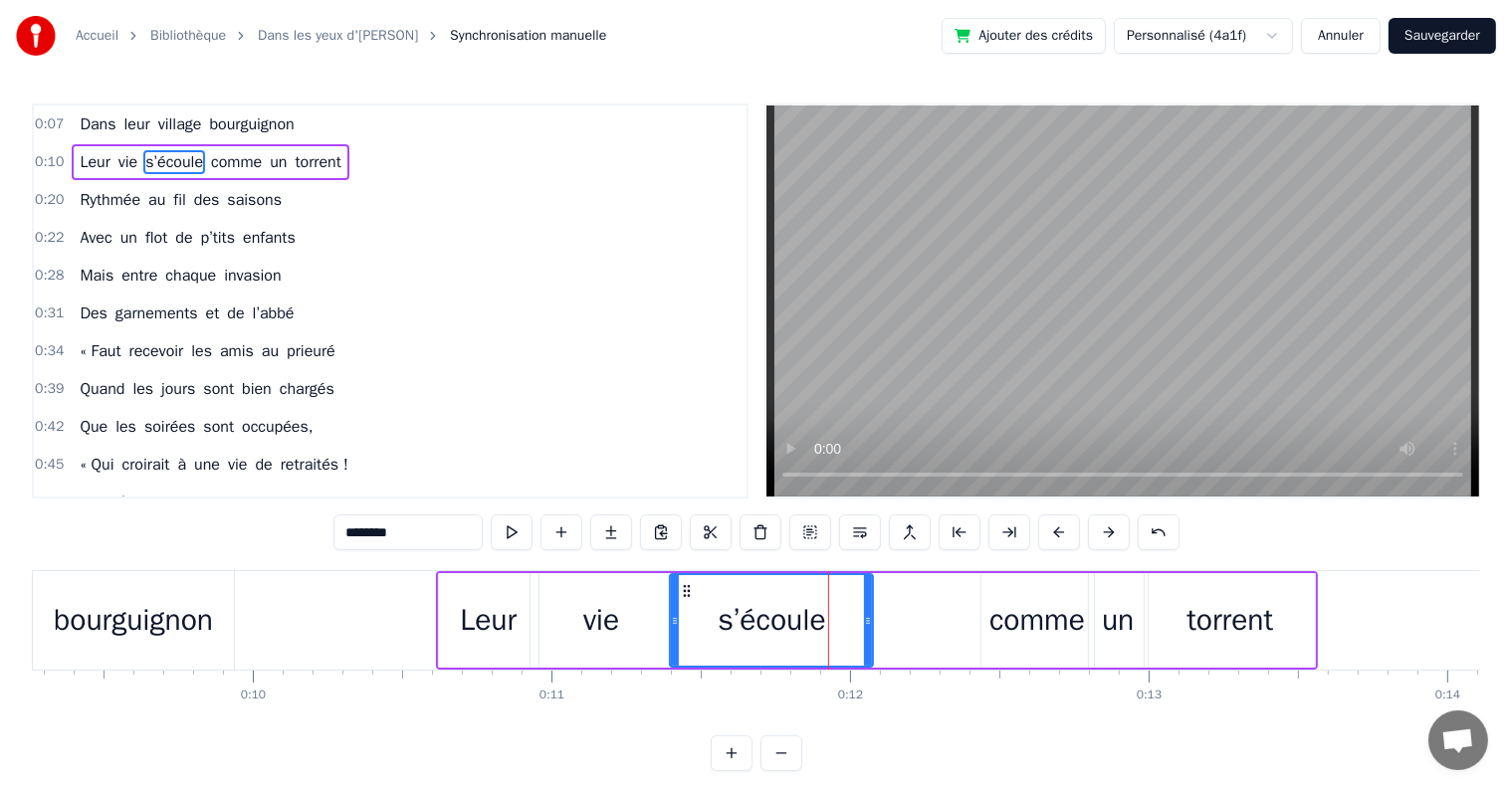 drag, startPoint x: 931, startPoint y: 621, endPoint x: 868, endPoint y: 617, distance: 63.126856 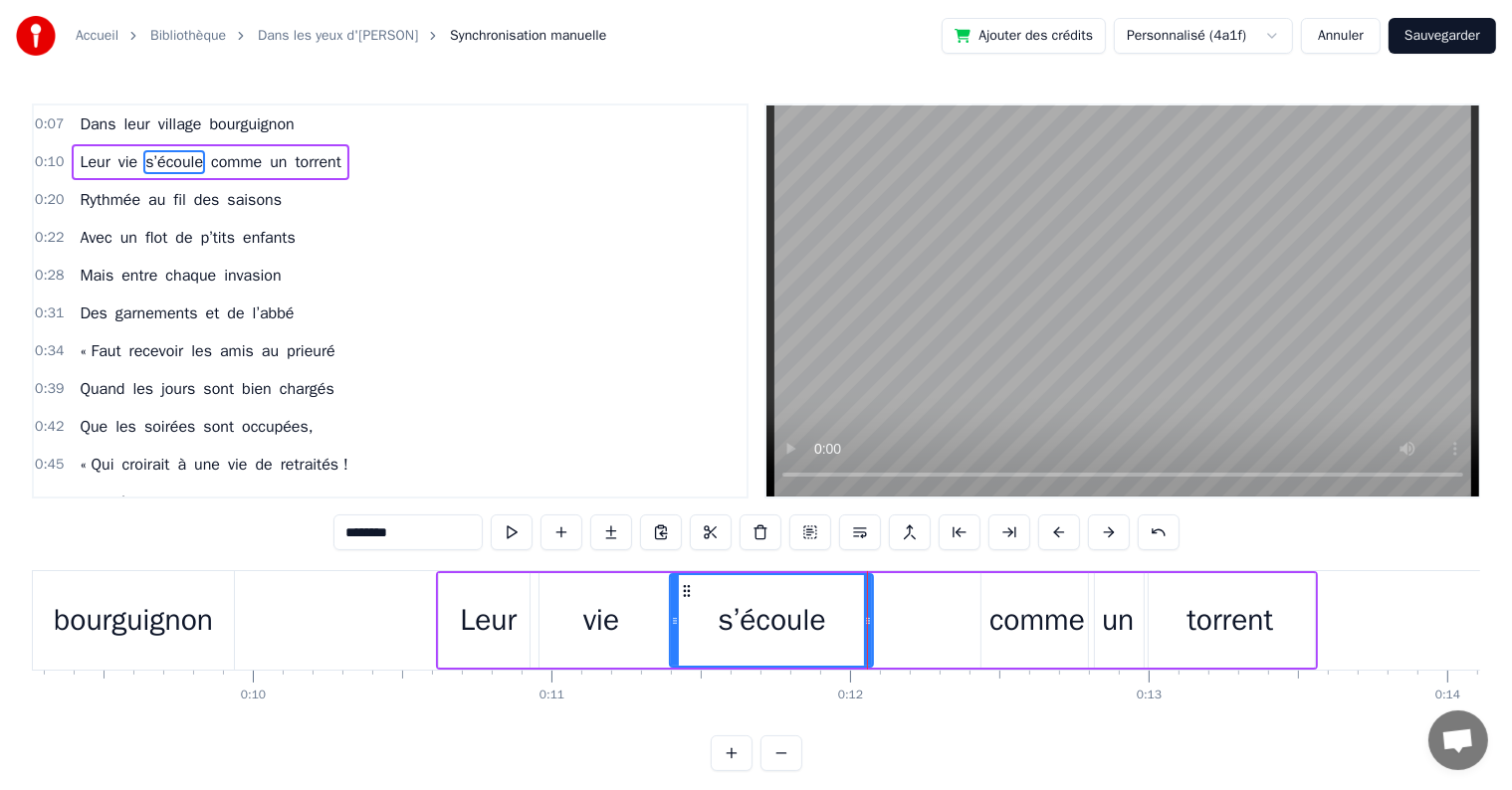 click on "comme" at bounding box center [1037, 620] 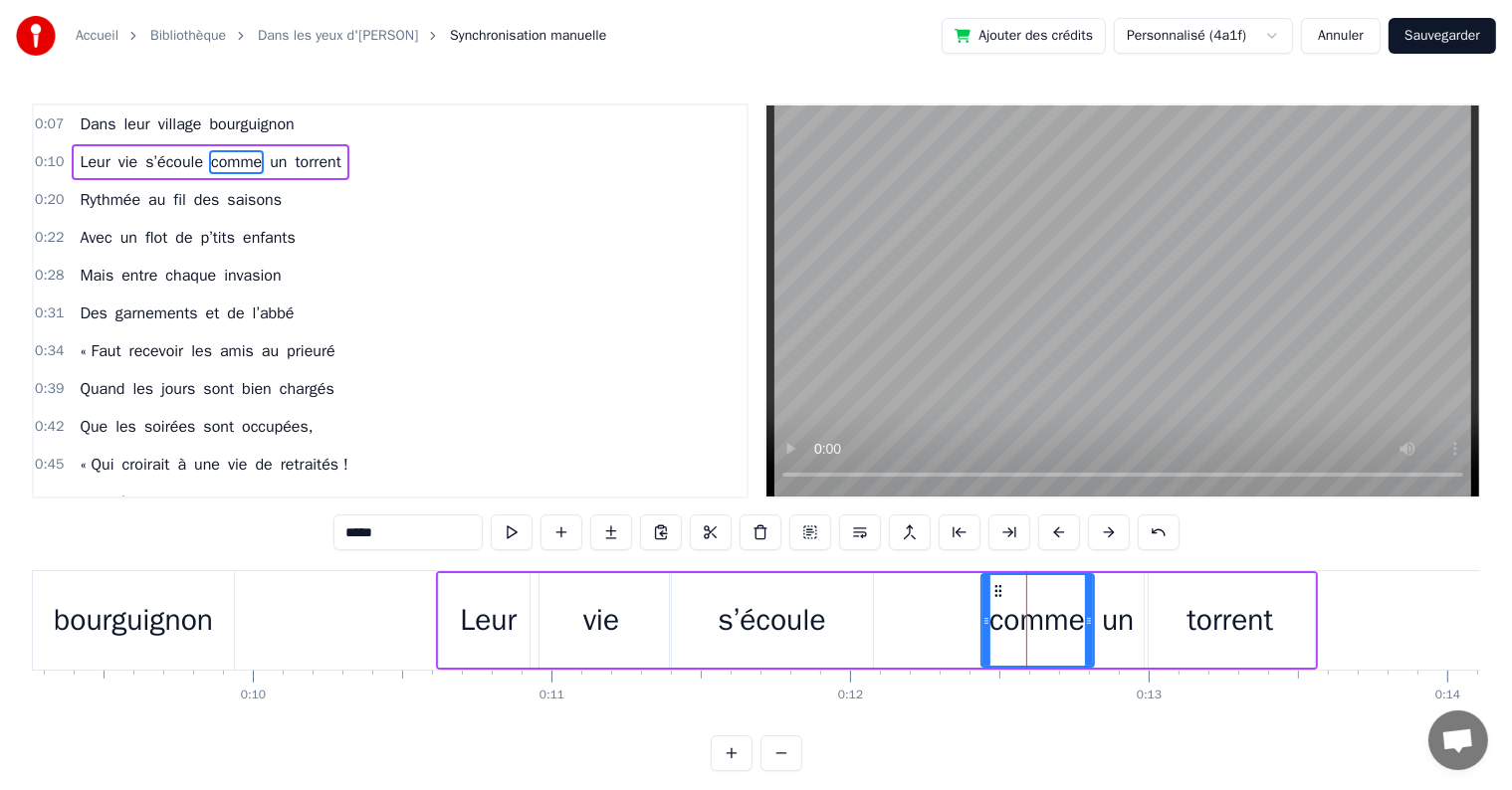 drag, startPoint x: 991, startPoint y: 579, endPoint x: 868, endPoint y: 569, distance: 123.40583 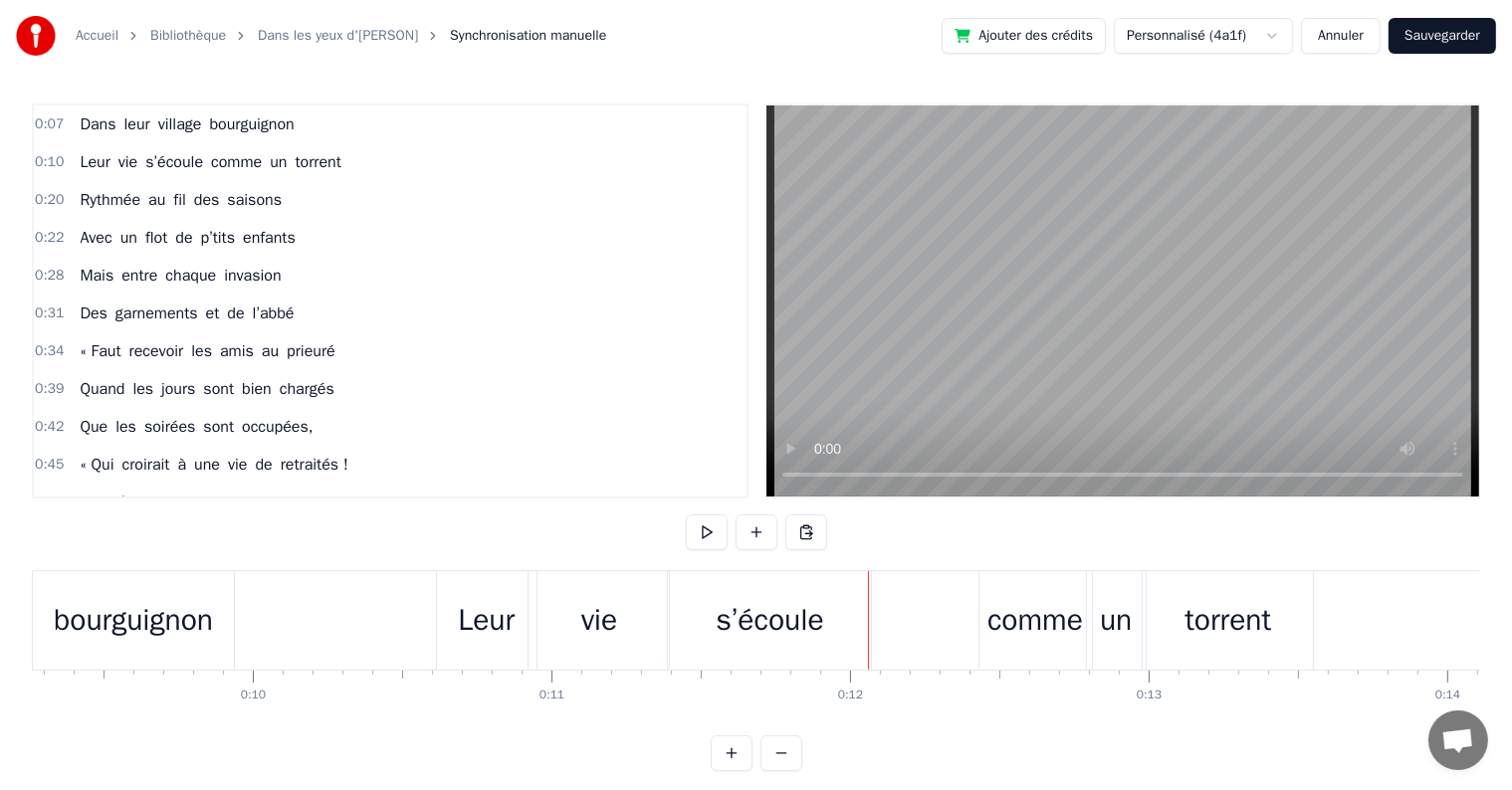 click on "comme" at bounding box center (1035, 620) 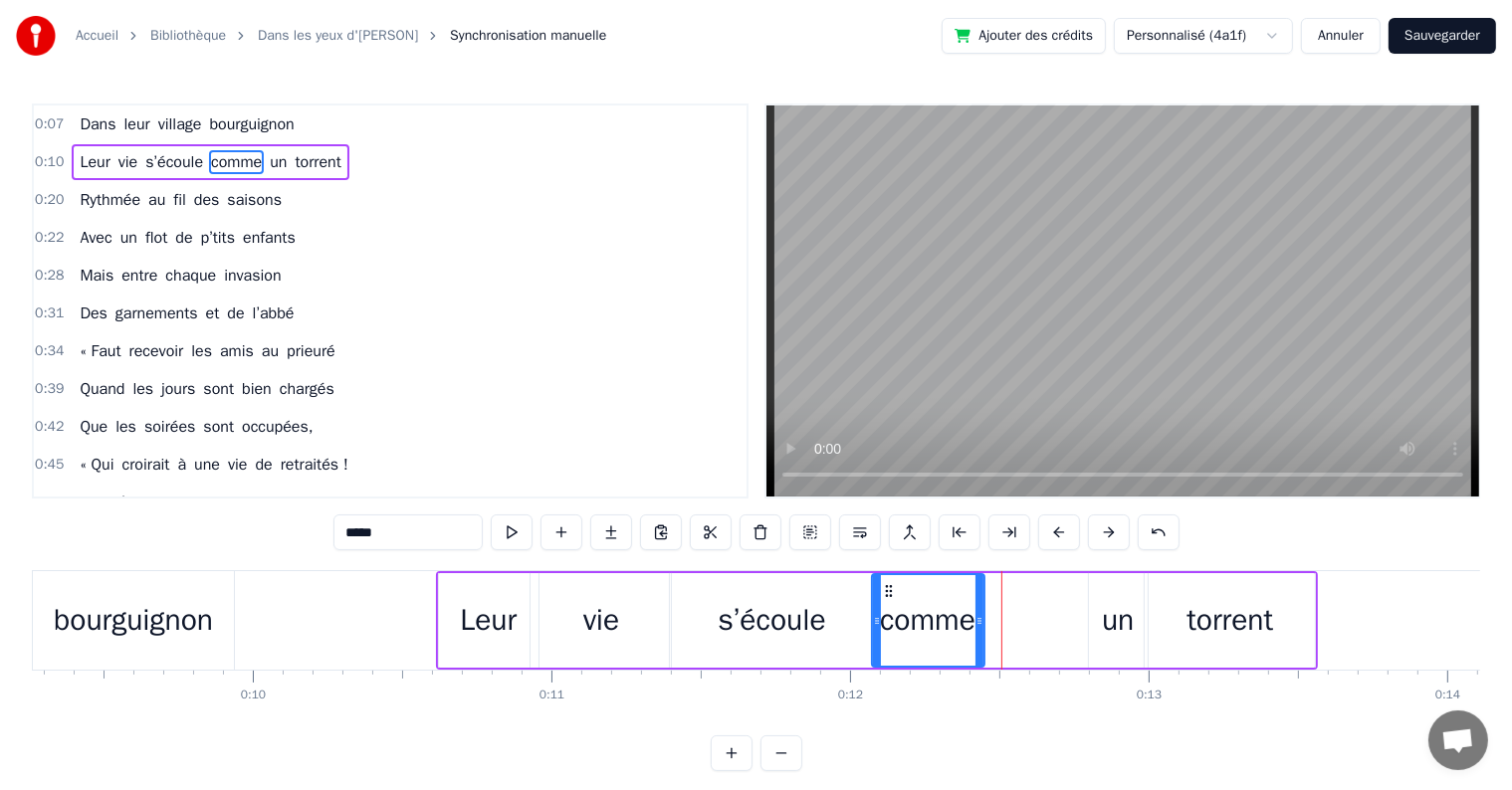 drag, startPoint x: 996, startPoint y: 587, endPoint x: 888, endPoint y: 592, distance: 108.11568 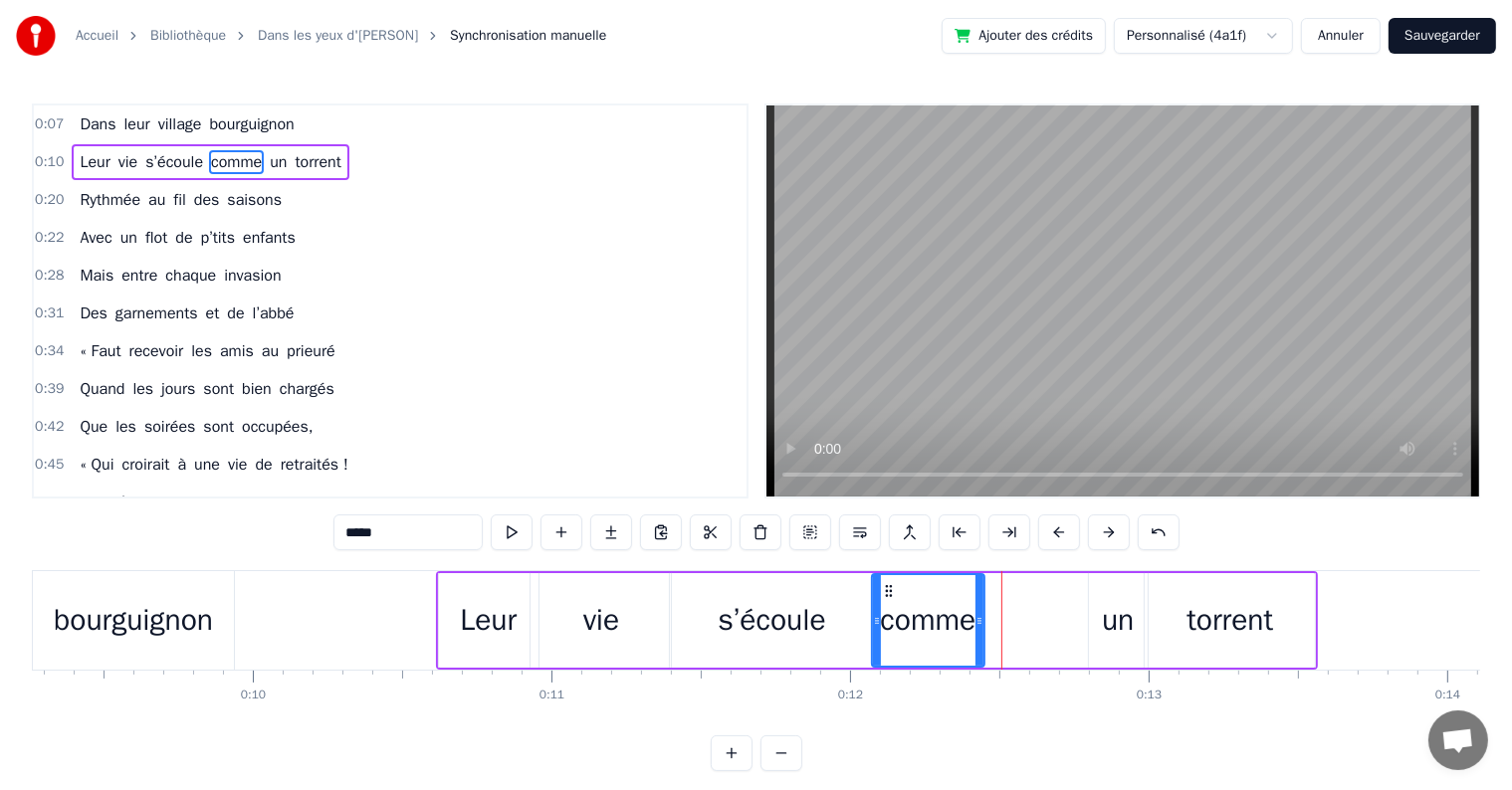 click on "un" at bounding box center (1118, 620) 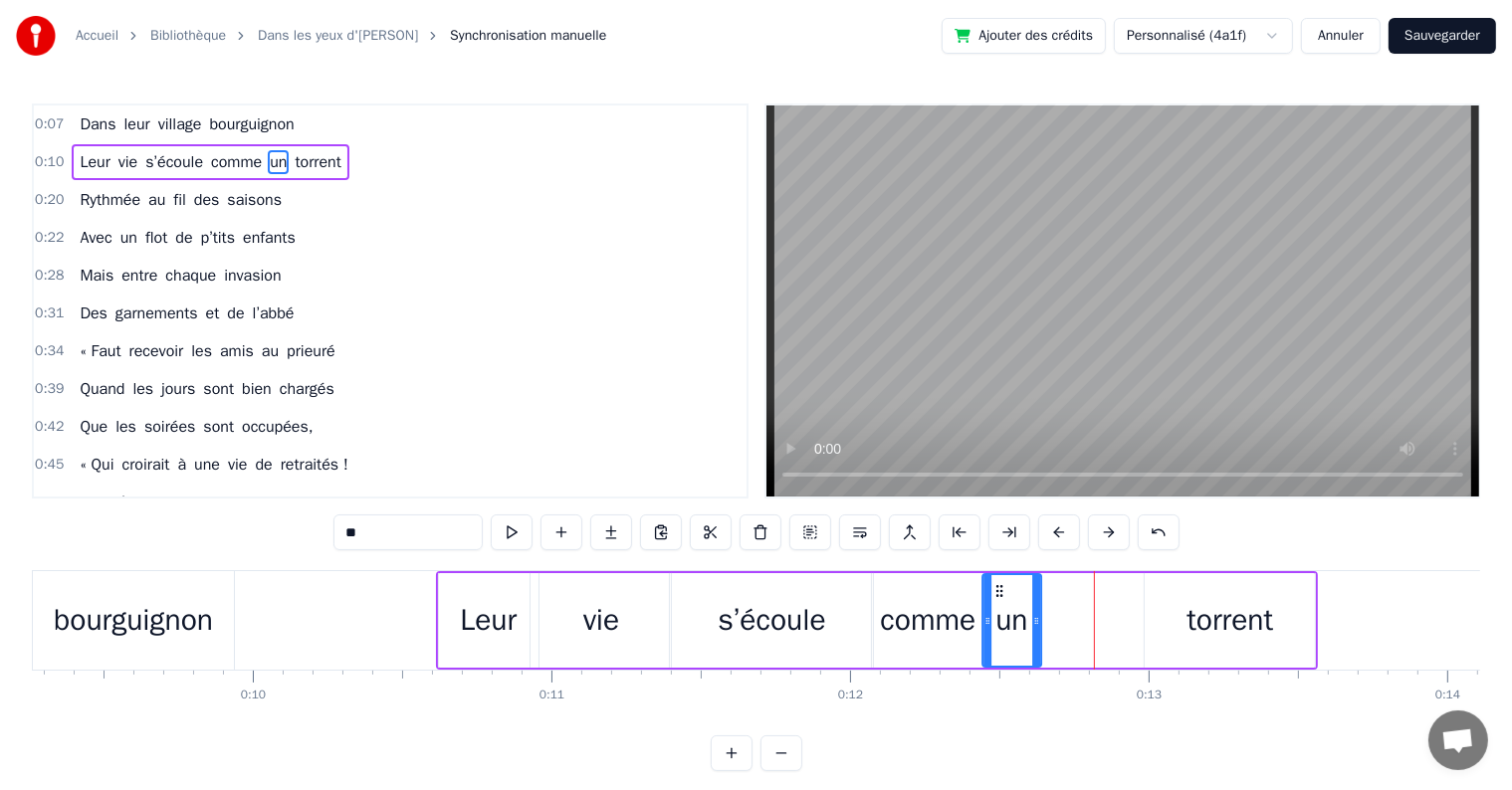 drag, startPoint x: 1107, startPoint y: 589, endPoint x: 1000, endPoint y: 582, distance: 107.22873 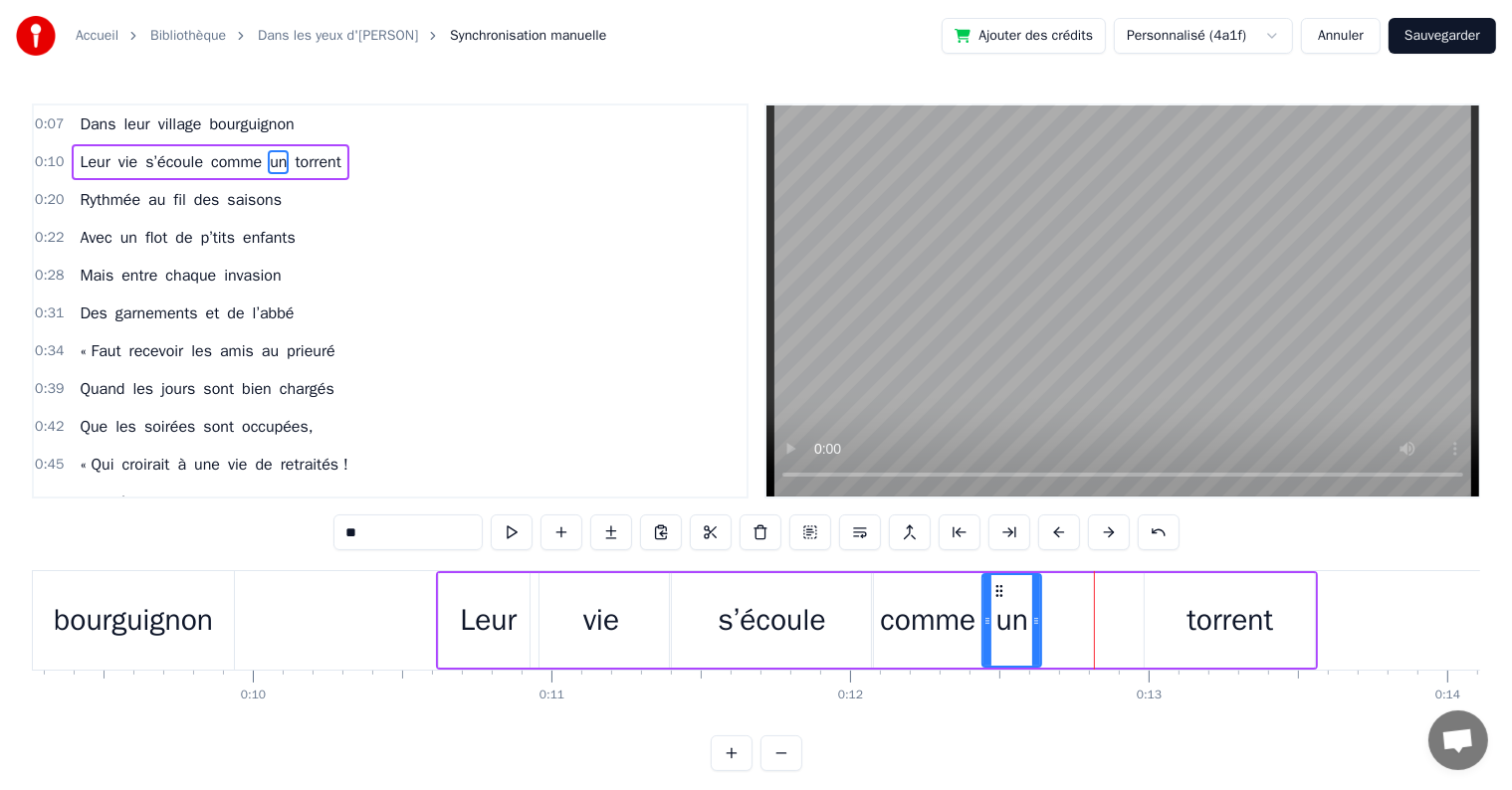 click on "torrent" at bounding box center (1229, 620) 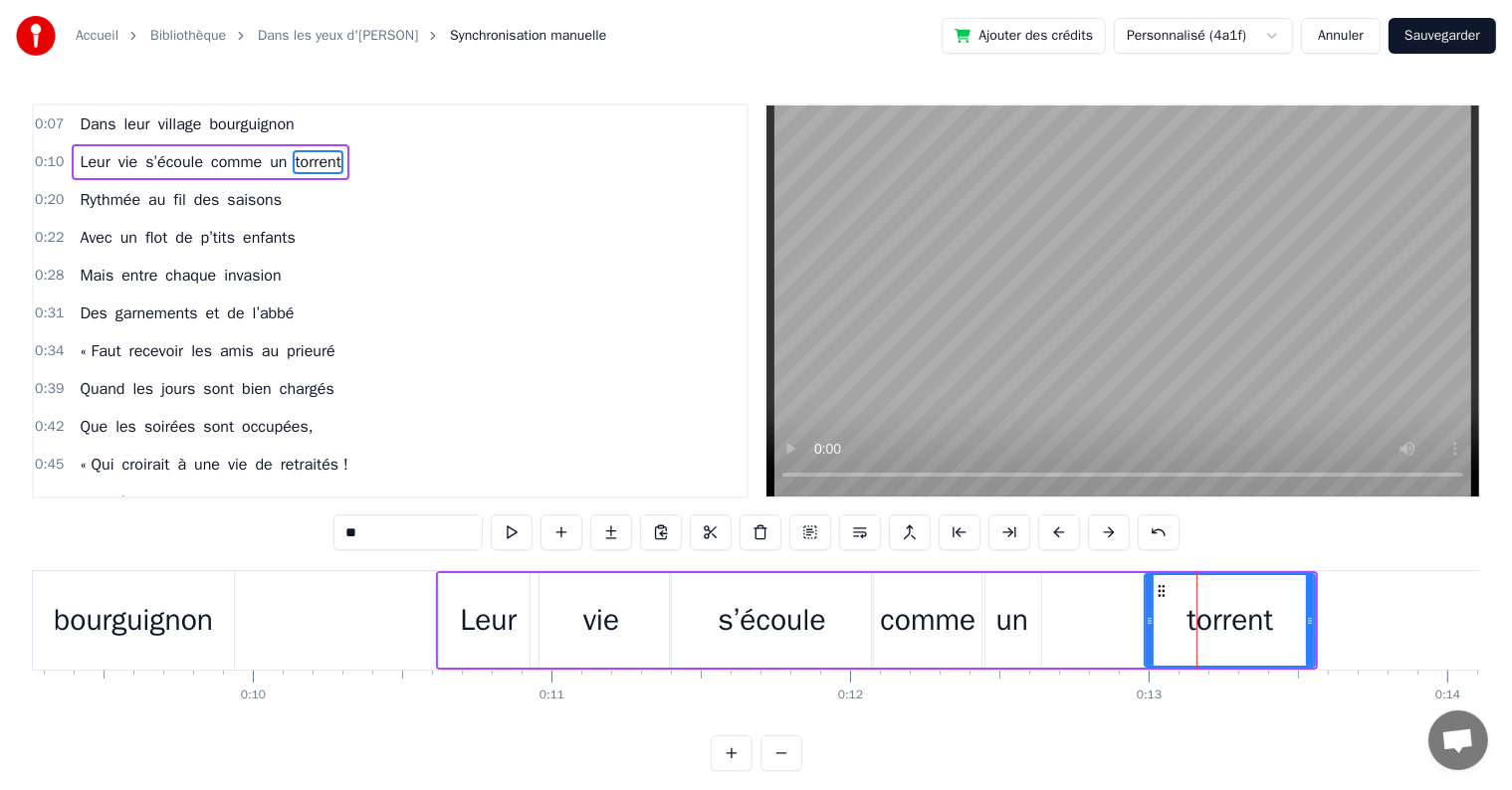 type on "*******" 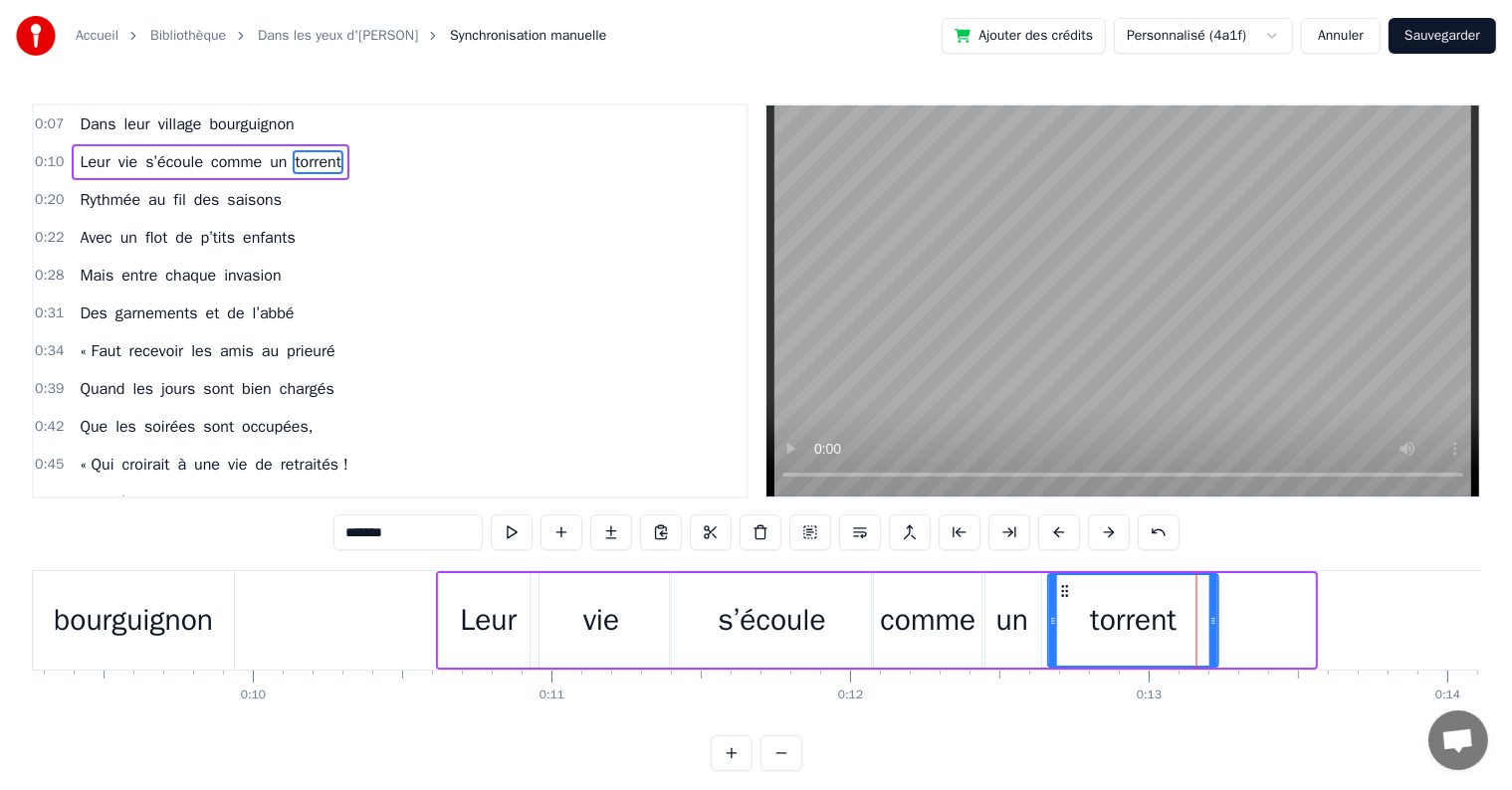 drag, startPoint x: 1159, startPoint y: 585, endPoint x: 1063, endPoint y: 582, distance: 96.04686 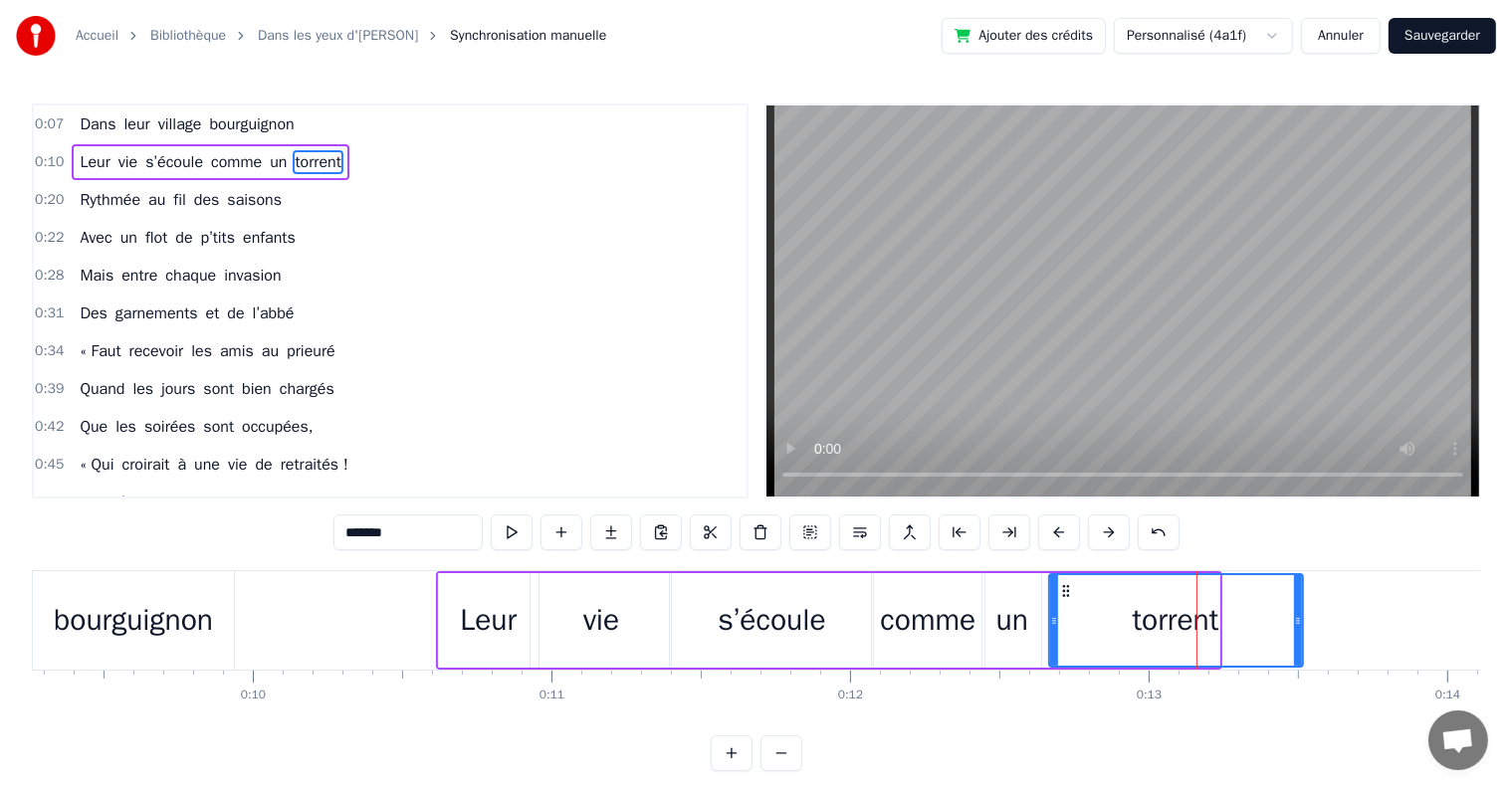 drag, startPoint x: 1210, startPoint y: 617, endPoint x: 1294, endPoint y: 621, distance: 84.095184 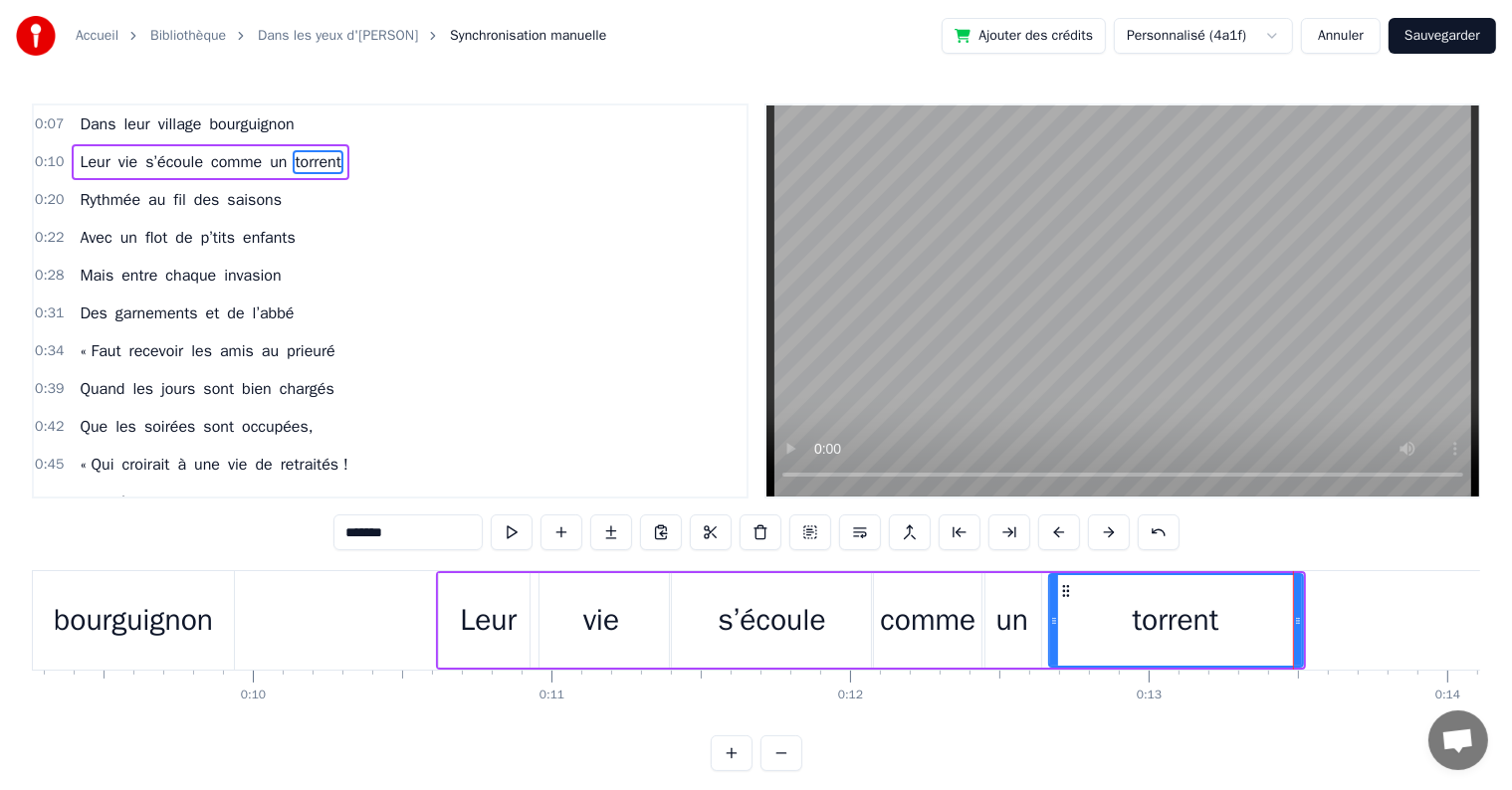 click 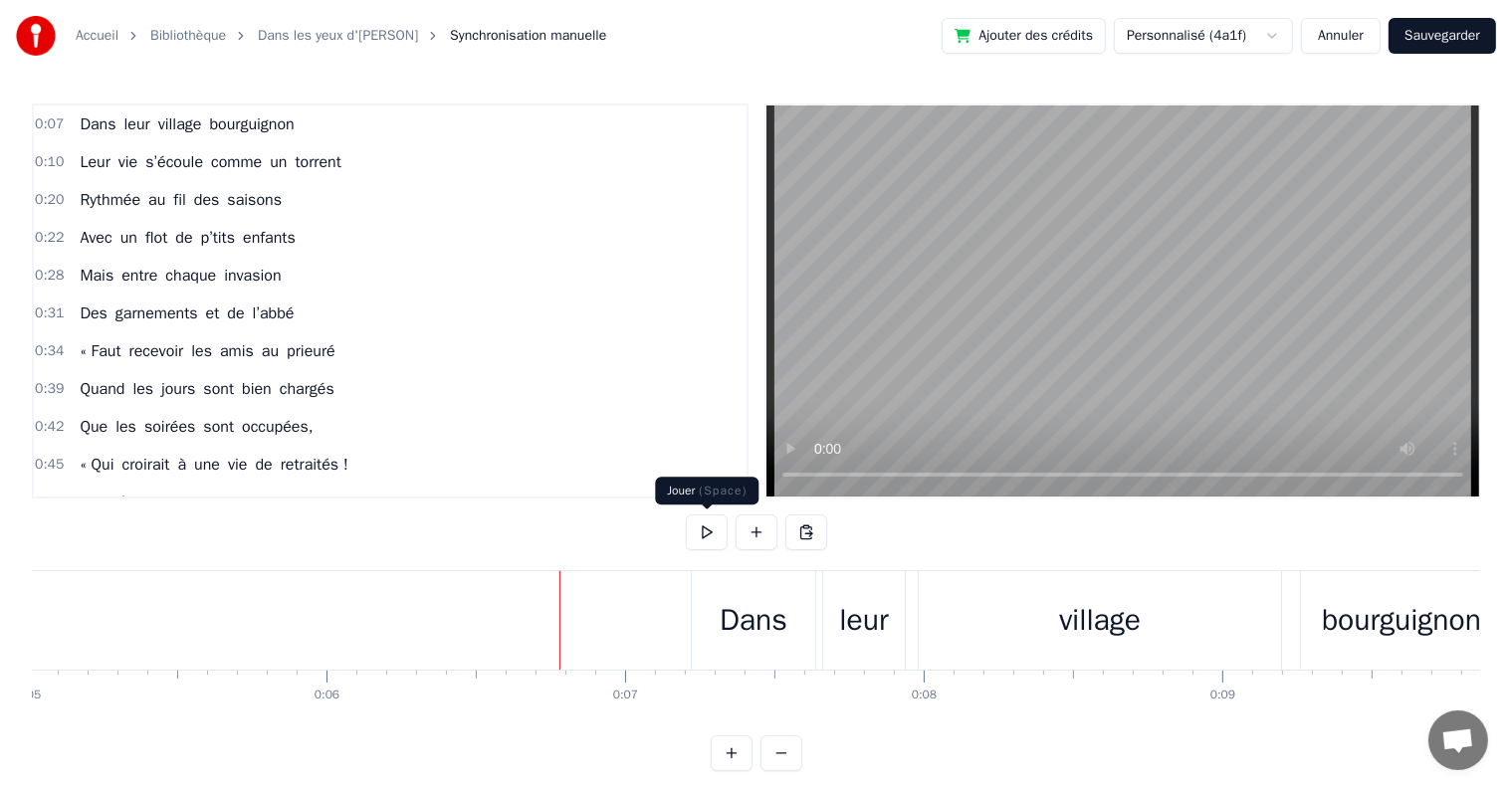 click at bounding box center (707, 532) 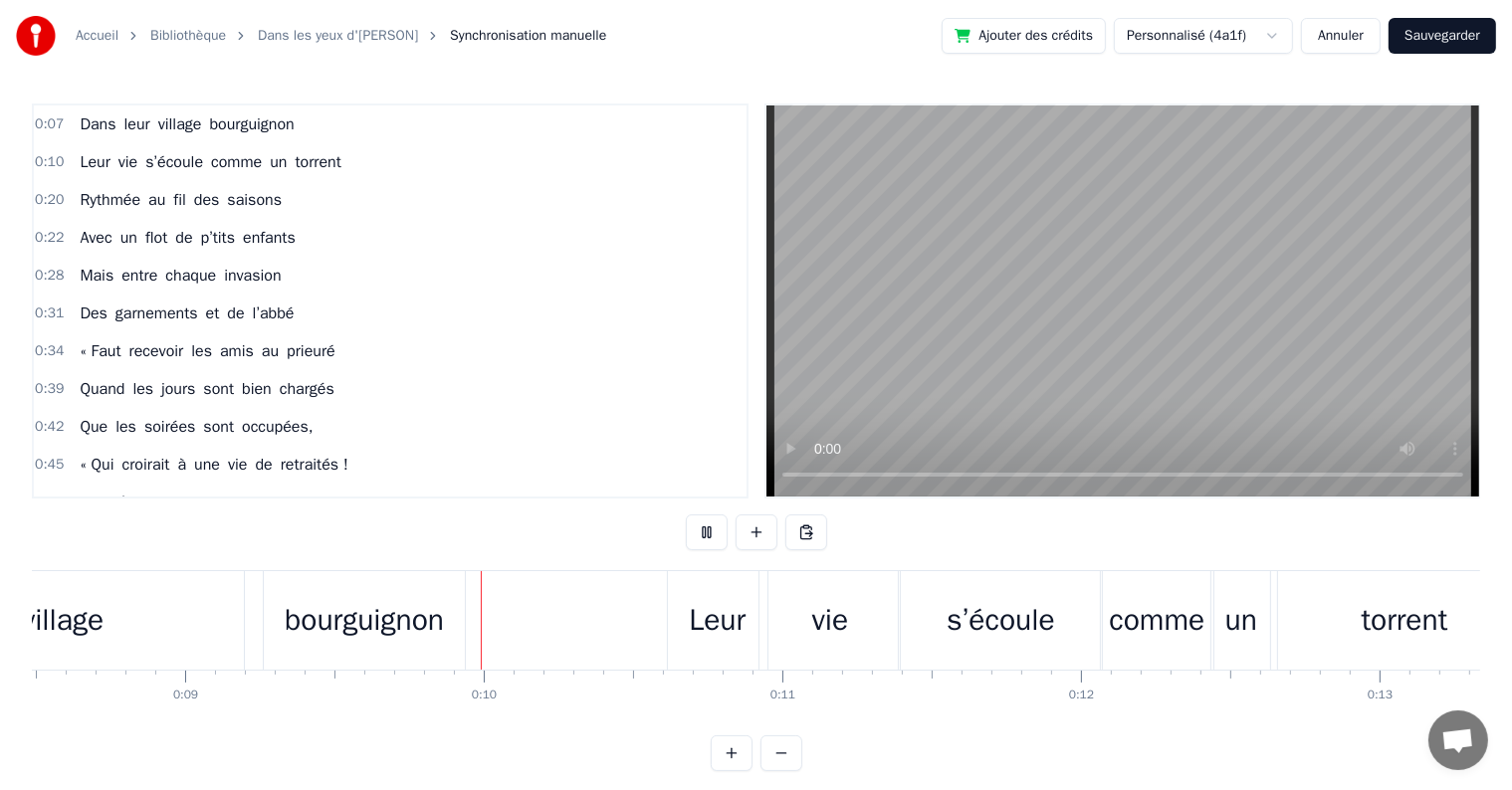 click at bounding box center (707, 532) 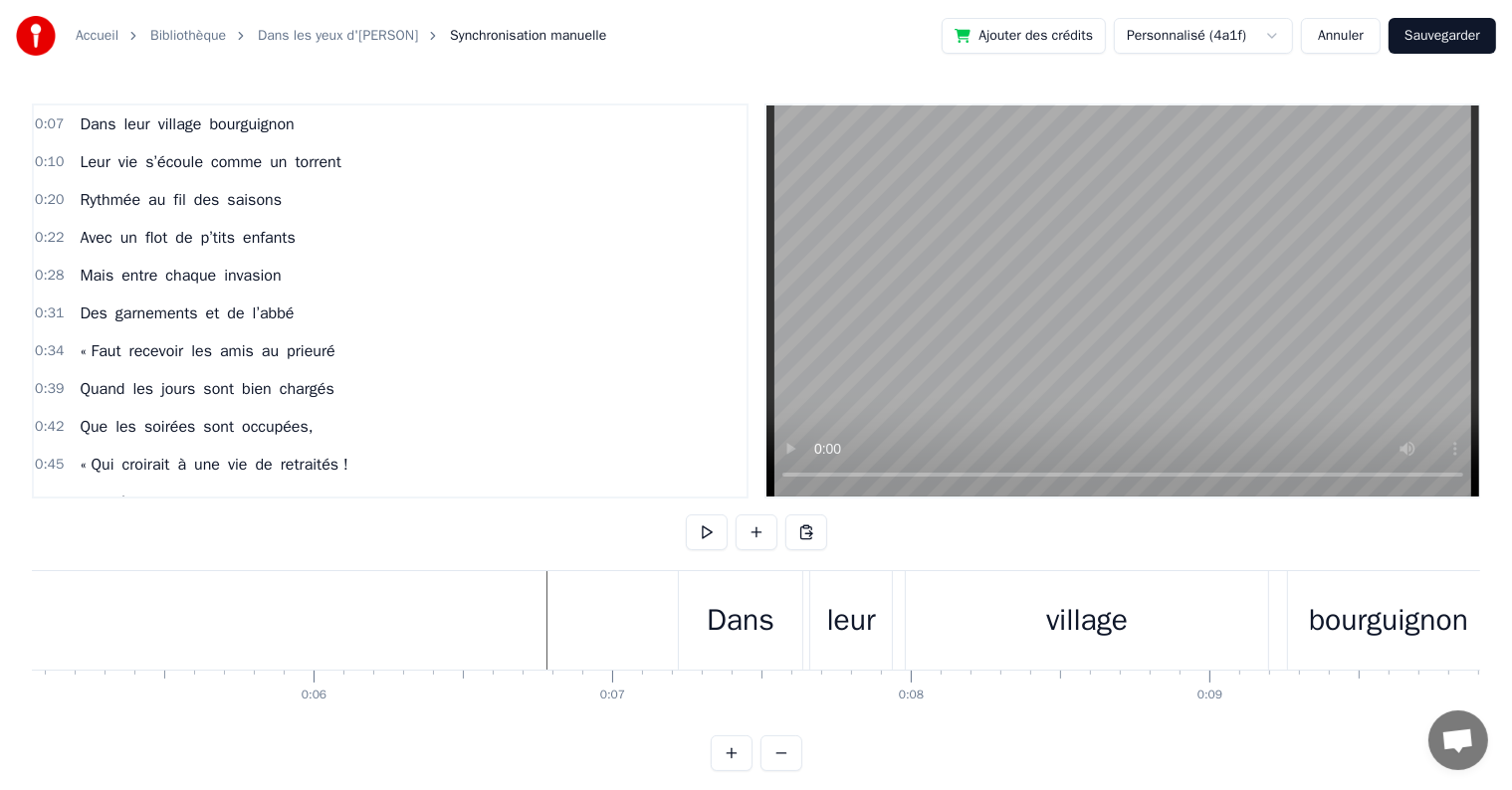 scroll, scrollTop: 0, scrollLeft: 243, axis: horizontal 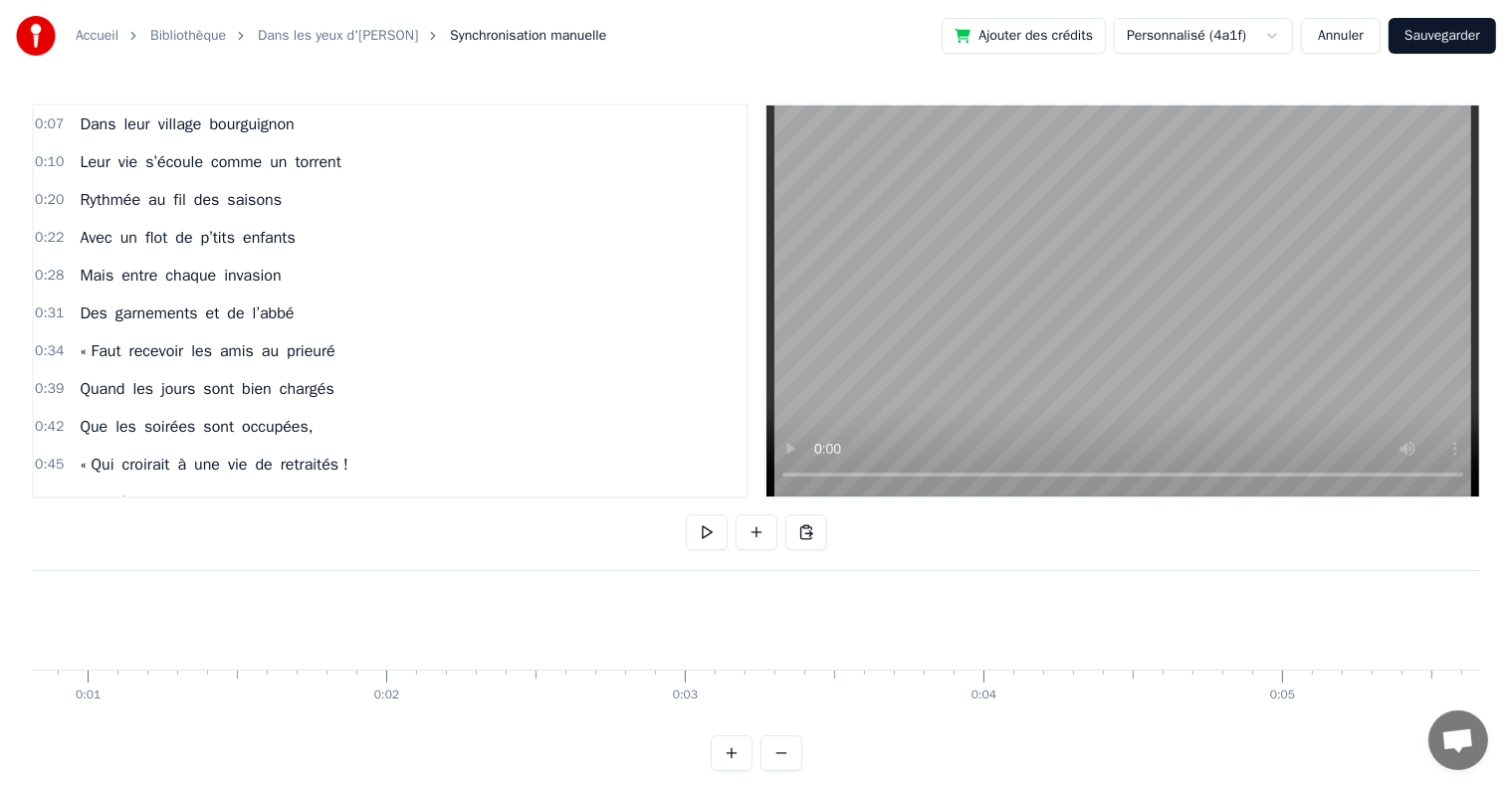 click at bounding box center (34833, 620) 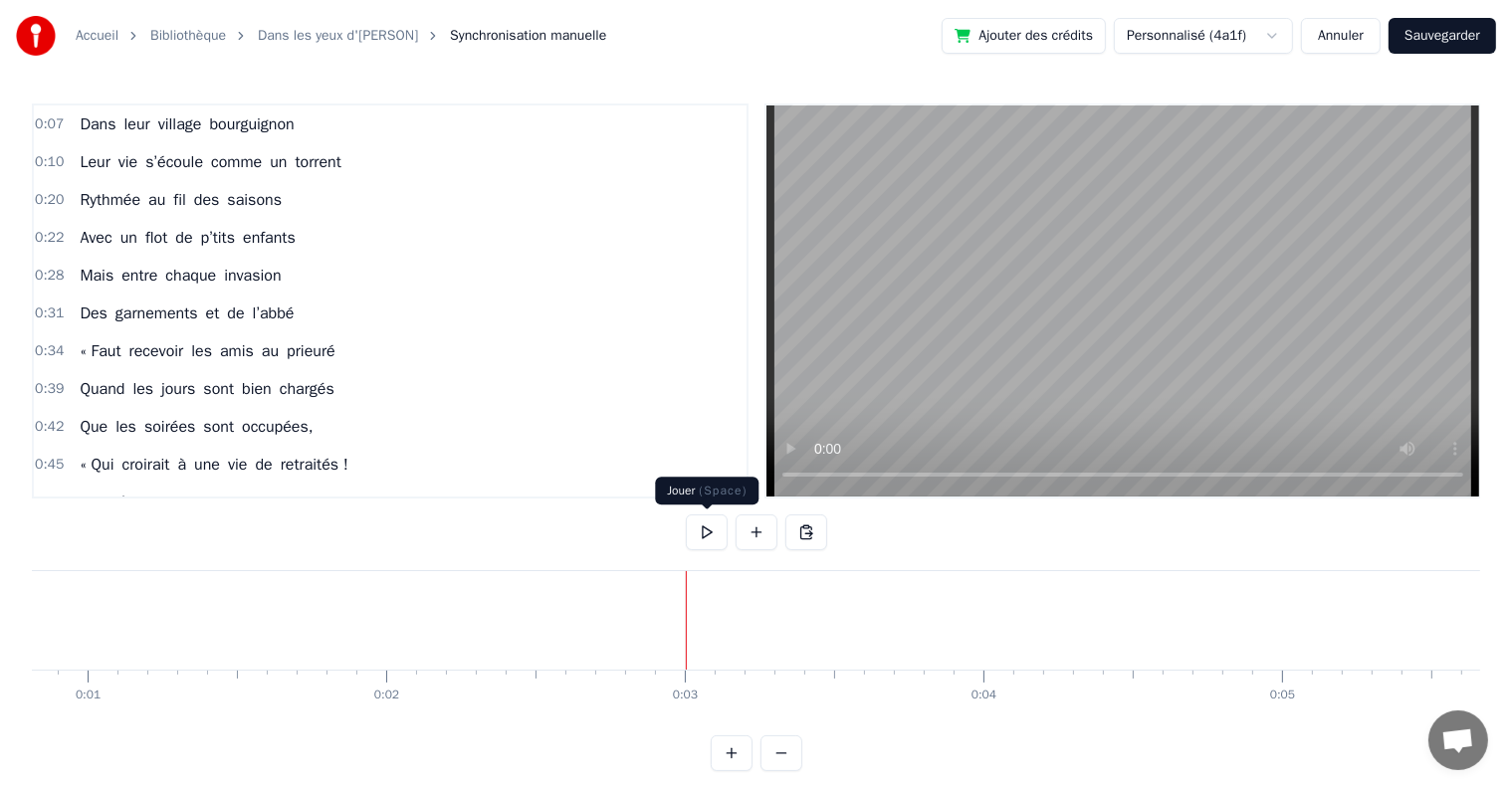 click at bounding box center [707, 532] 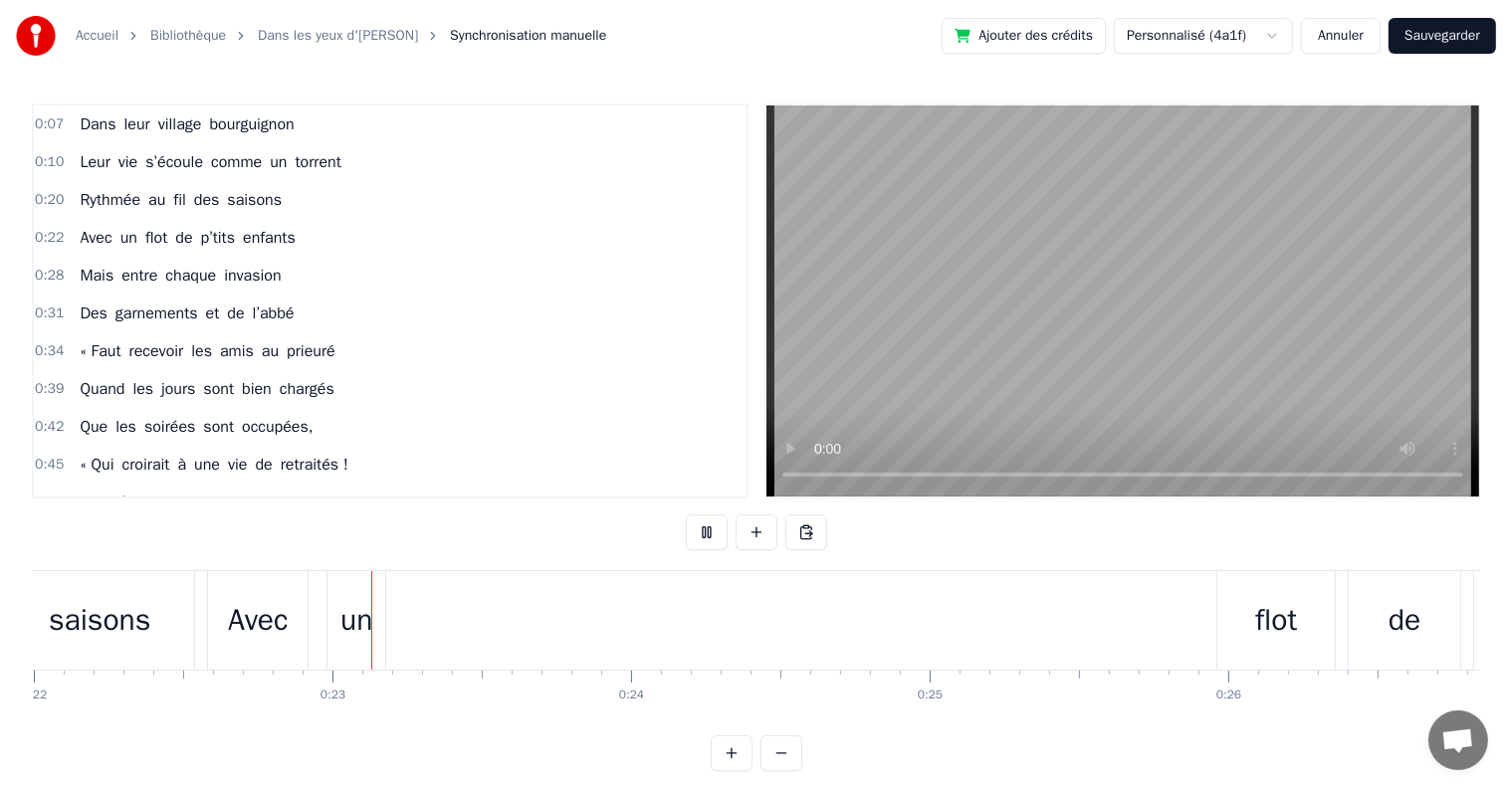 scroll, scrollTop: 0, scrollLeft: 6645, axis: horizontal 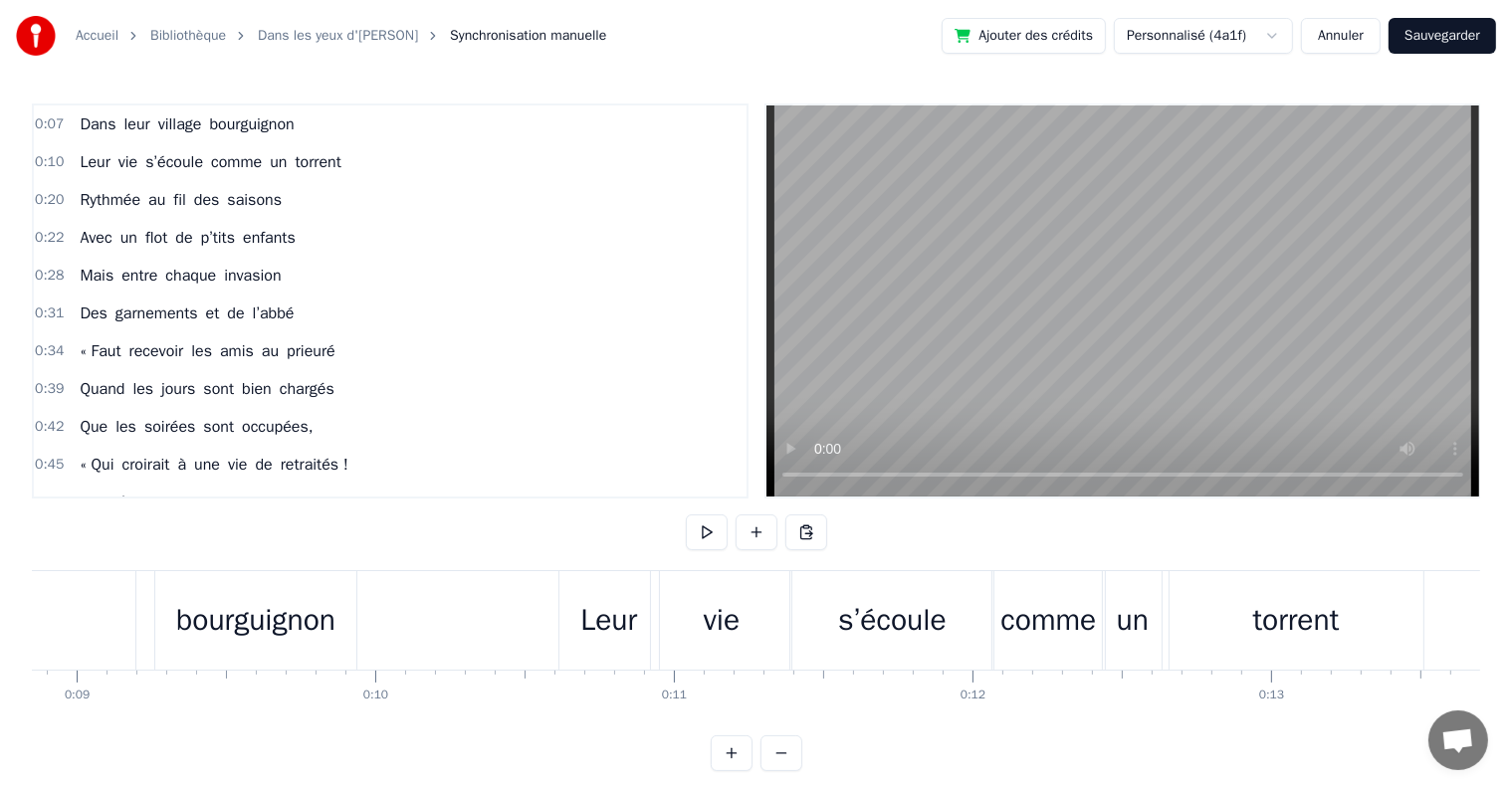 click on "Leur" at bounding box center (608, 620) 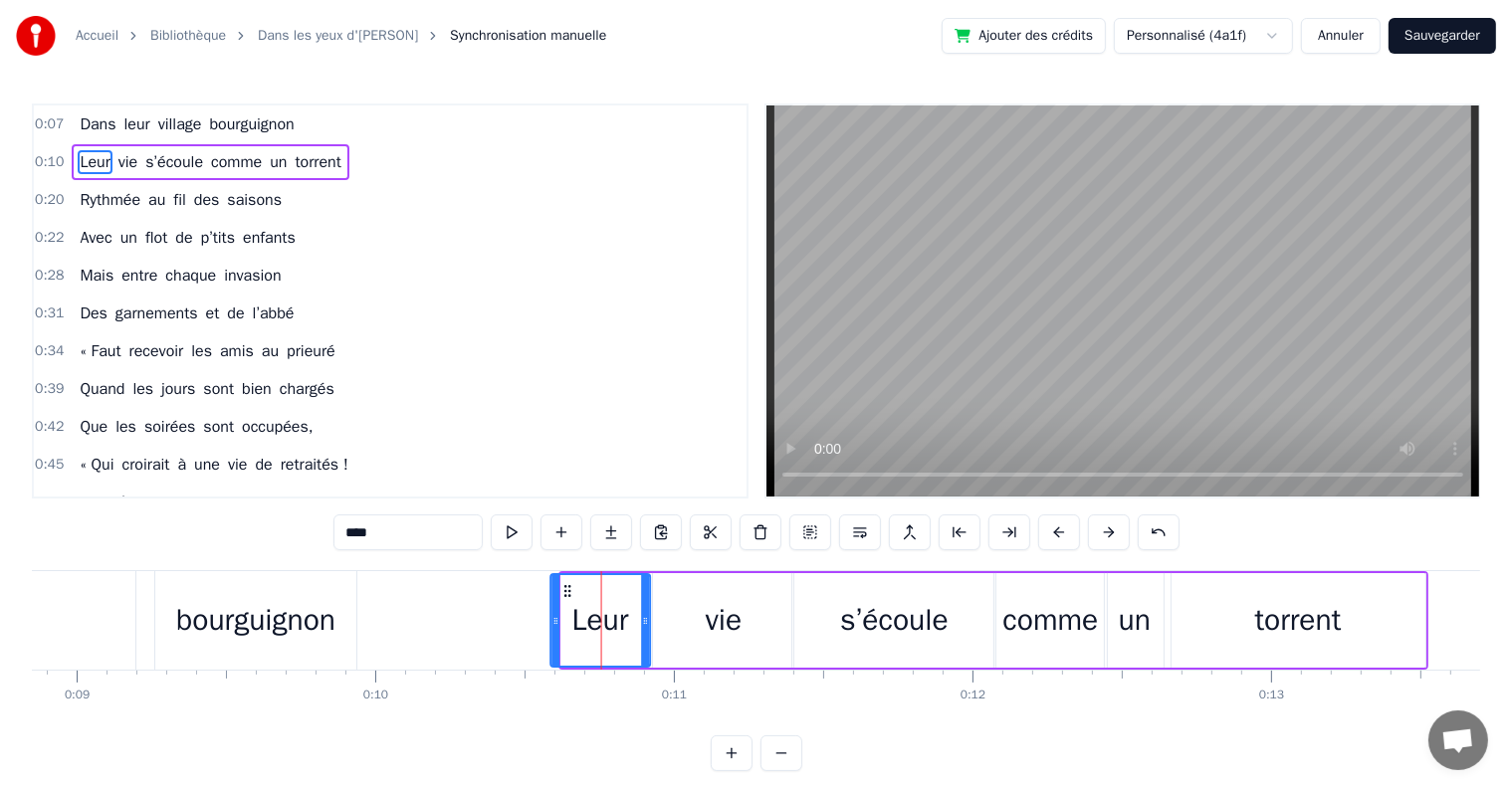 click 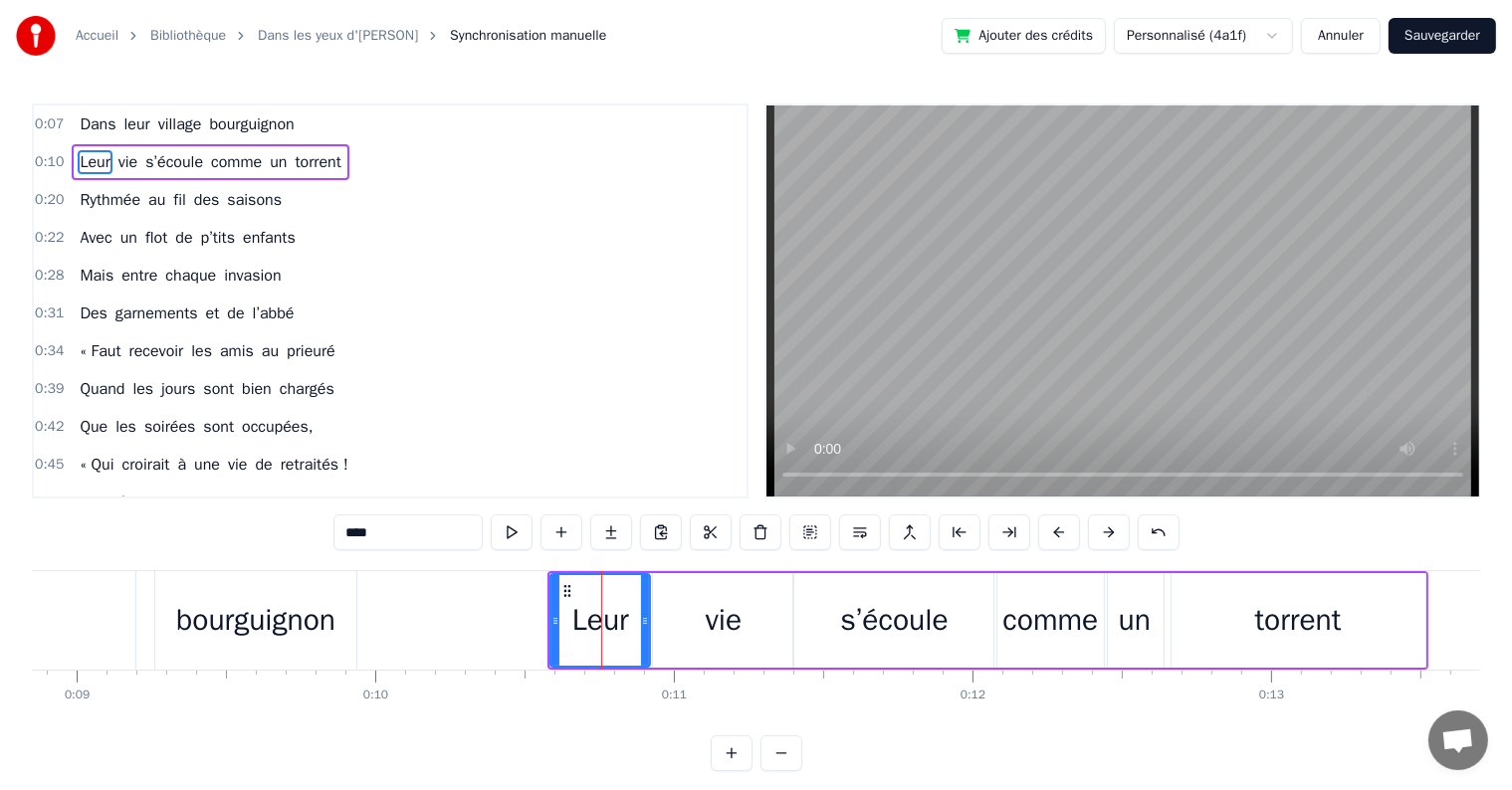 scroll, scrollTop: 0, scrollLeft: 3910, axis: horizontal 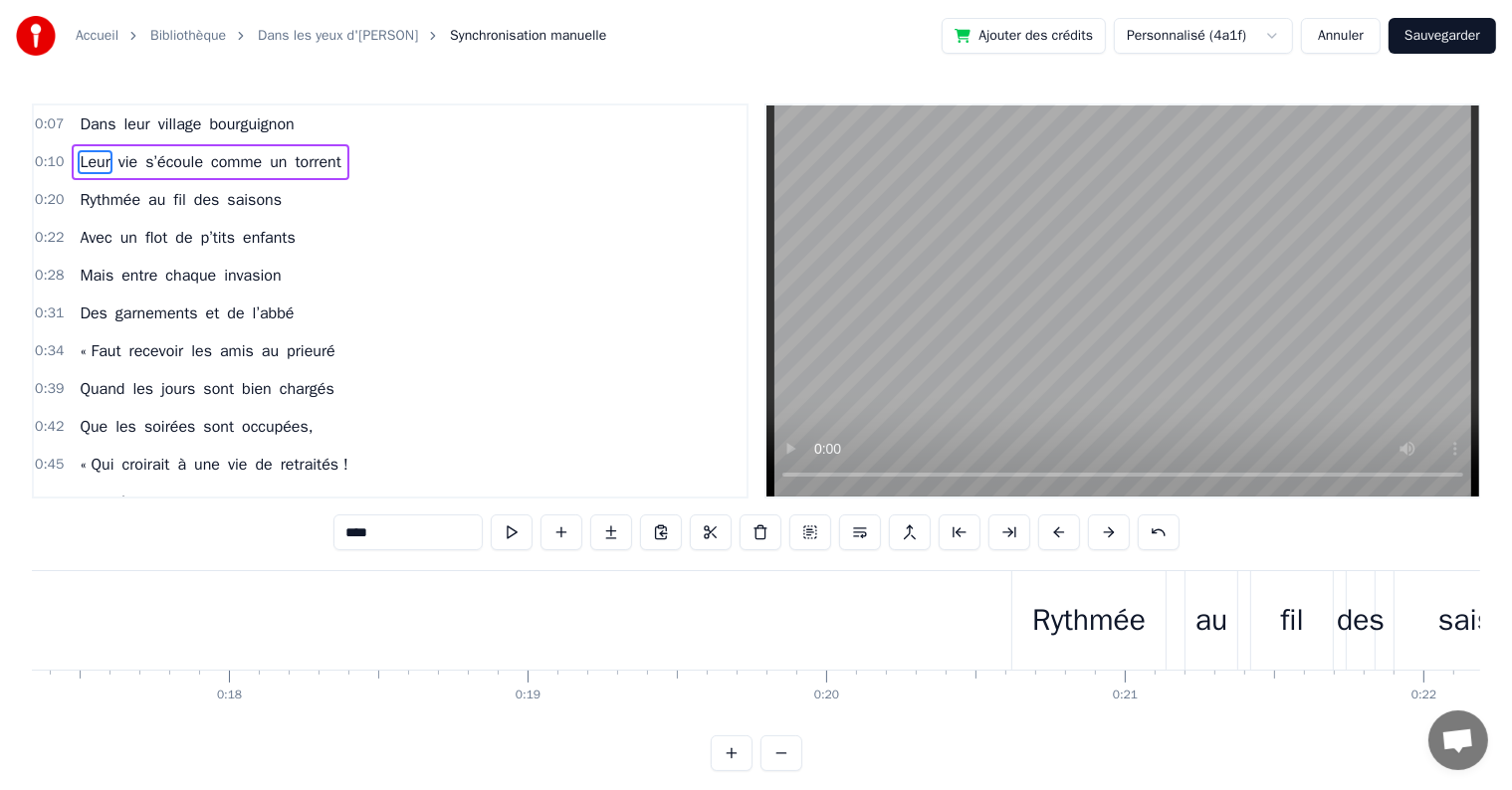 click on "Rythmée" at bounding box center [1089, 620] 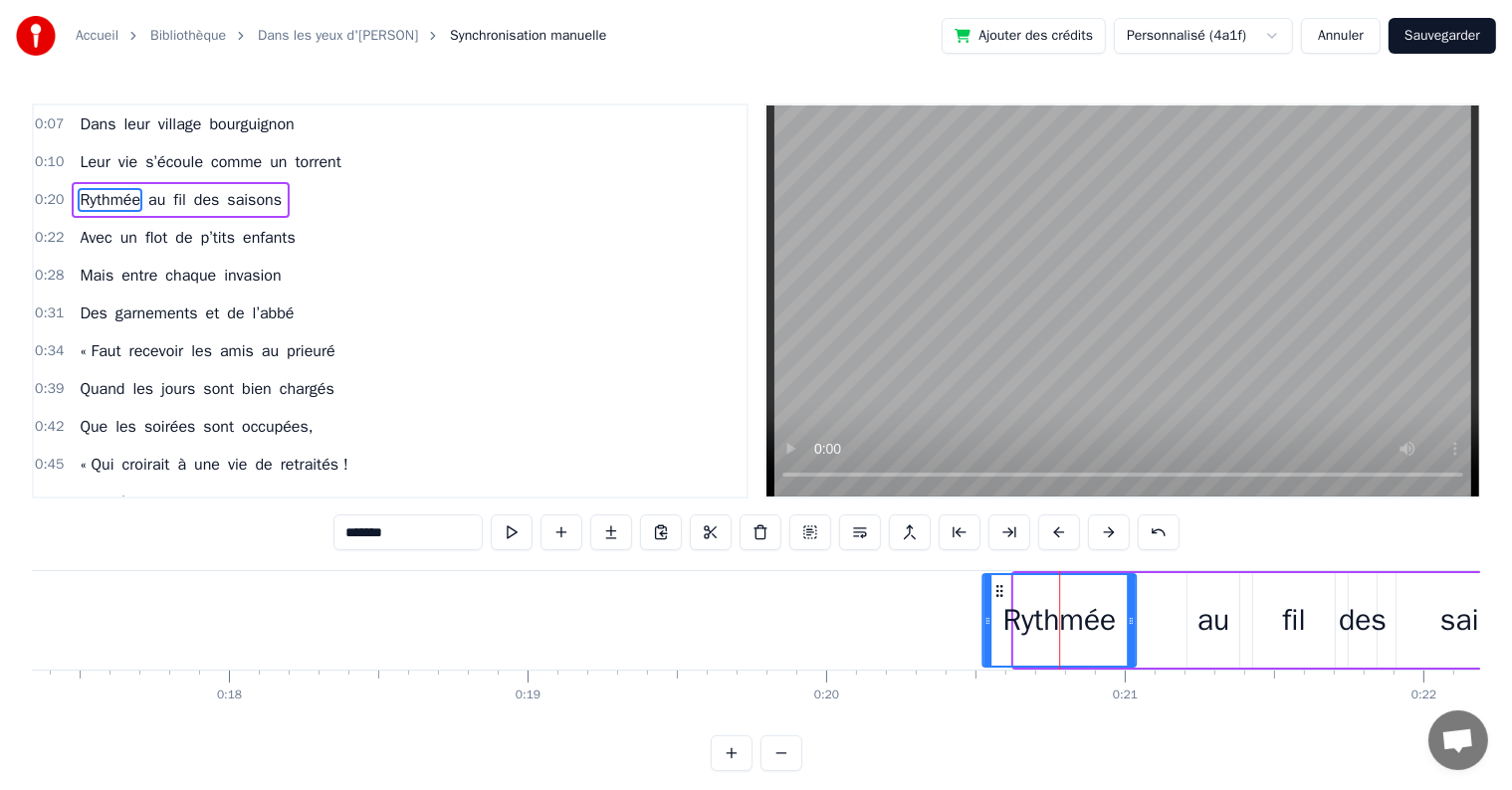 drag, startPoint x: 1029, startPoint y: 586, endPoint x: 997, endPoint y: 589, distance: 32.140317 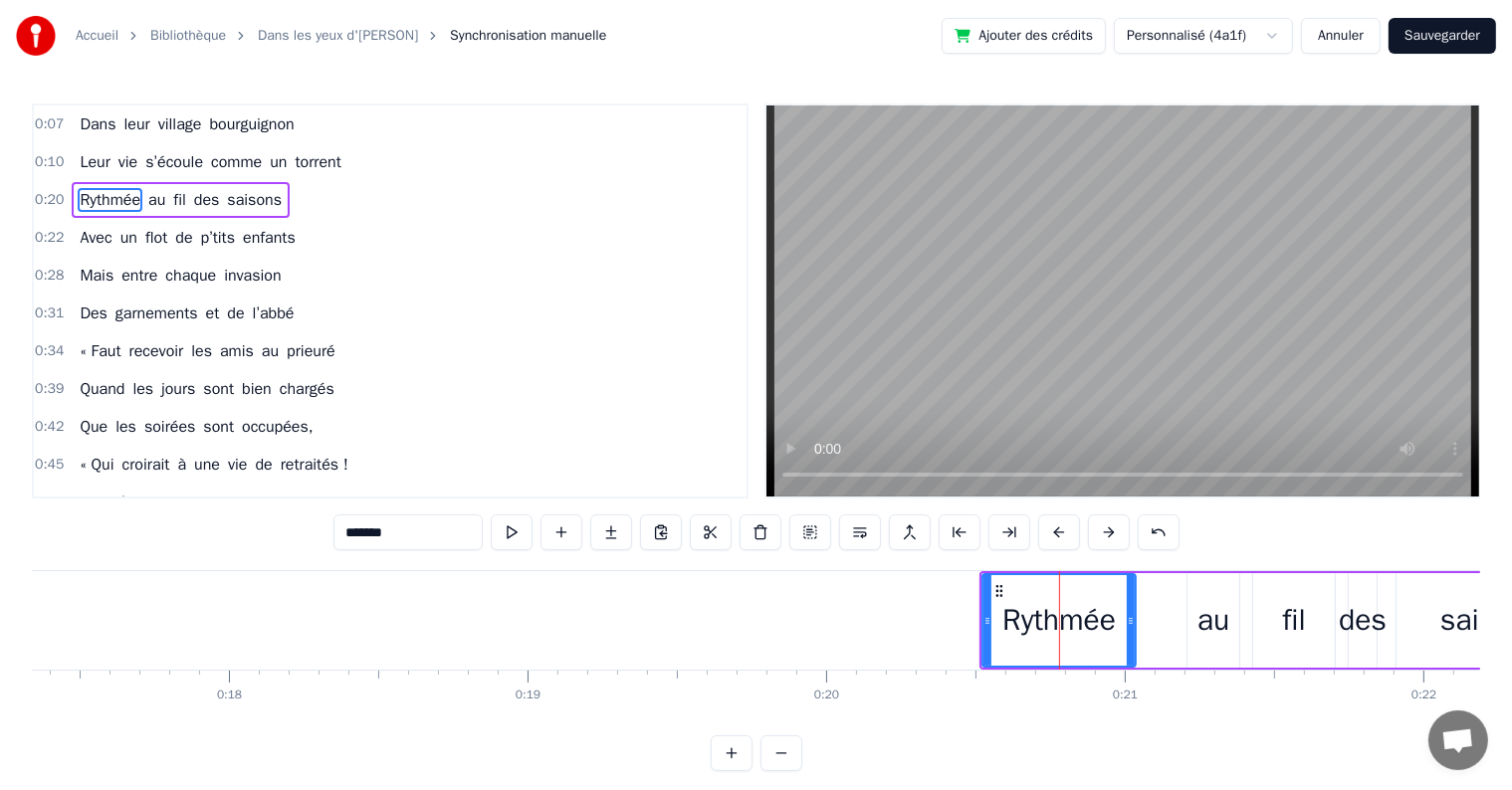 click on "0 0:01 0:02 0:03 0:04 0:05 0:06 0:07 0:08 0:09 0:10 0:11 0:12 0:13 0:14 0:15 0:16 0:17 0:18 0:19 0:20 0:21 0:22 0:23 0:24 0:25 0:26 0:27 0:28 0:29 0:30 0:31 0:32 0:33 0:34 0:35 0:36 0:37 0:38 0:39 0:40 0:41 0:42 0:43 0:44 0:45 0:46 0:47 0:48 0:49 0:50 0:51 0:52 0:53 0:54 0:55 0:56 0:57 0:58 0:59 1:00 1:01 1:02 1:03 1:04 1:05 1:06 1:07 1:08 1:09 1:10 1:11 1:12 1:13 1:14 1:15 1:16 1:17 1:18 1:19 1:20 1:21 1:22 1:23 1:24 1:25 1:26 1:27 1:28 1:29 1:30 1:31 1:32 1:33 1:34 1:35 1:36 1:37 1:38 1:39 1:40 1:41 1:42 1:43 1:44 1:45 1:46 1:47 1:48 1:49 1:50 1:51 1:52 1:53 1:54 1:55 1:56 1:57 1:58 1:59 2:00 2:01 2:02 2:03 2:04 2:05 2:06 2:07 2:08 2:09 2:10 2:11 2:12 2:13 2:14 2:15 2:16 2:17 2:18 2:19 2:20 2:21 2:22 2:23 2:24 2:25 2:26 2:27 2:28 2:29 2:30 2:31 2:32 2:33 2:34 2:35 2:36 2:37 2:38 2:39 2:40 2:41 2:42 2:43 2:44 2:45 2:46 2:47 2:48 2:49 2:50 2:51 2:52 2:53 2:54 2:55 2:56 2:57 2:58 2:59 3:00 3:01 3:02 3:03 3:04 3:05 3:06 3:07 3:08 3:09 3:10 3:11 3:12 3:13 3:14 3:15 3:16 3:17 3:18 3:19 3:20 3:21 3:22 3:23 3:24" at bounding box center [29898, 686] 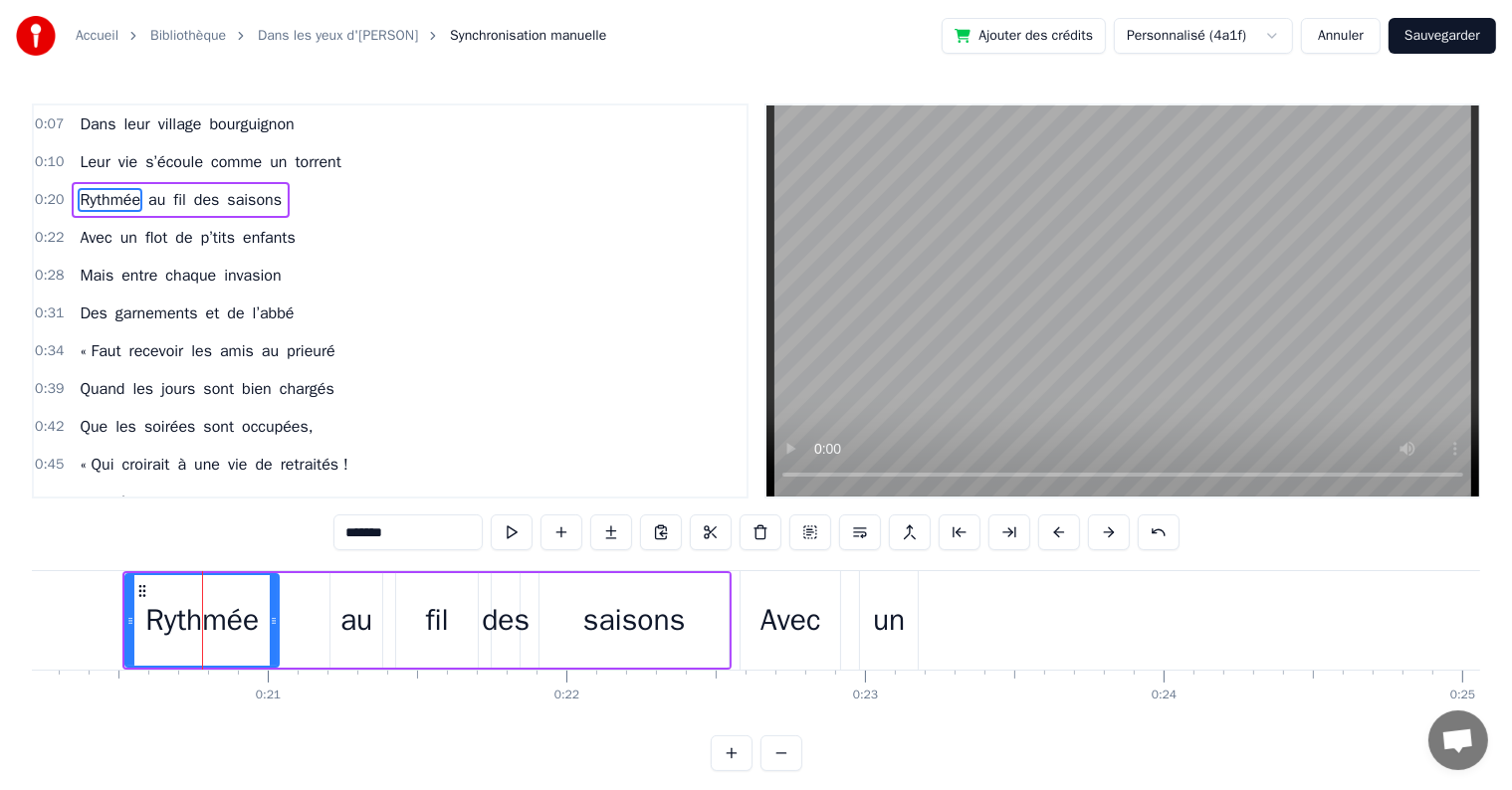 scroll, scrollTop: 0, scrollLeft: 6075, axis: horizontal 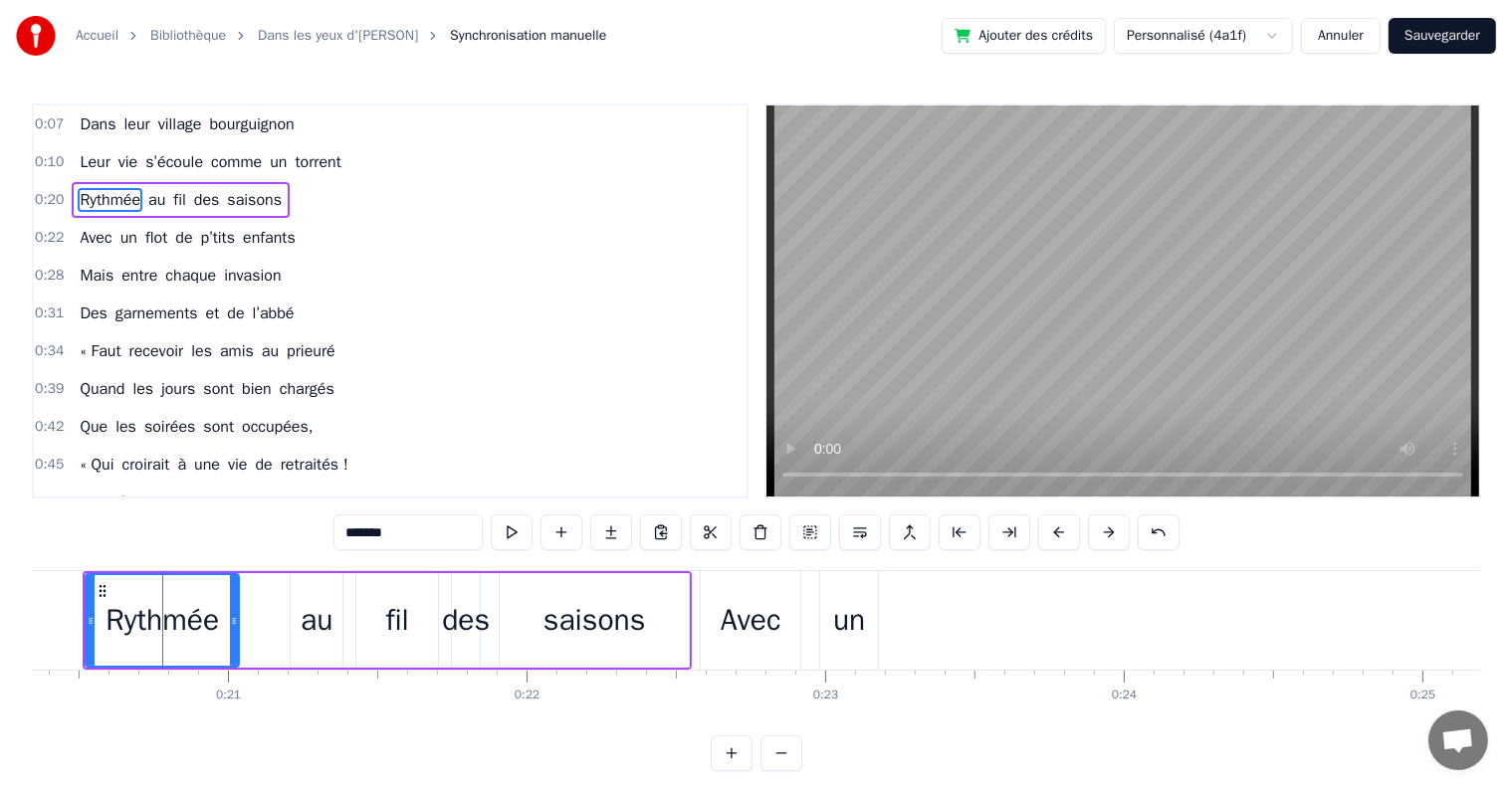 click on "saisons" at bounding box center [594, 620] 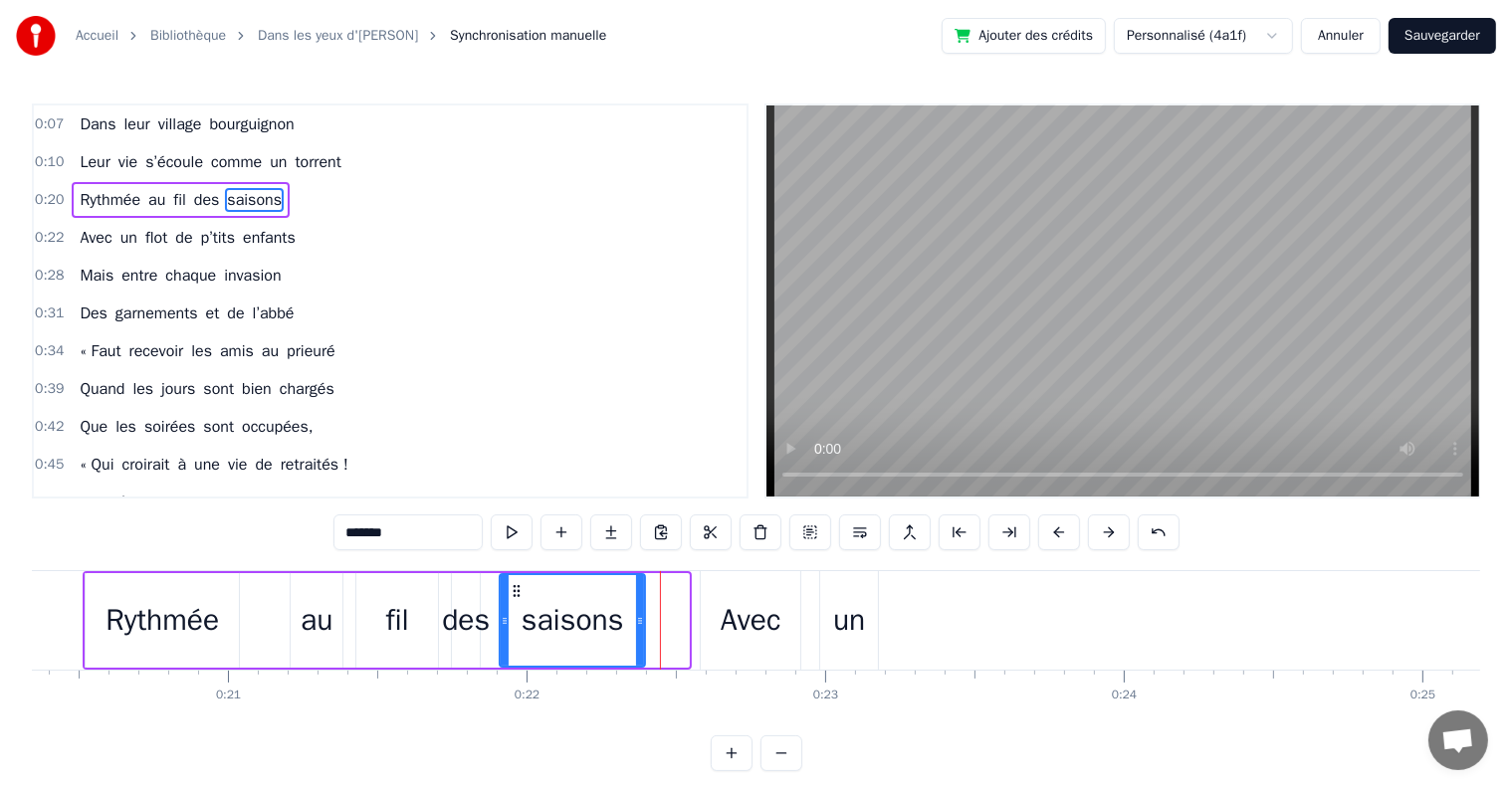 drag, startPoint x: 684, startPoint y: 622, endPoint x: 640, endPoint y: 618, distance: 44.181444 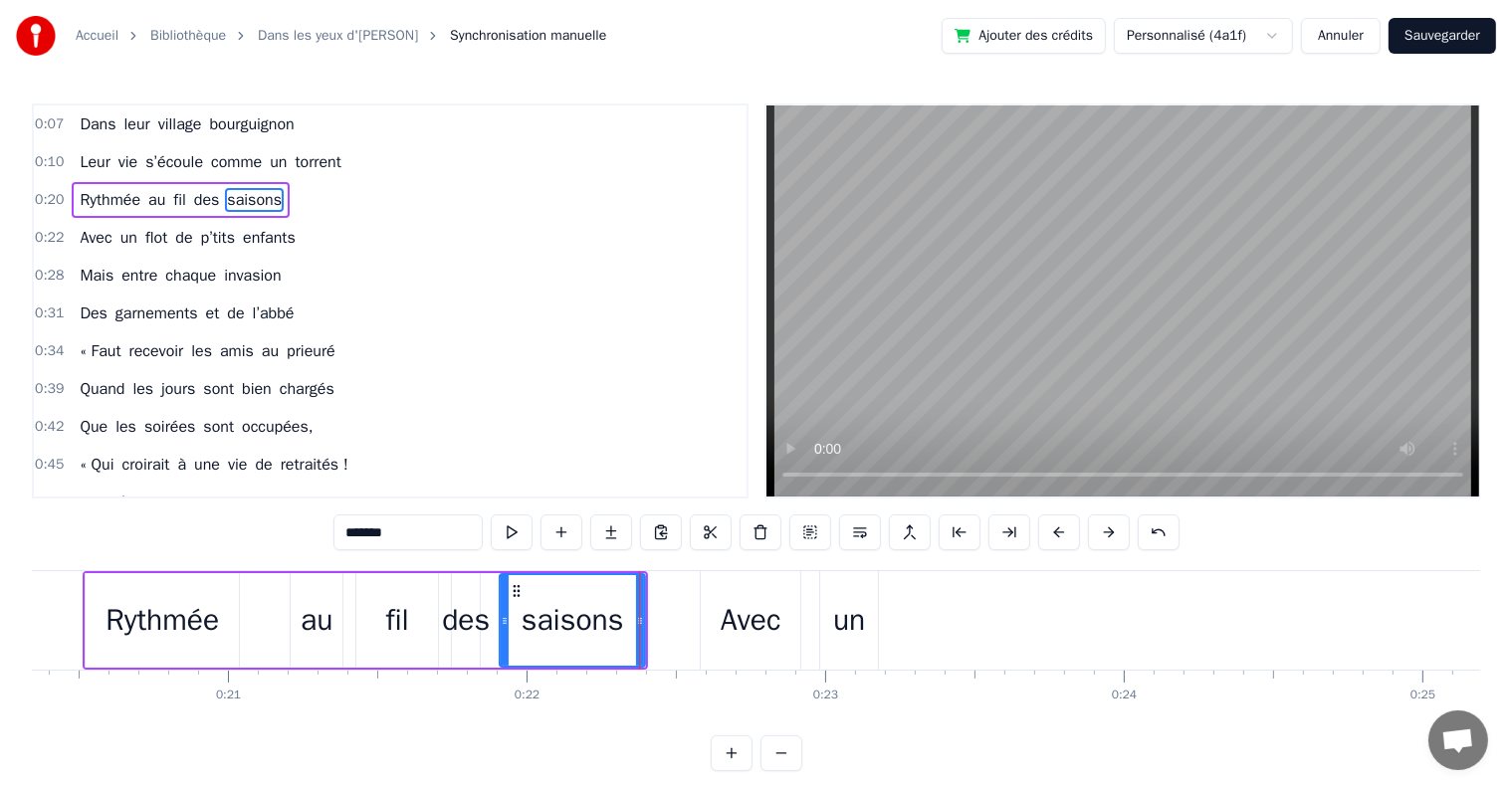 click on "Avec" at bounding box center [751, 620] 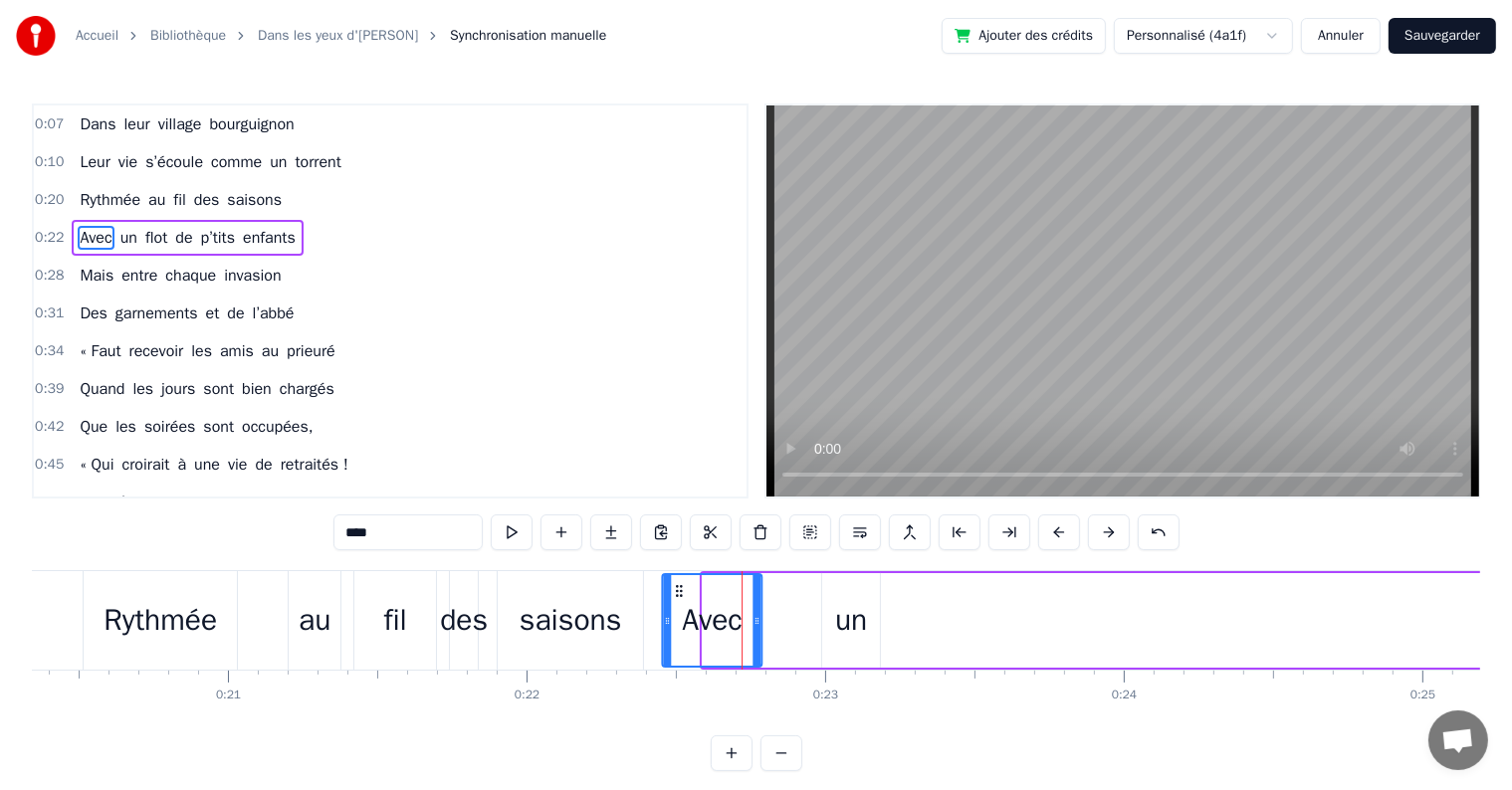 drag, startPoint x: 713, startPoint y: 592, endPoint x: 673, endPoint y: 590, distance: 40.04997 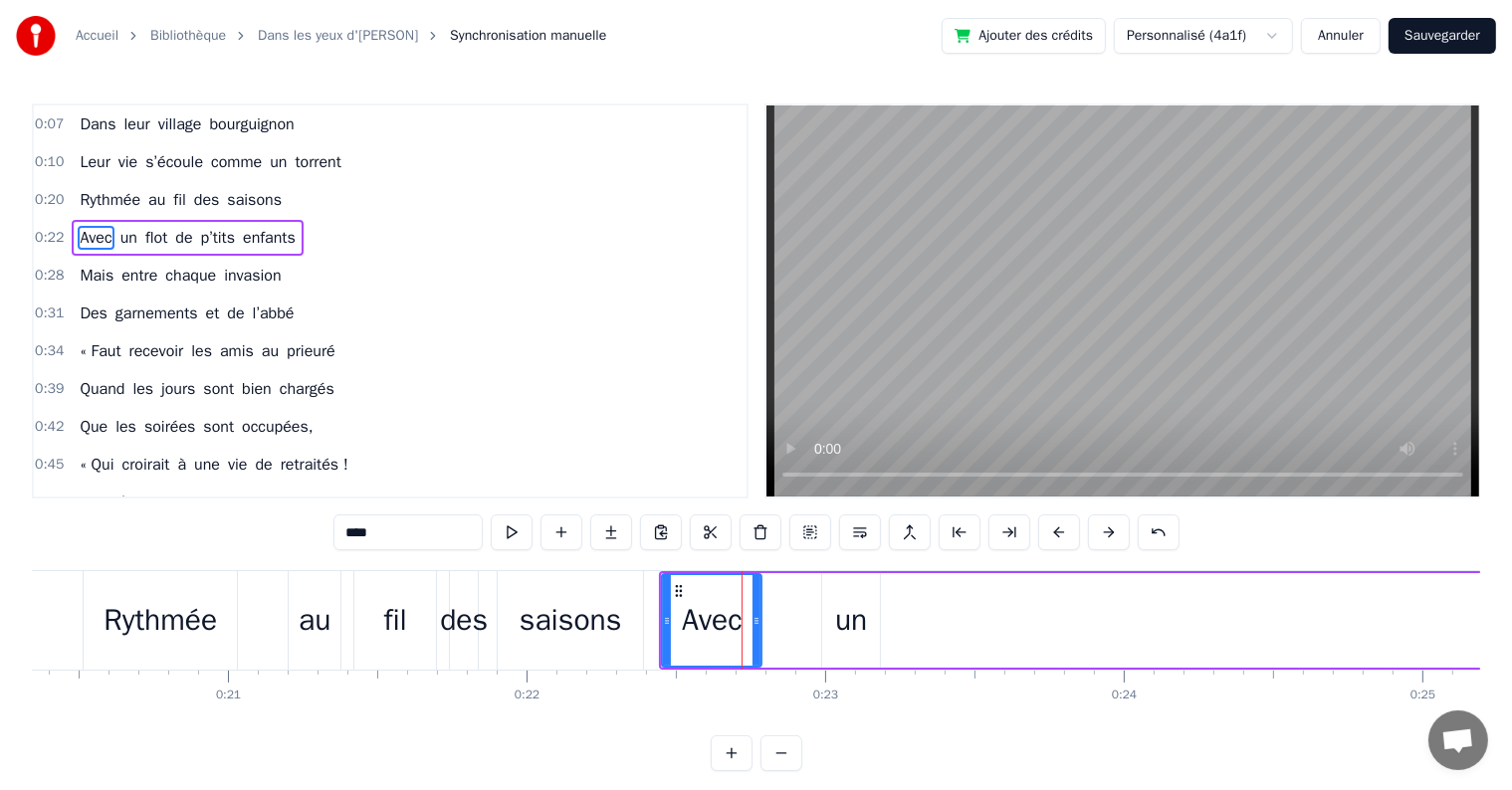 click on "Avec un flot de p’tits enfants" at bounding box center [1502, 620] 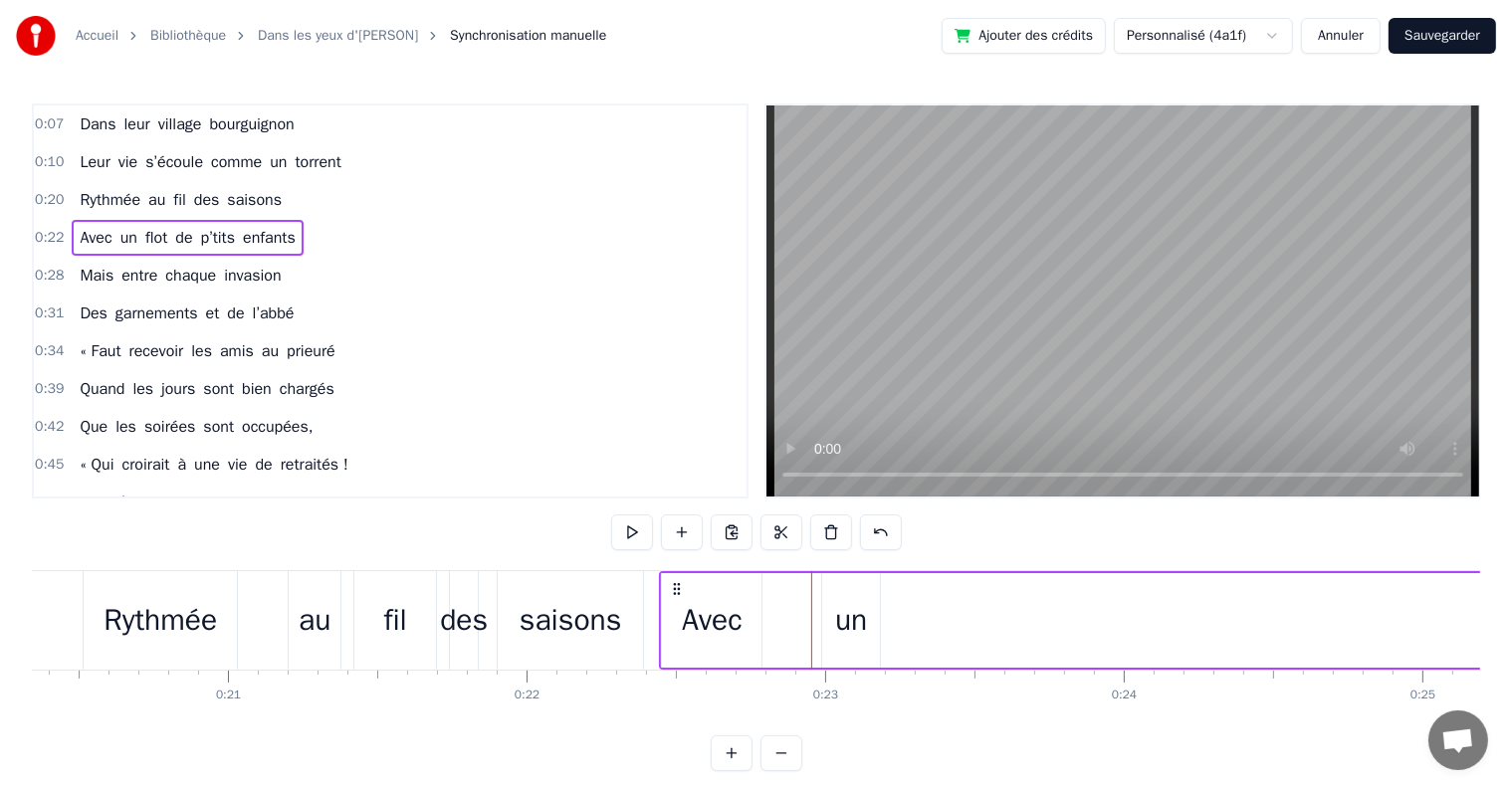 click on "un" at bounding box center [851, 620] 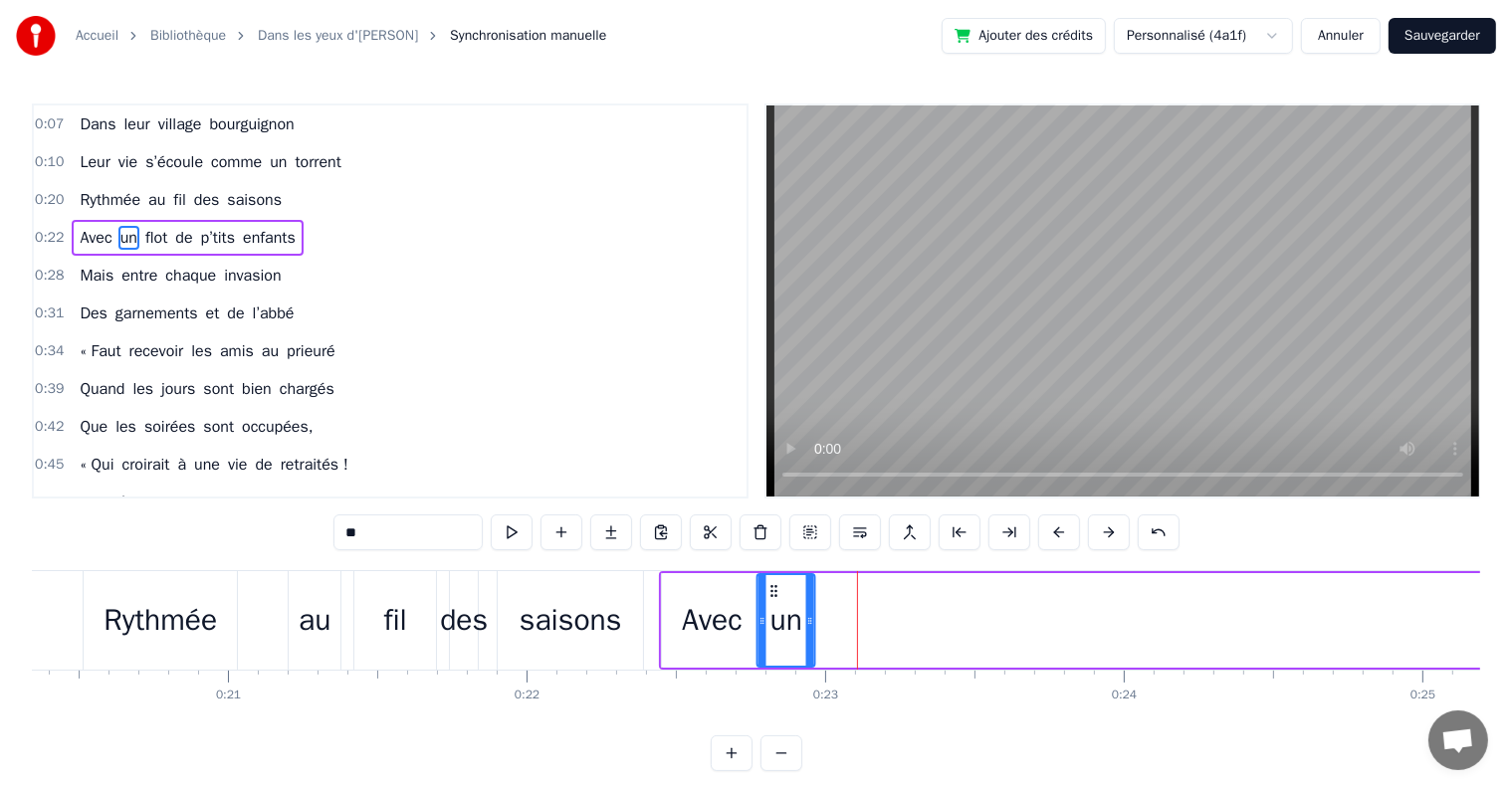 drag, startPoint x: 838, startPoint y: 585, endPoint x: 772, endPoint y: 584, distance: 66.007575 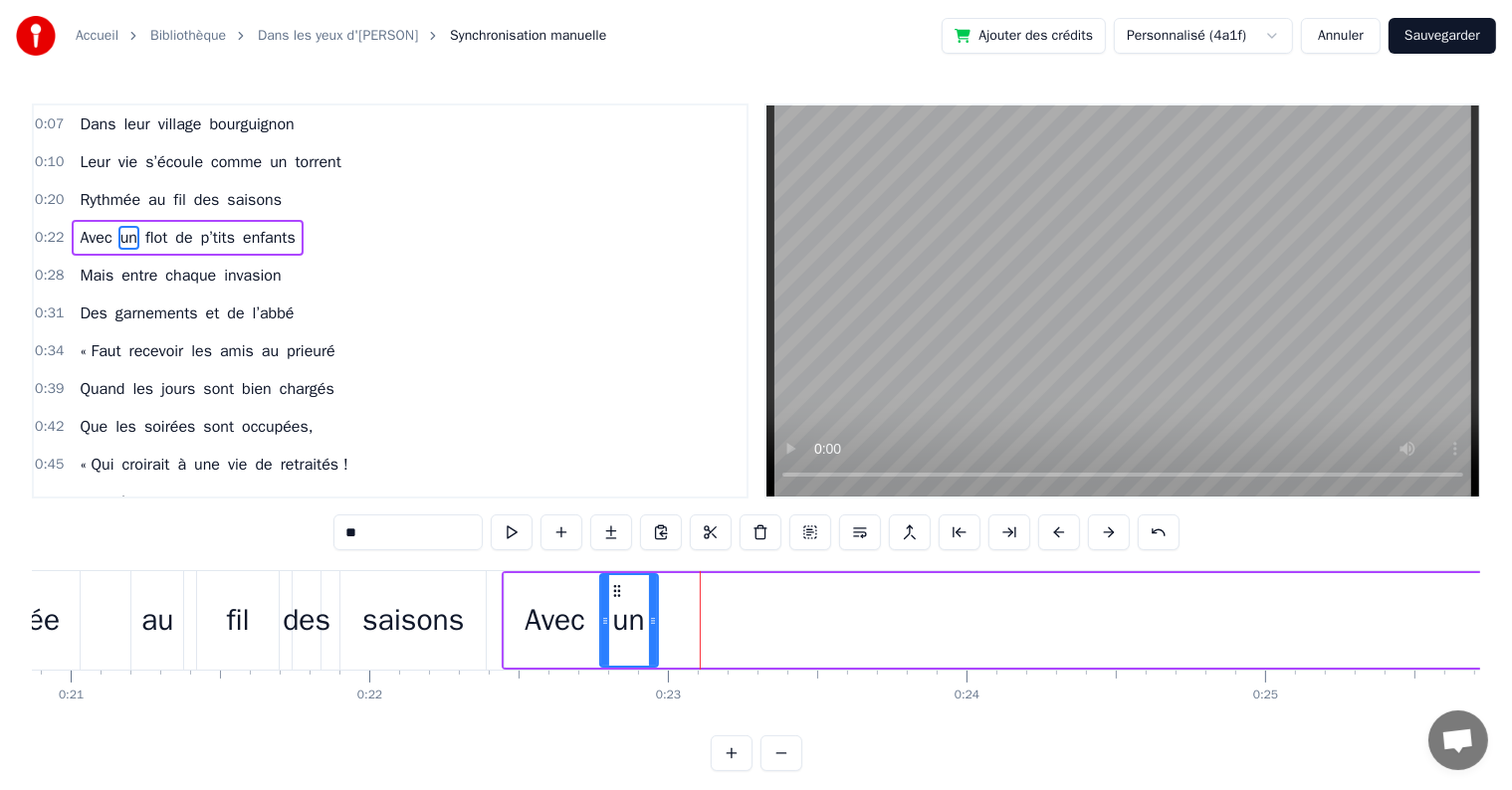 scroll, scrollTop: 0, scrollLeft: 6272, axis: horizontal 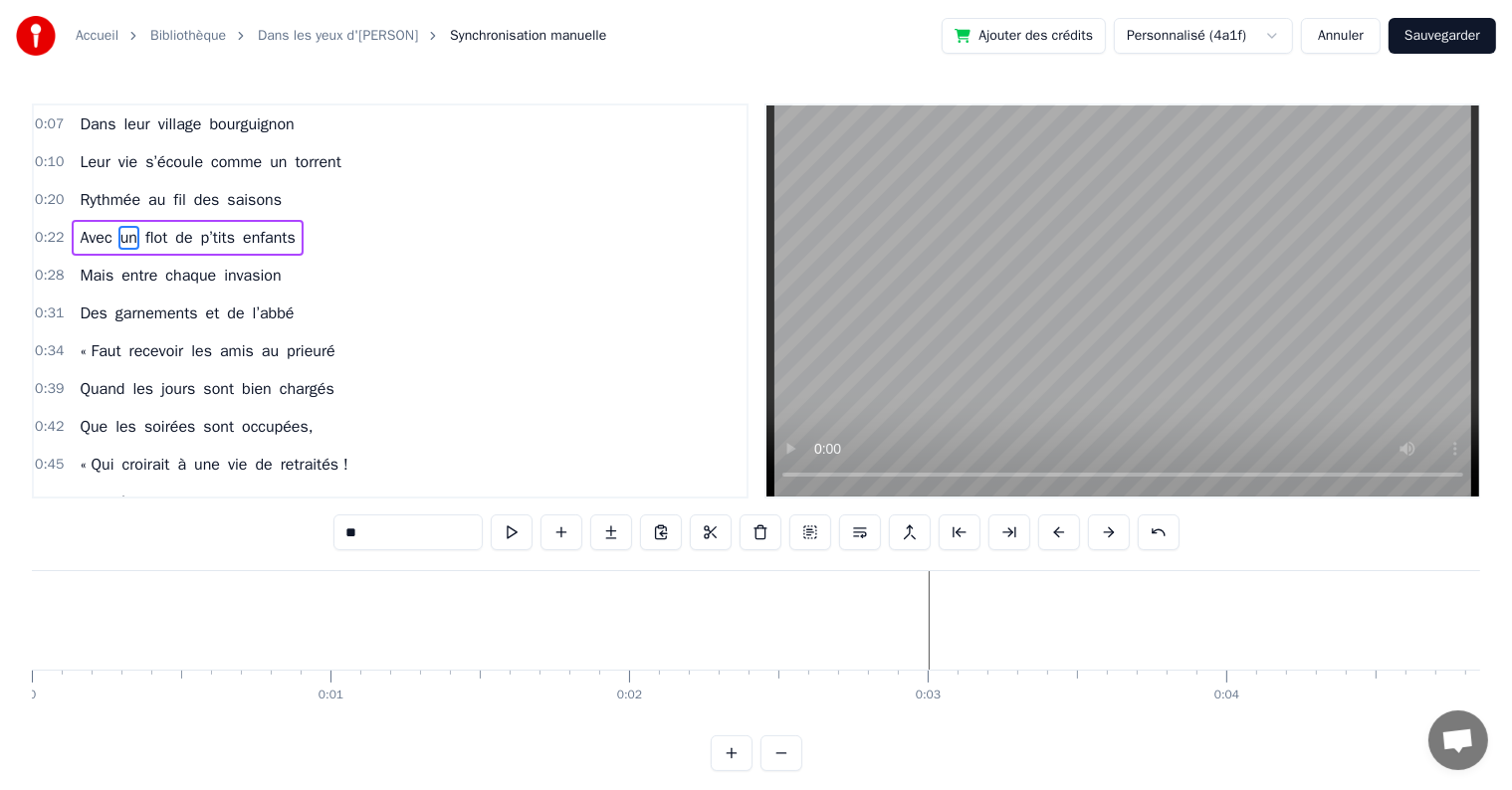 click at bounding box center (35076, 620) 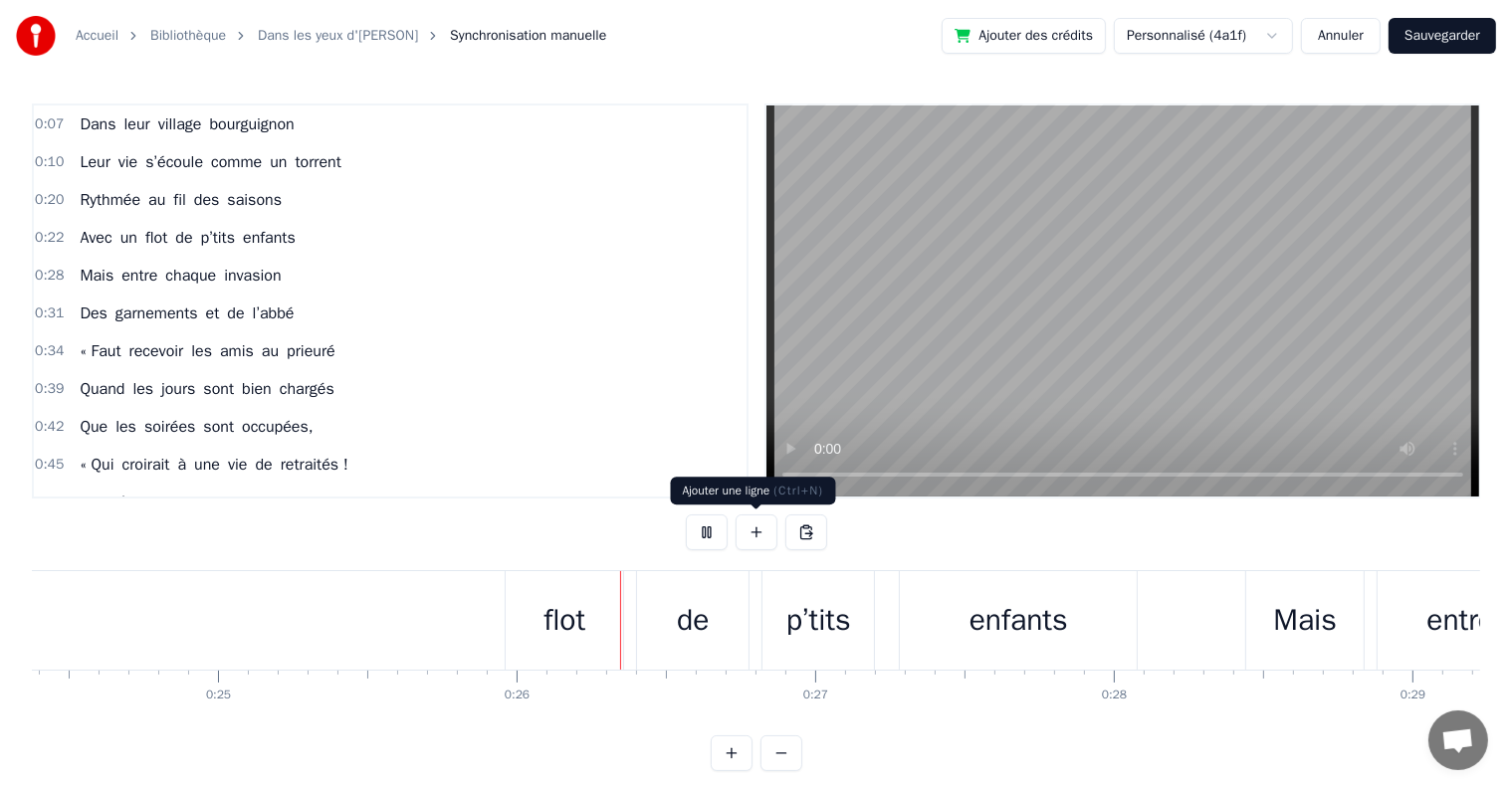 scroll, scrollTop: 0, scrollLeft: 7603, axis: horizontal 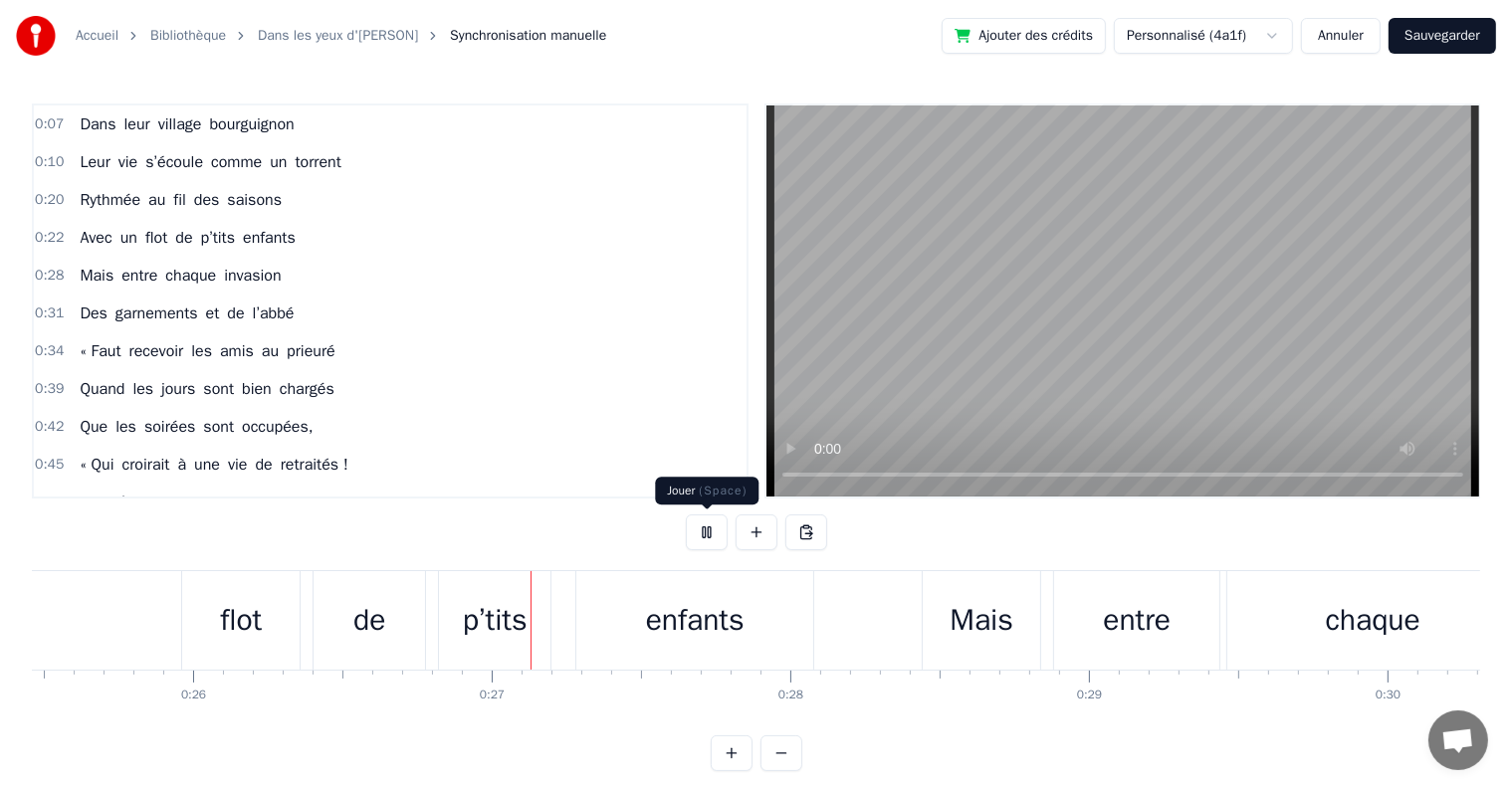 click at bounding box center (707, 532) 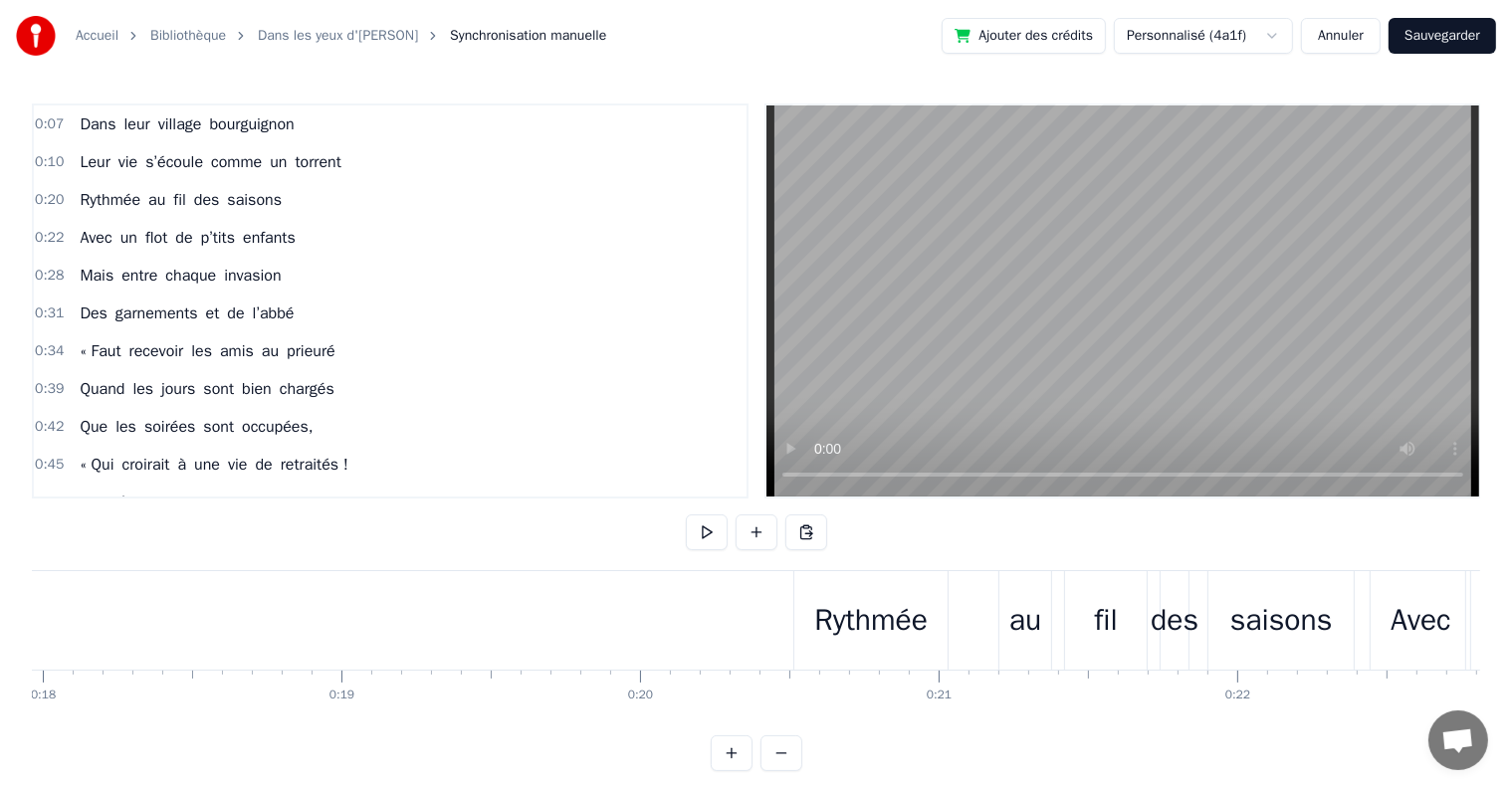 scroll, scrollTop: 0, scrollLeft: 4418, axis: horizontal 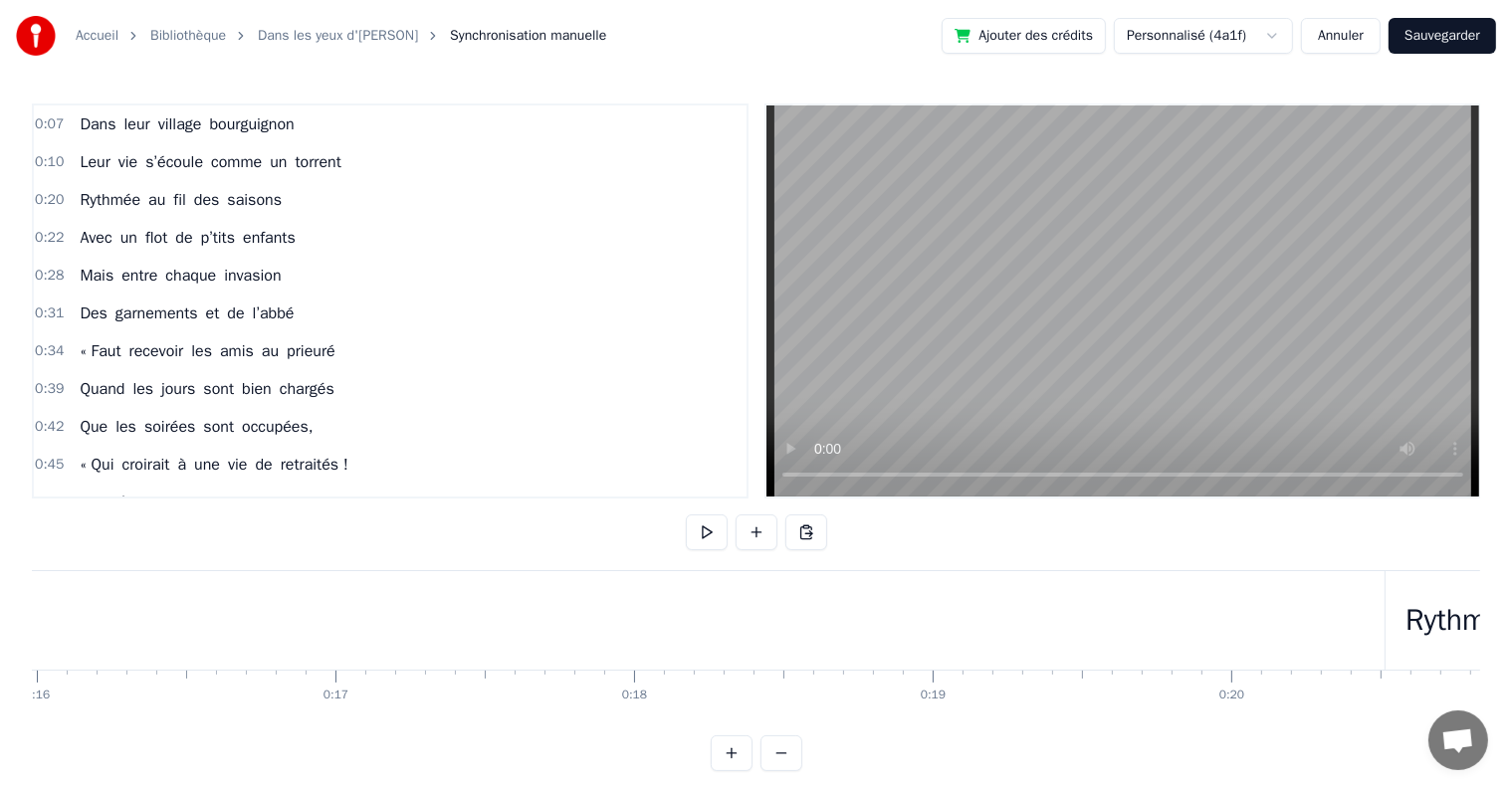 click on "Rythmée" at bounding box center (1462, 620) 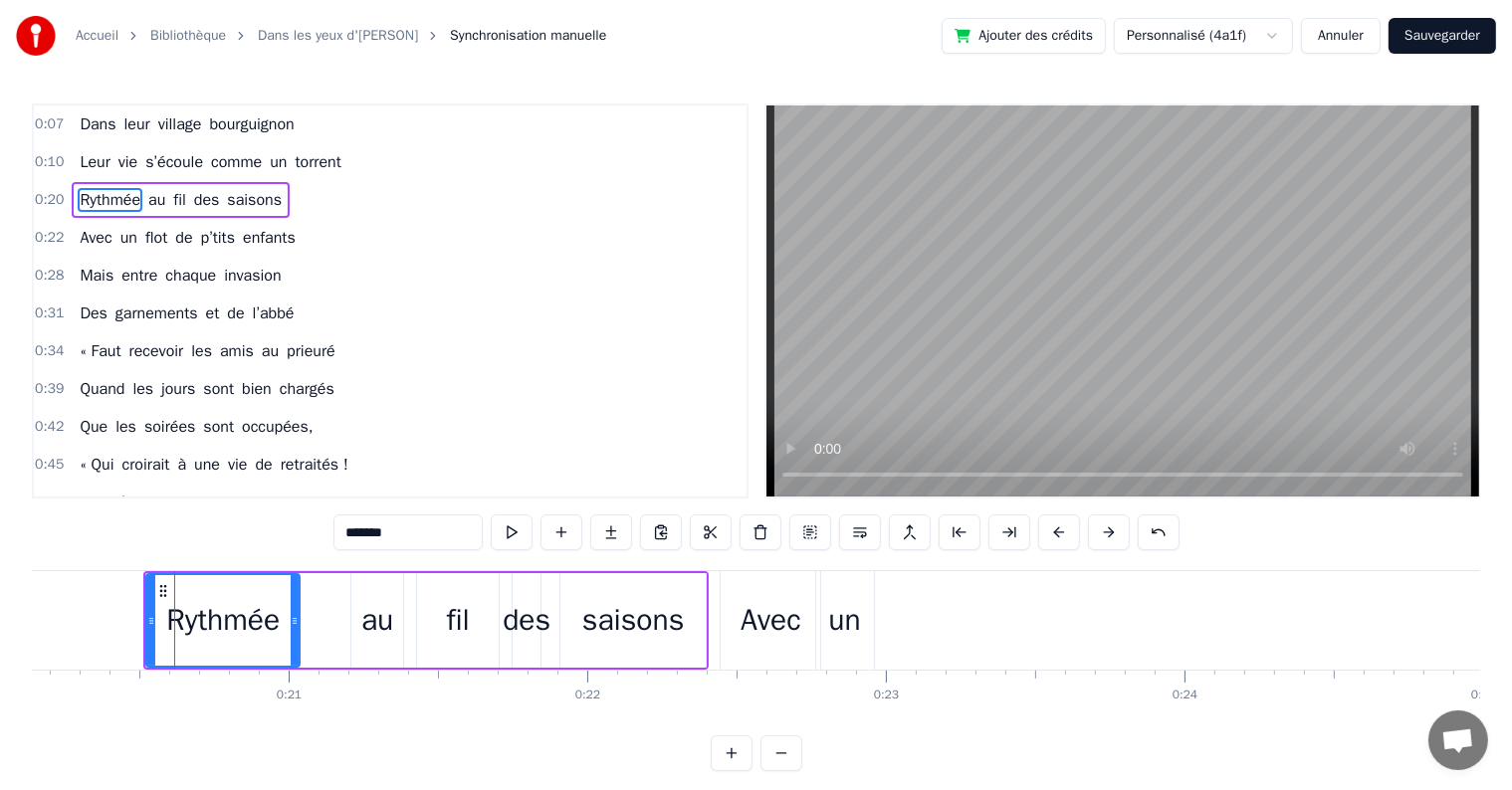 scroll, scrollTop: 0, scrollLeft: 6056, axis: horizontal 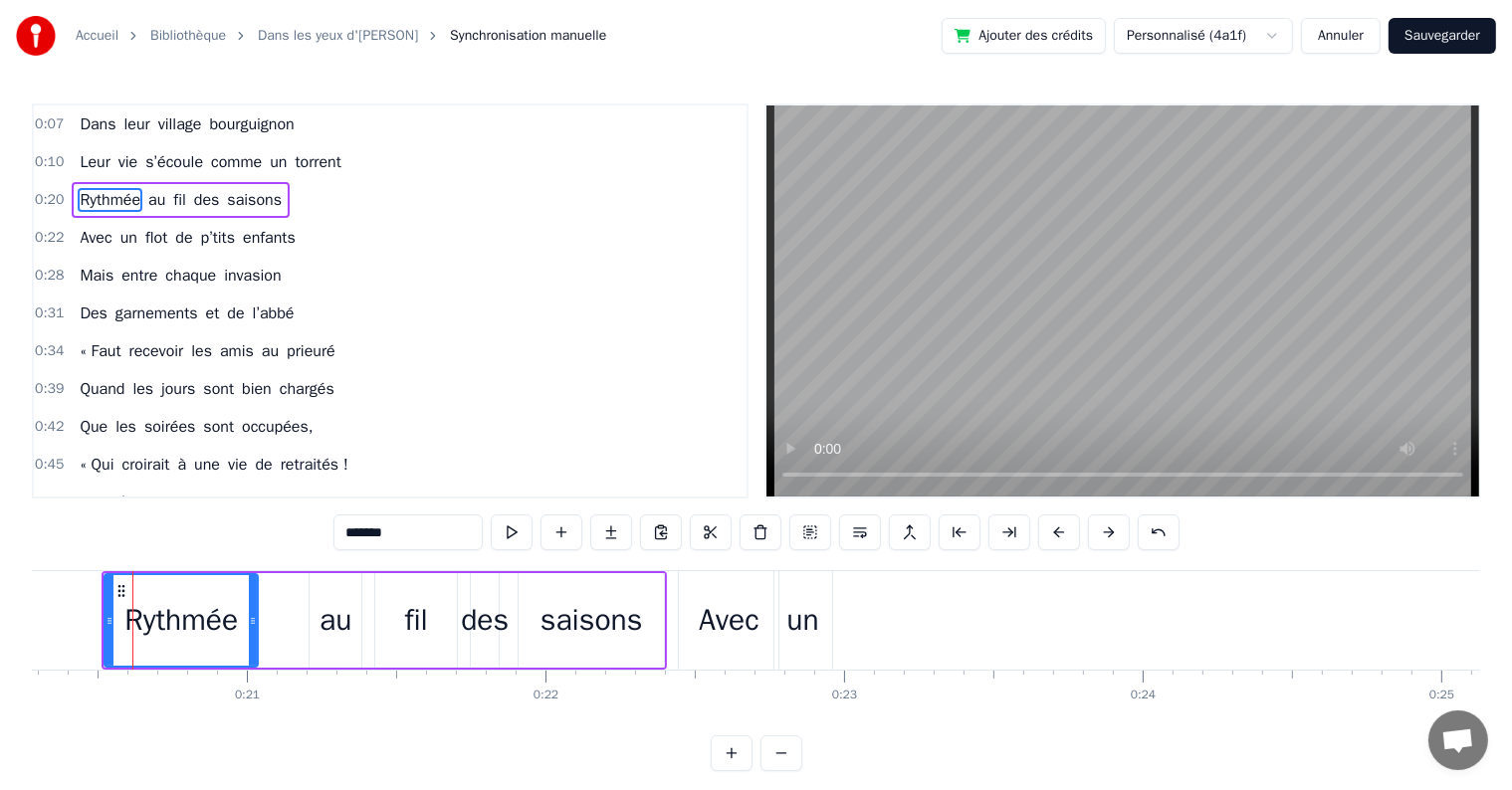 click on "Dans leur village bourguignon [TIME] Leur vie s’écoule comme un torrent [TIME] Rythmée au fil des saisons Avec un flot de p’tits enfants [TIME] Mais entre chaque invasion [TIME] Des garnements et de l’abbé [TIME] « Faut recevoir les amis au prieuré [TIME] Quand les jours sont bien chargés [TIME] Que les soirées sont occupées, [TIME] « Qui croirait à une vie de retraités ! [TIME] Moi, j’ai vu dans le ciel [TIME] Un jour de mai il y a [AGE] ans, [TIME] L’amour de nos parents, pour leur mariage [TIME] Moi, j’ai vu dans le ciel [TIME] Près du Père éternel, préparés [TIME] De toute éternité, les noms d'[PERSON] et [PERSON], [TIME] Jusqu’à la fin des siècles ! [TIME] Un mort de plus à la paroisse [TIME] Bon- Papa [PERSON] va s’y coller [TIME] Au potager ‘y a des limaces [TIME] Com’ les pyrales l’été dernier [TIME] La piscine est d’un beau vert [TIME] Qui ne plaît pas à notre mère [TIME] « Alors elle s’évade au café des grands mères ! [TIME] Faut s’occuper des petits gris, [TIME] des END et de chanter, [TIME] « Et d’ailleurs à Rimont il manque du gruyère !¨° [TIME] Moi, j’ai vu dans le ciel [TIME] Un jour de mai il y a [AGE] ans, [TIME] L’amour de" at bounding box center [29020, 620] 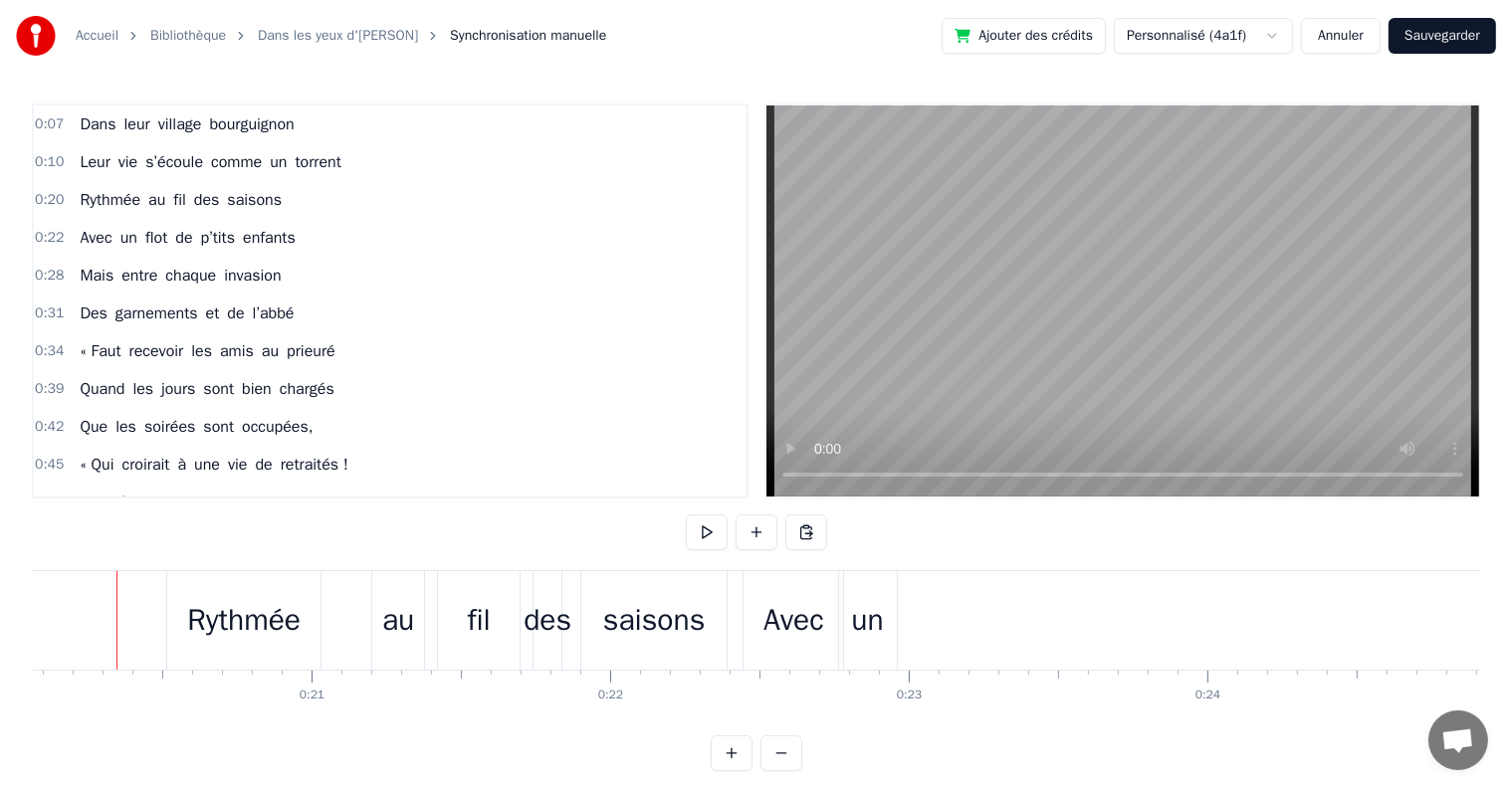 scroll, scrollTop: 0, scrollLeft: 5975, axis: horizontal 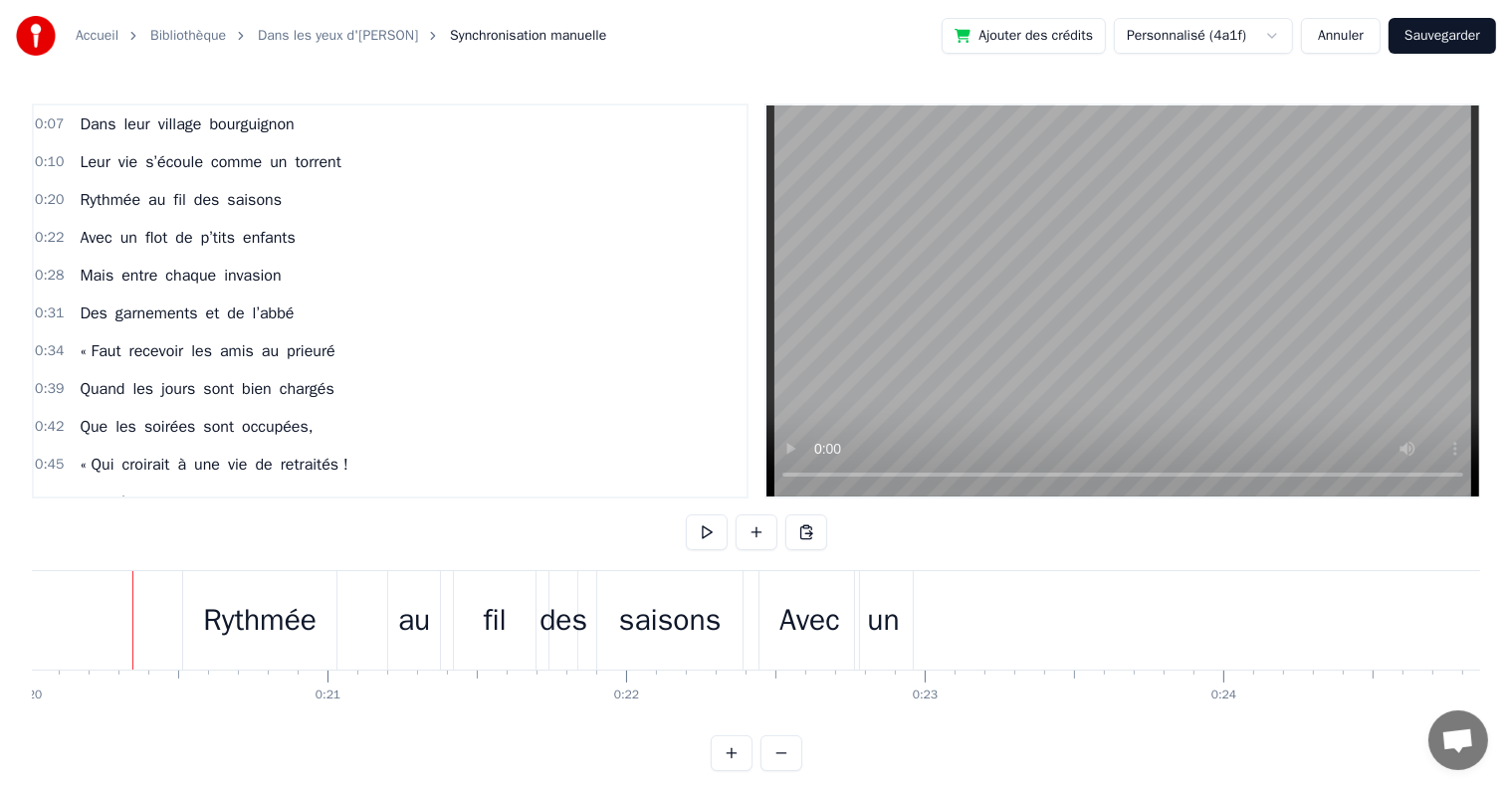 click on "Rythmée" at bounding box center (260, 620) 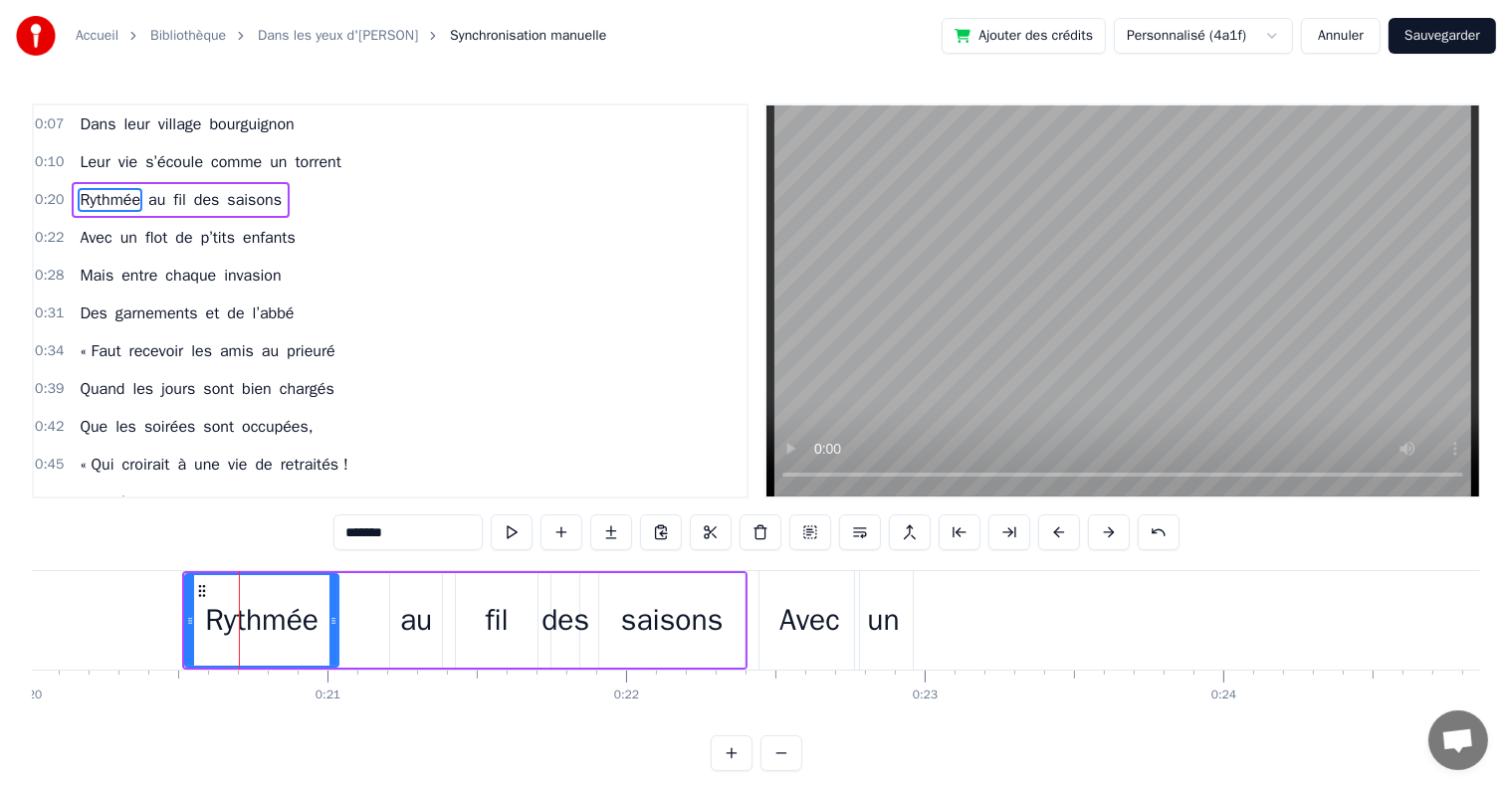 click on "Rythmée au fil des saisons" at bounding box center [180, 200] 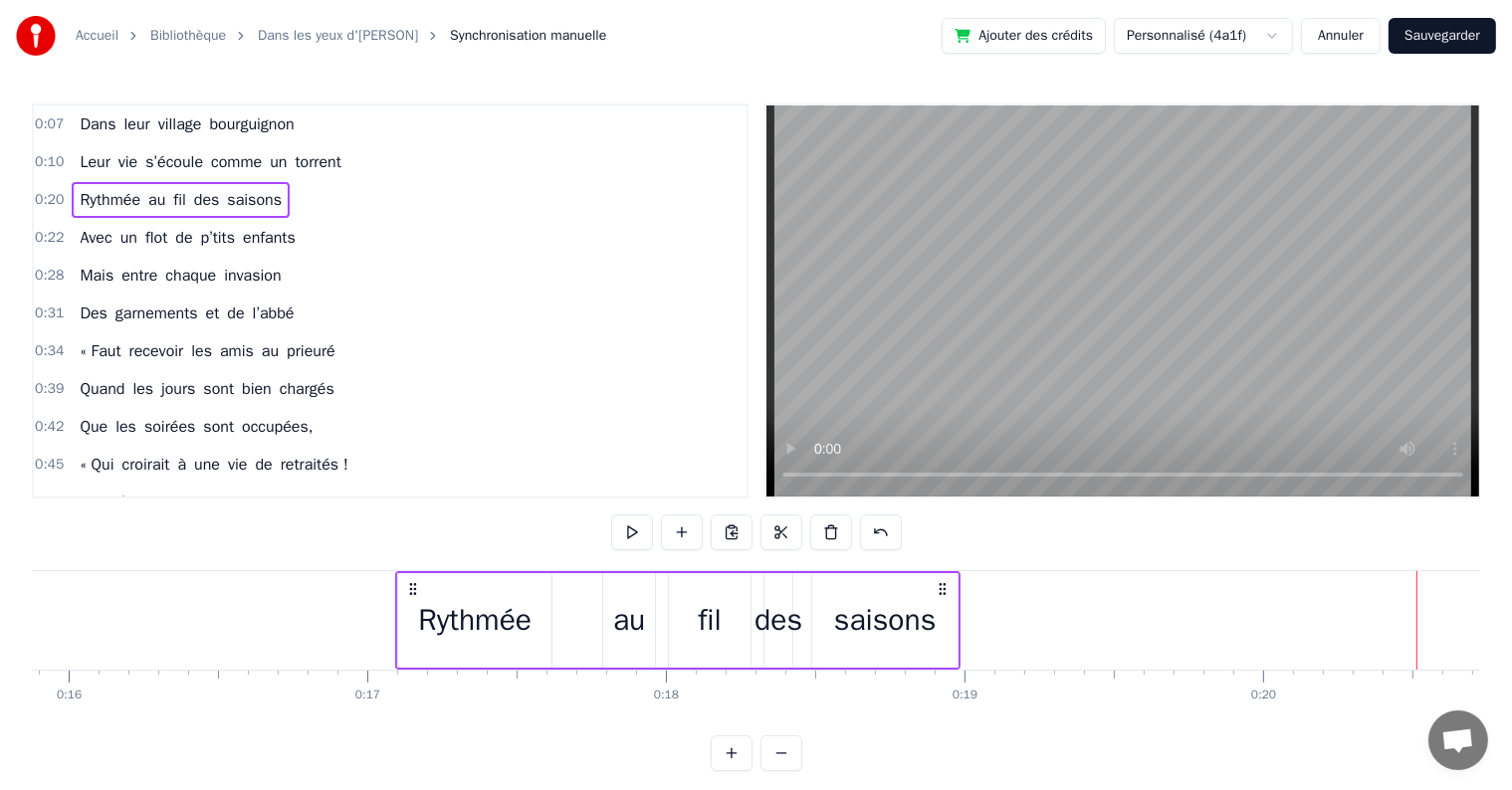 scroll, scrollTop: 0, scrollLeft: 4738, axis: horizontal 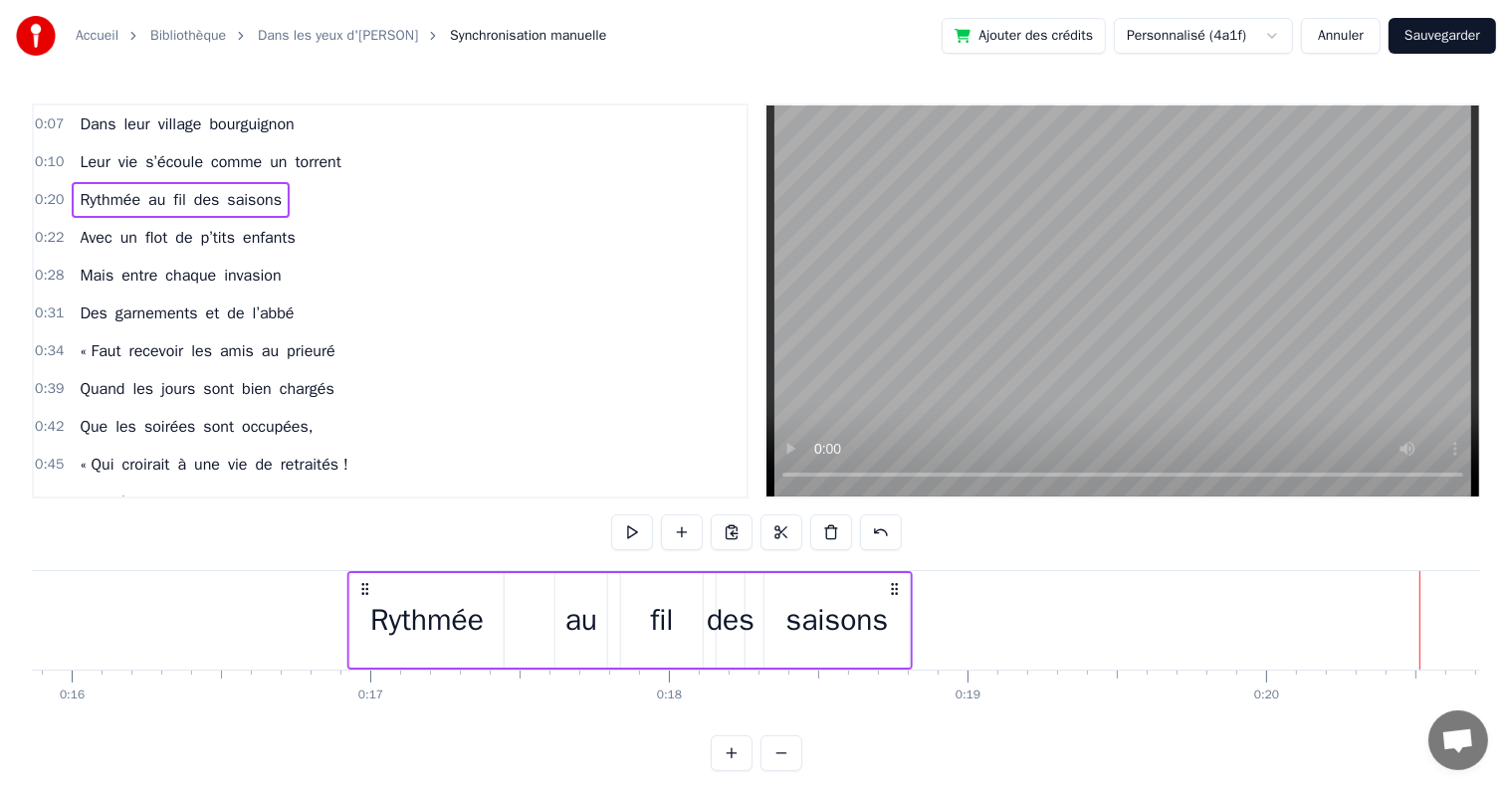 drag, startPoint x: 196, startPoint y: 585, endPoint x: 391, endPoint y: 598, distance: 195.43285 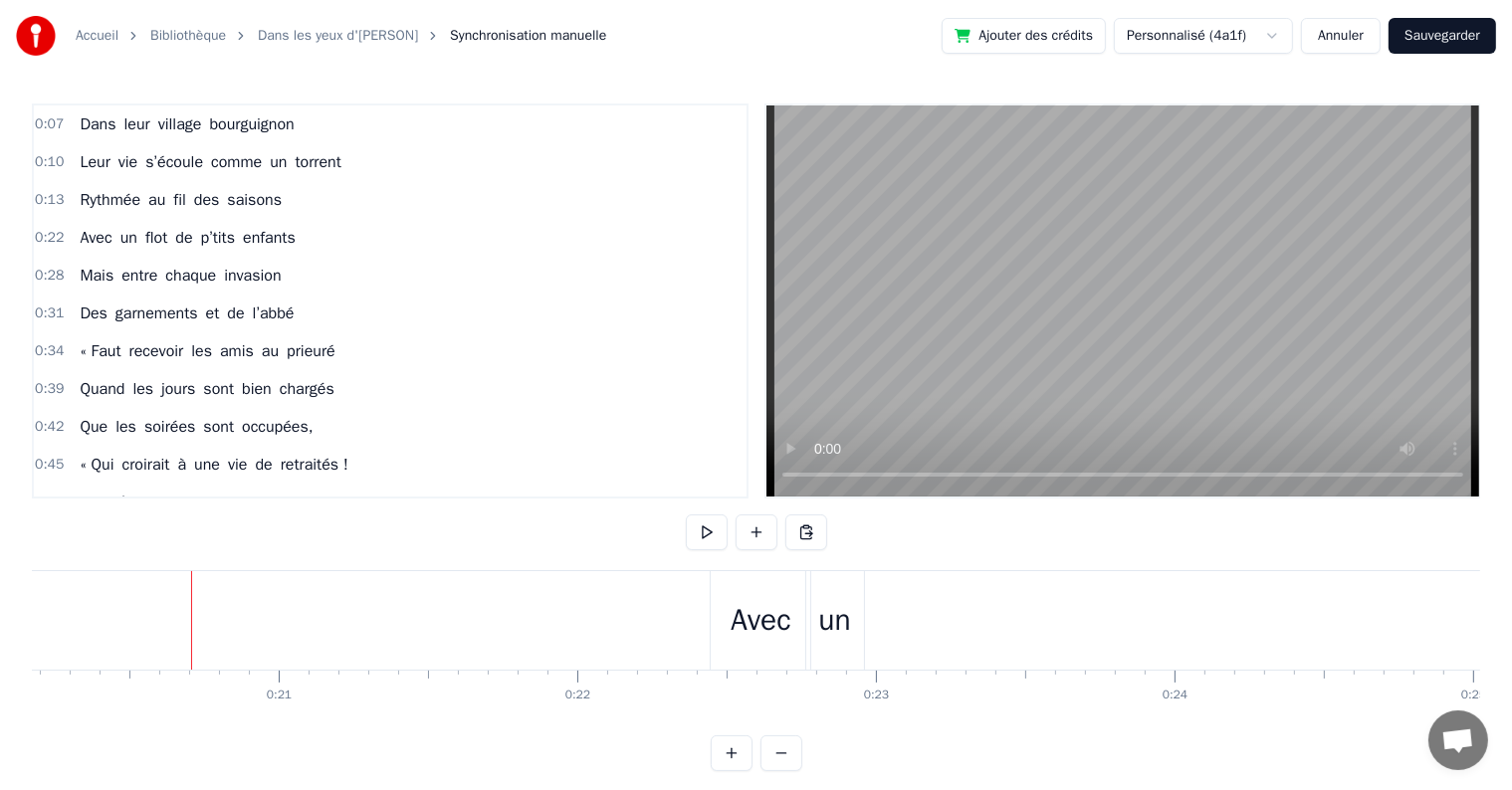 scroll, scrollTop: 0, scrollLeft: 6084, axis: horizontal 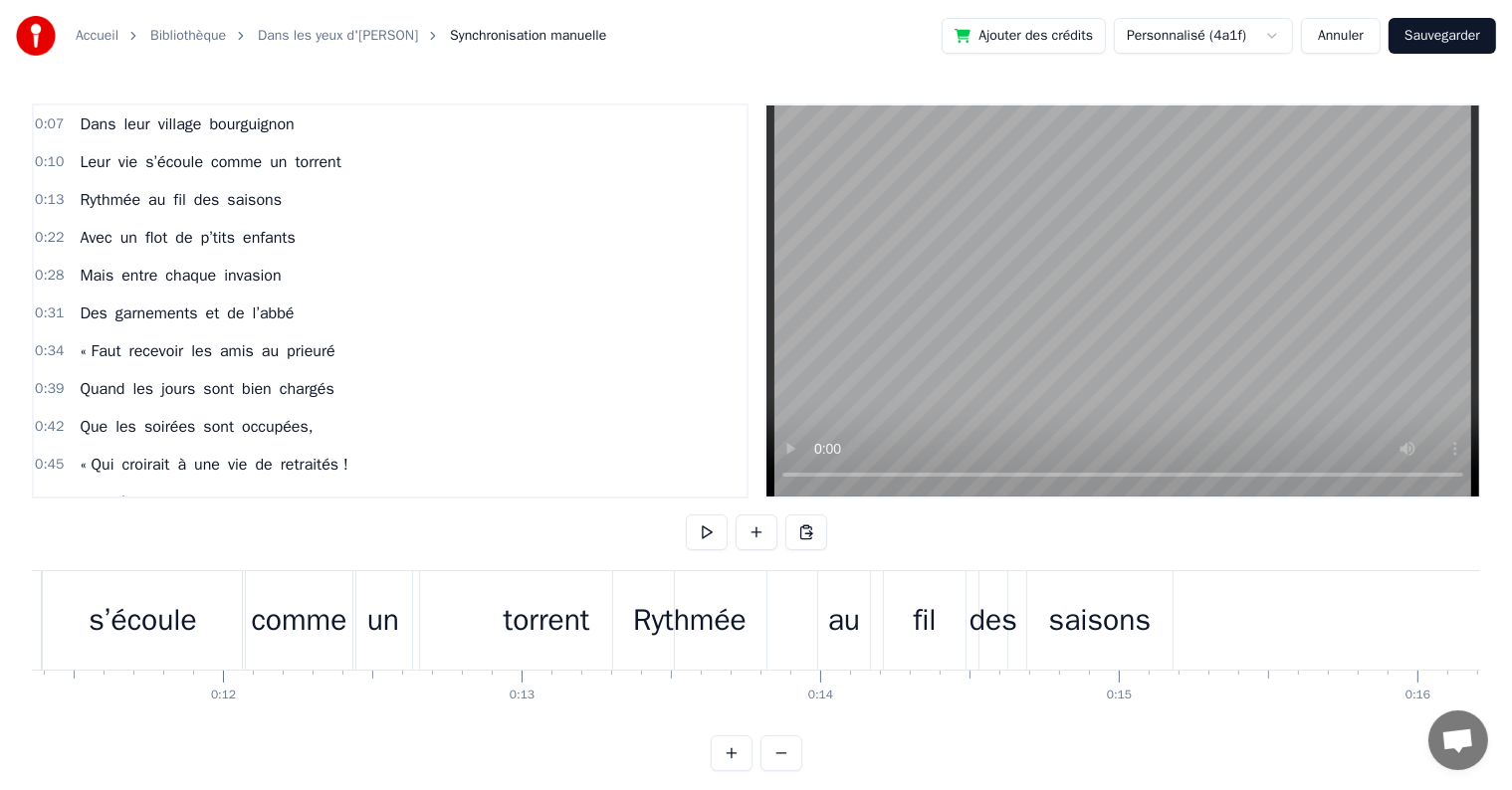 click on "Rythmée" at bounding box center [690, 620] 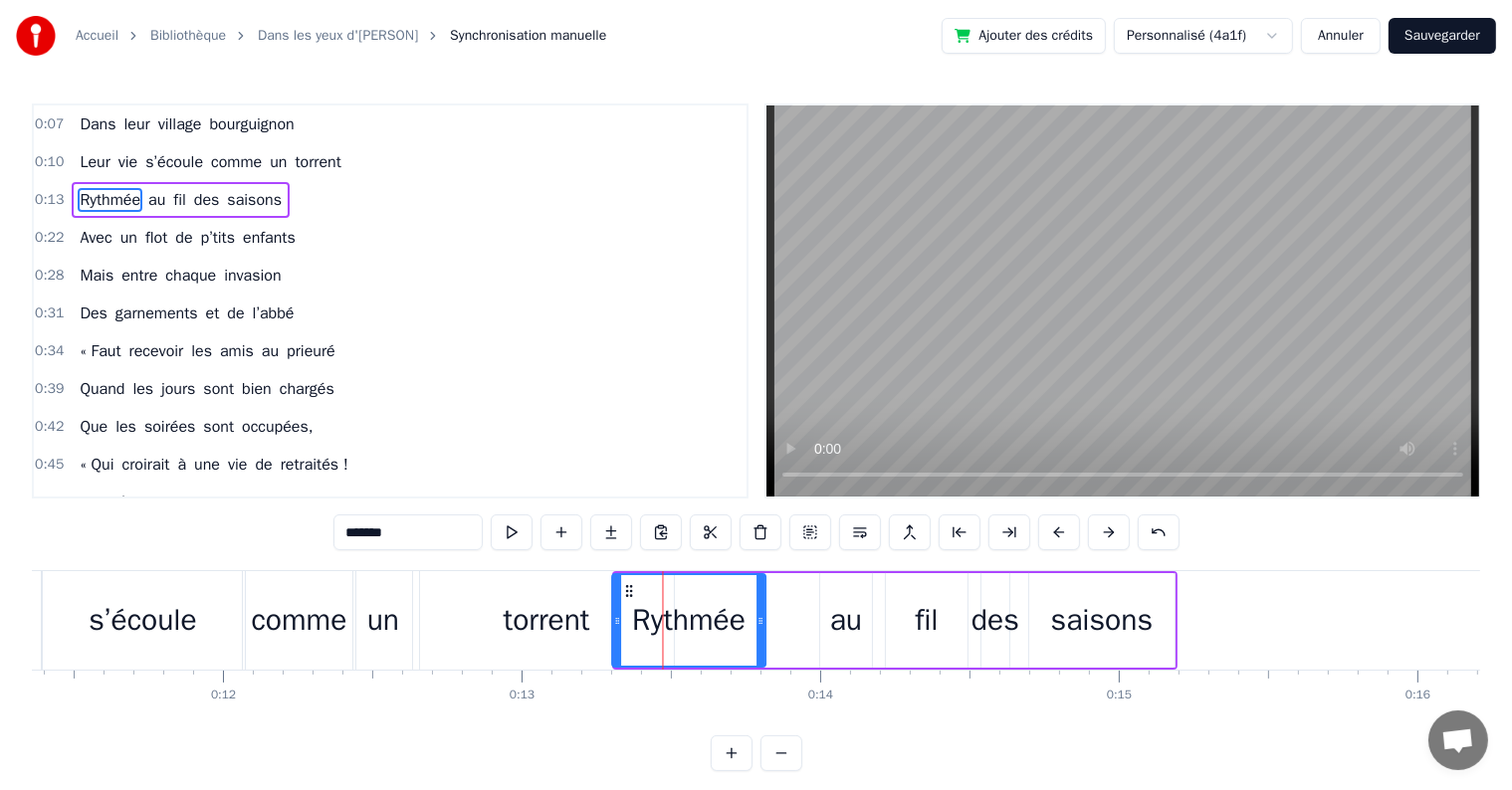 click on "Rythmée" at bounding box center [690, 620] 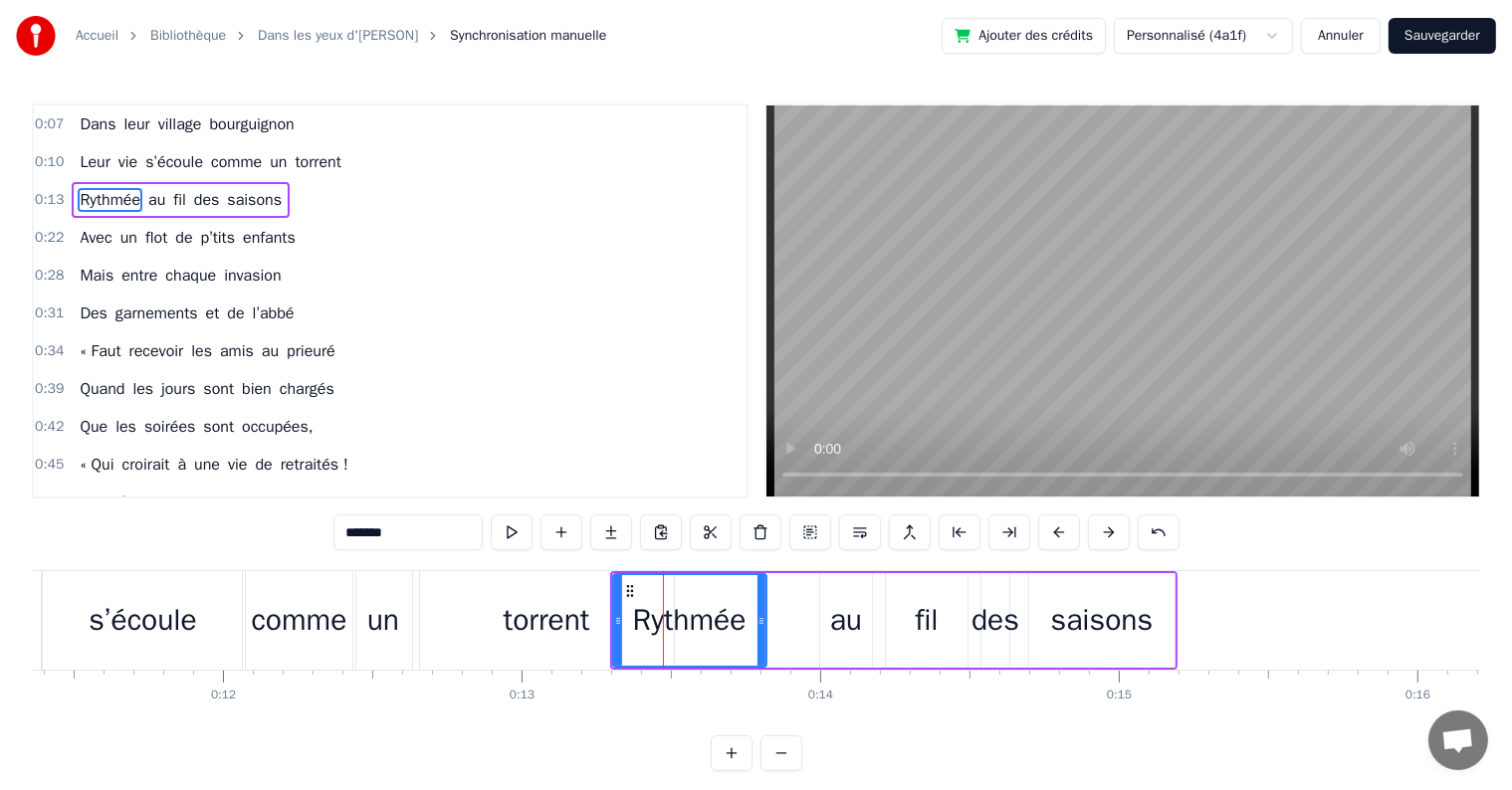 click on "Rythmée au fil des saisons" at bounding box center [894, 620] 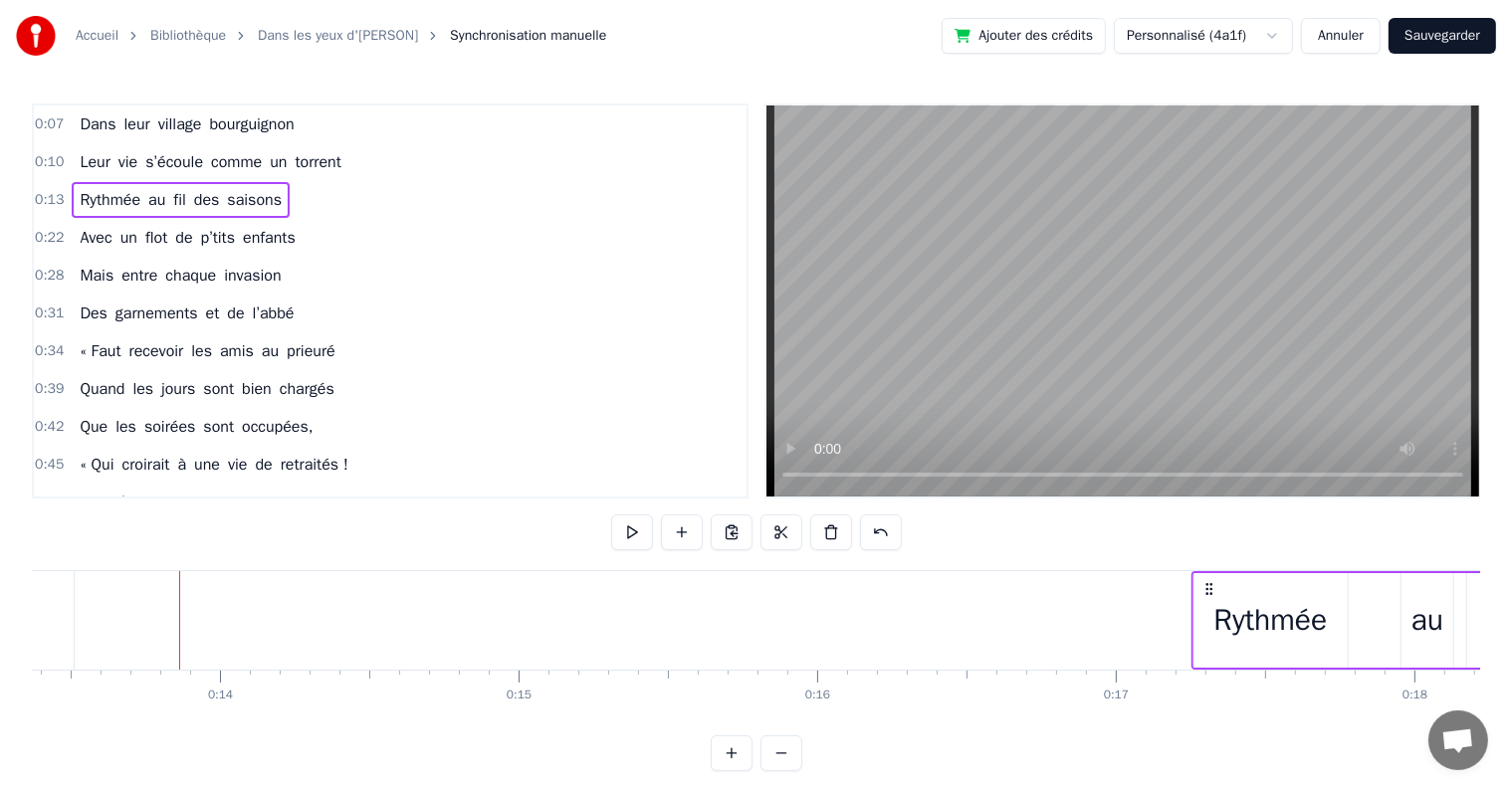 scroll, scrollTop: 0, scrollLeft: 3996, axis: horizontal 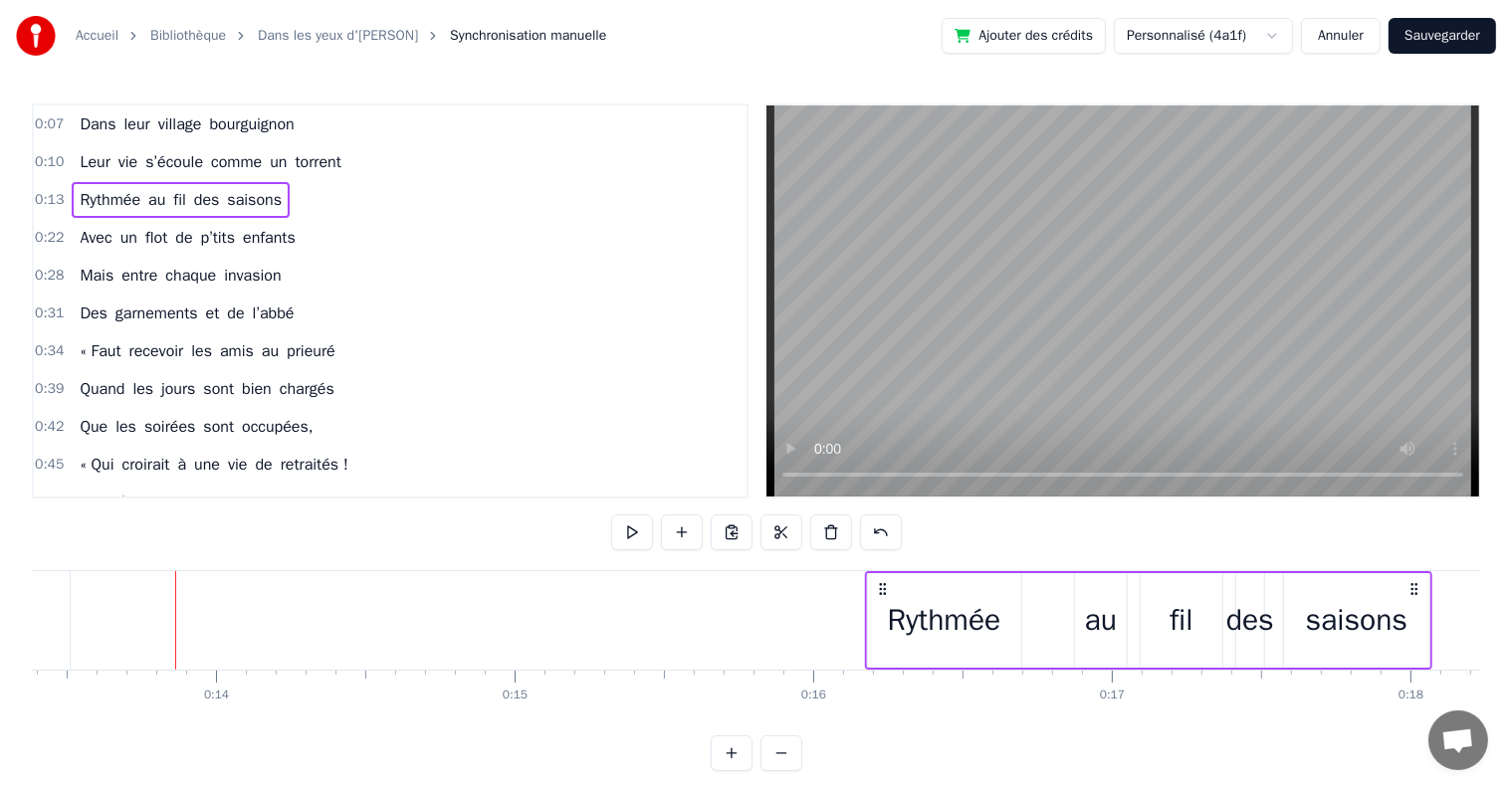 drag, startPoint x: 623, startPoint y: 587, endPoint x: 877, endPoint y: 595, distance: 254.12595 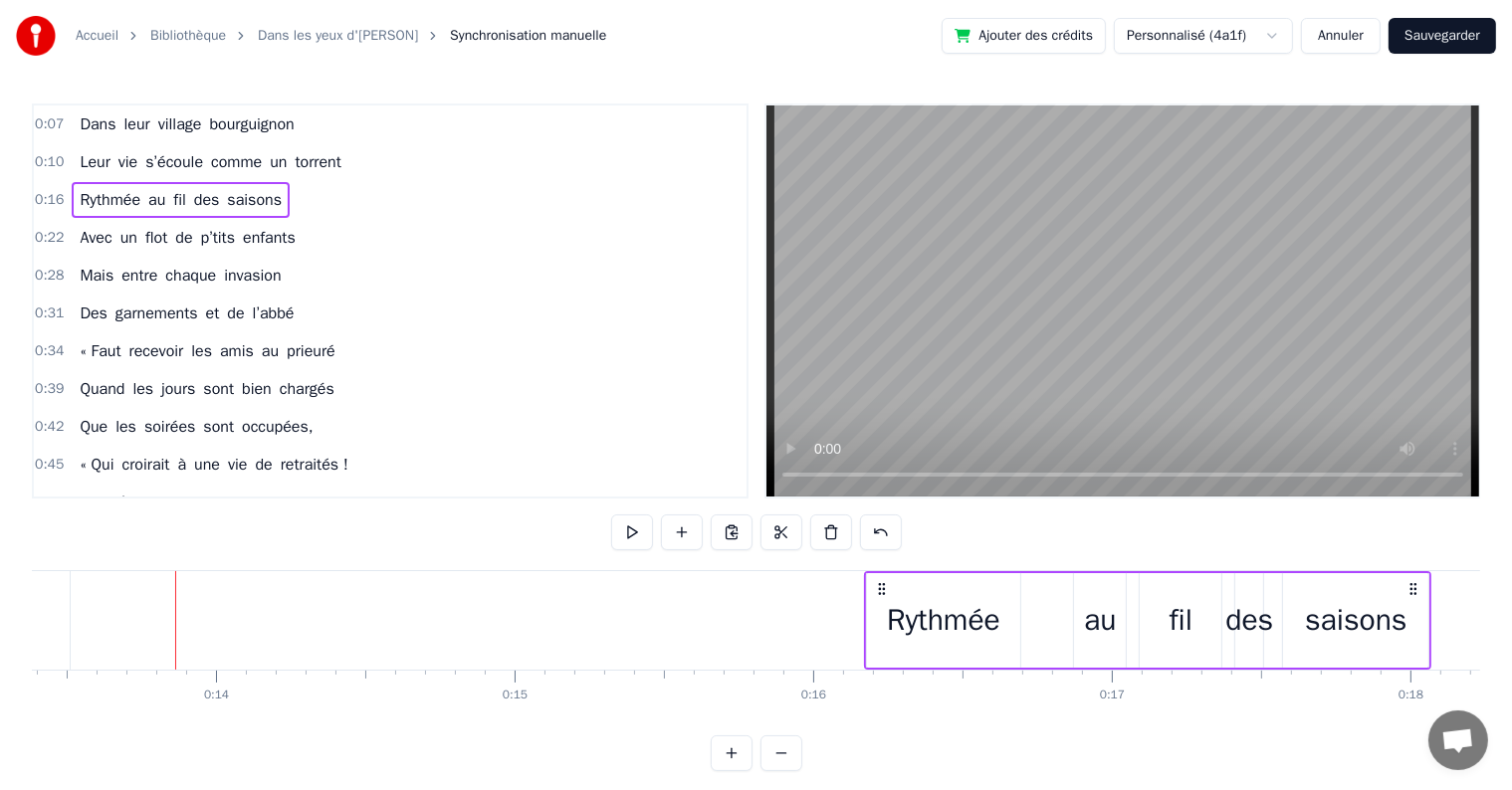 click at bounding box center (31079, 620) 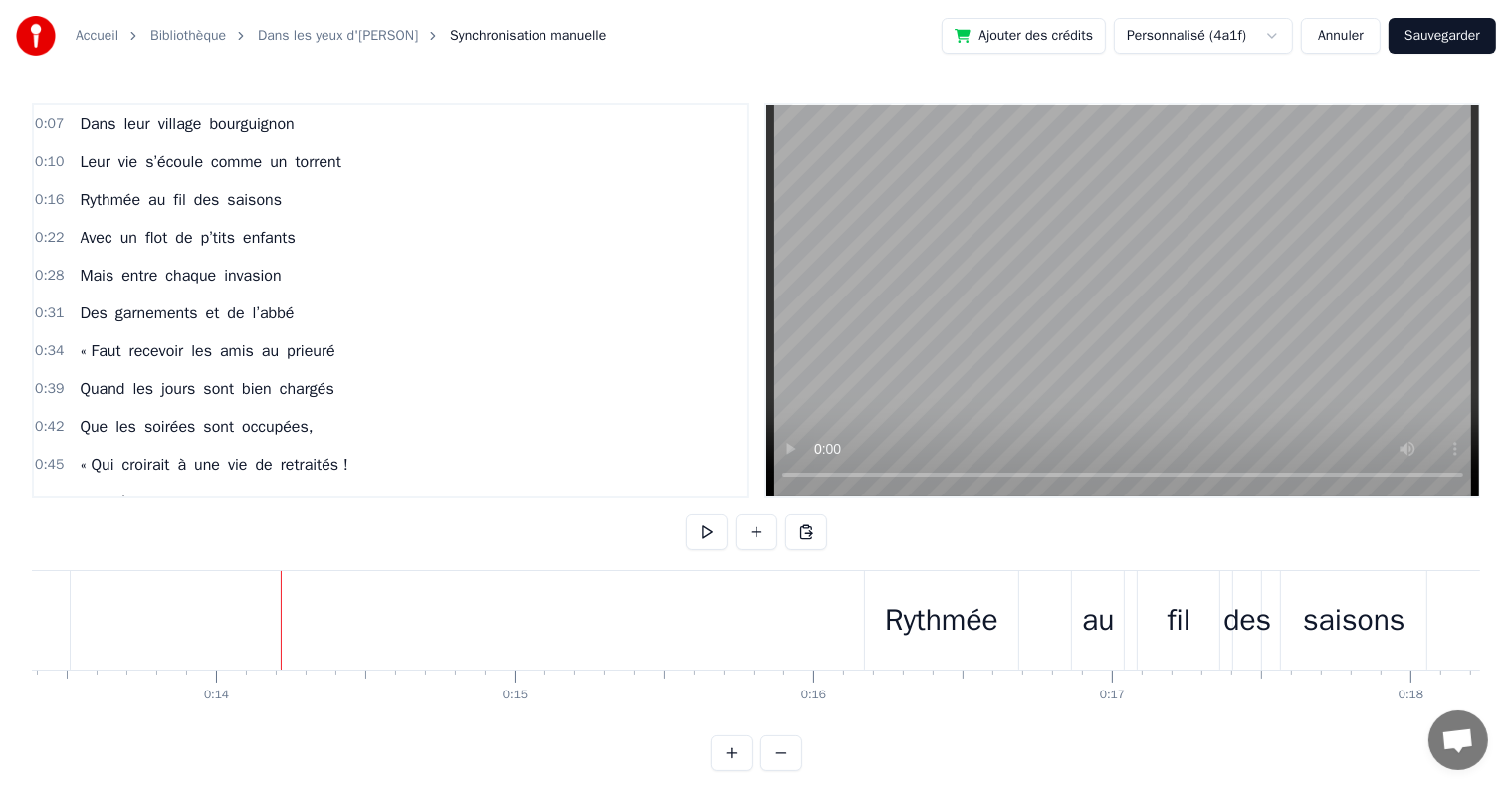 click on "bourguignon" at bounding box center [251, 124] 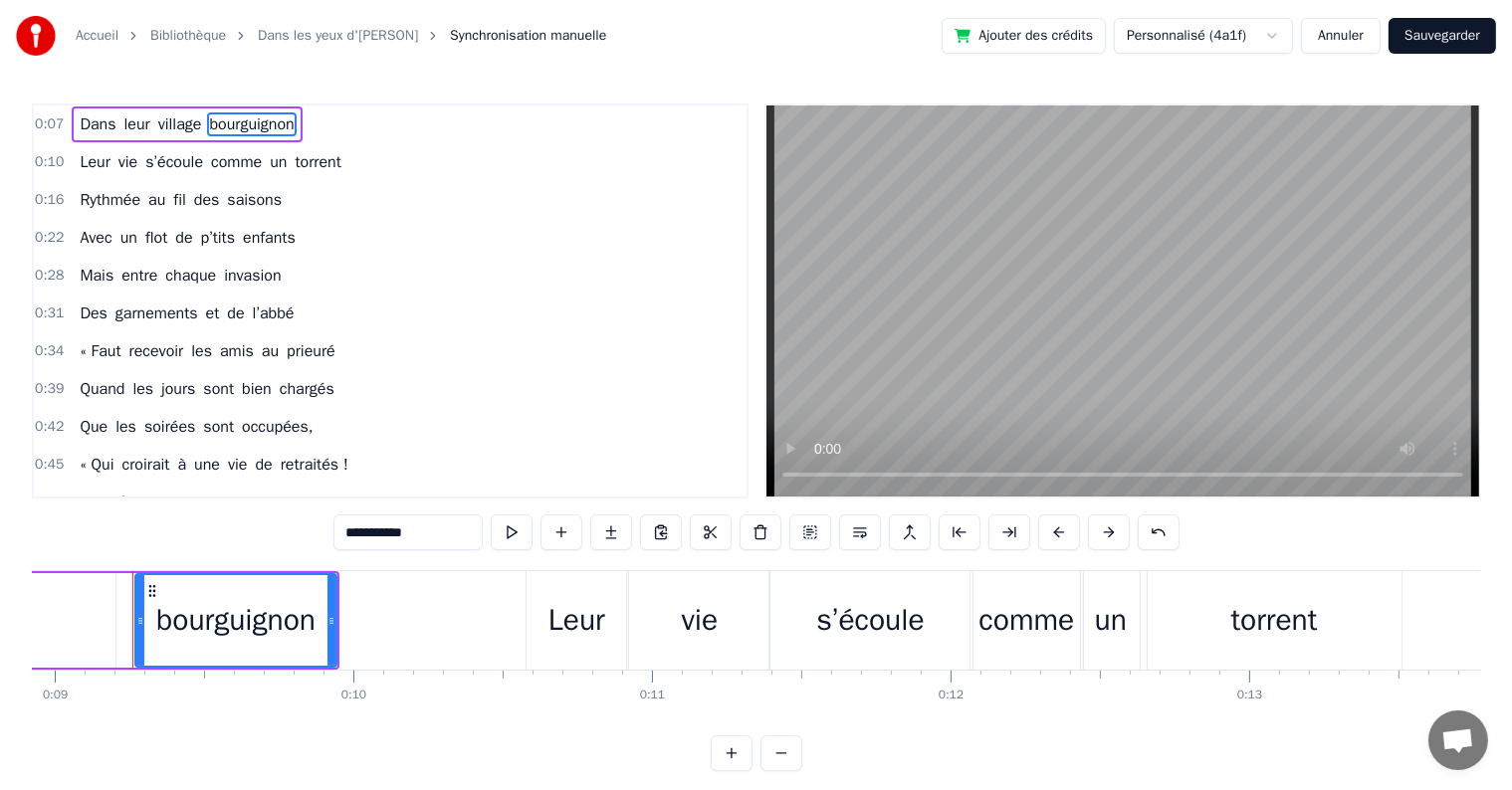 click on "0:07 Dans leur village bourguignon" at bounding box center (390, 124) 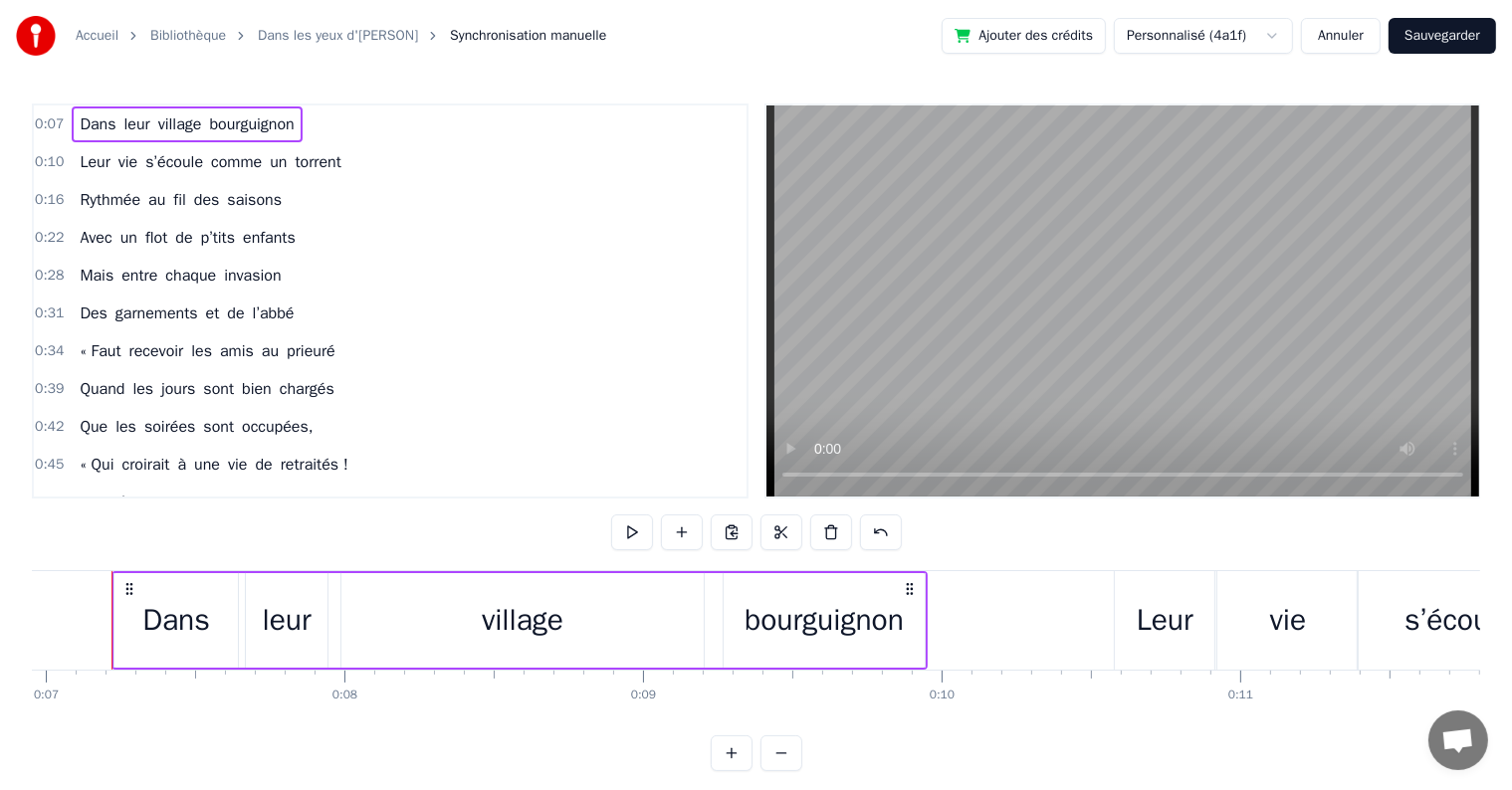scroll, scrollTop: 0, scrollLeft: 2055, axis: horizontal 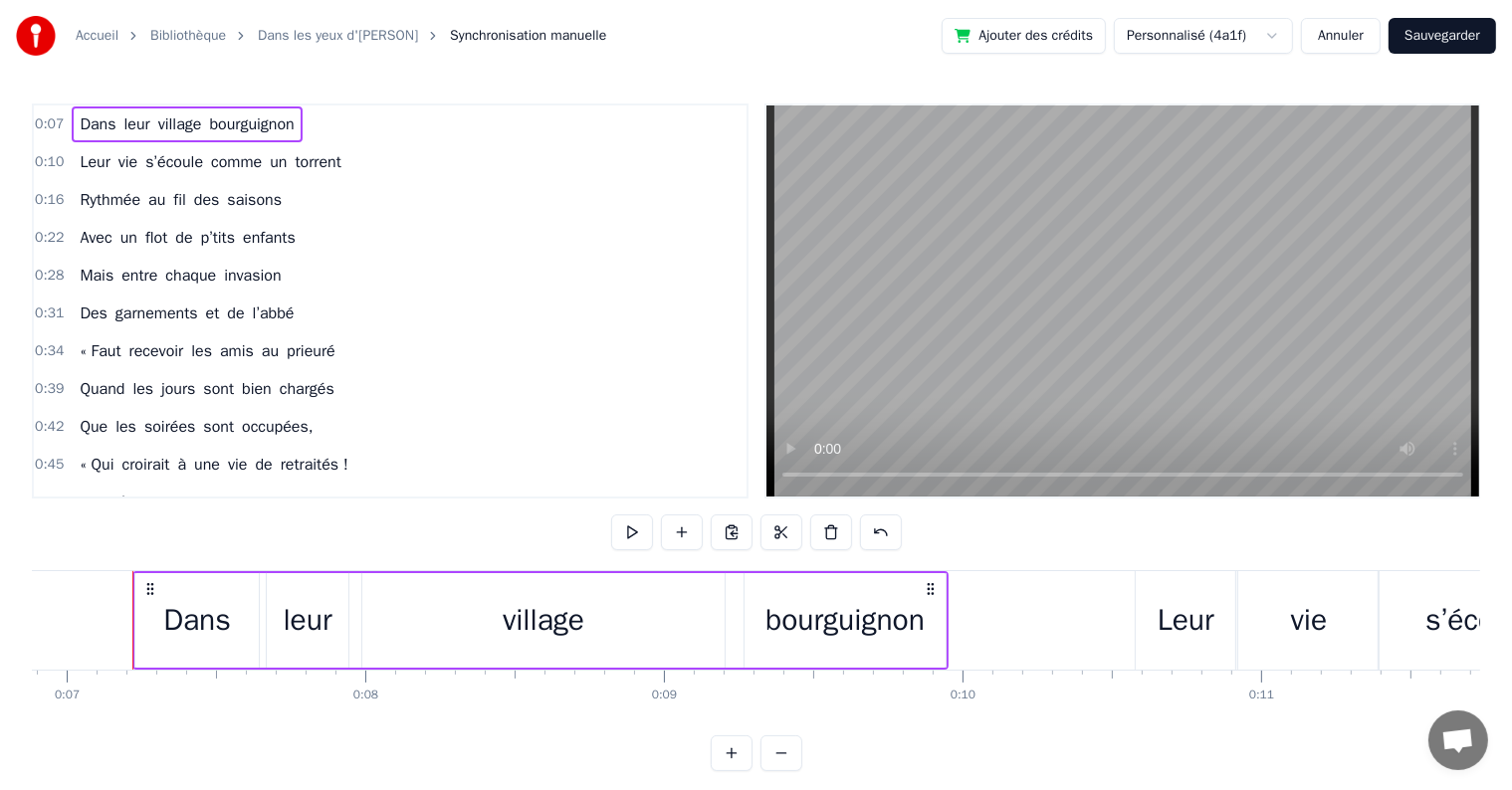 click on "Accueil Bibliothèque Dans les yeux d'[PERSON] Synchronisation manuelle Ajouter des crédits Personnalisé ([ID]) Annuler Sauvegarder [TIME] Dans leur village bourguignon [TIME] Leur vie s’écoule comme un torrent [TIME] Rythmée au fil des saisons [TIME] Avec un flot de p’tits enfants [TIME] Mais entre chaque invasion [TIME] Des garnements et de l’abbé [TIME] « Faut recevoir les amis au prieuré [TIME] Quand les jours sont bien chargés [TIME] Que les soirées sont occupées, [TIME] « Qui croirait à une vie de retraités ! [TIME] Moi, j’ai vu dans le ciel [TIME] Un jour de mai il y a [AGE] ans, [TIME] L’amour de nos parents, pour leur mariage [TIME] Moi, j’ai vu dans le ciel [TIME] Près du Père éternel, préparés [TIME] De toute éternité, les noms d'[PERSON] et [PERSON], [TIME] Jusqu’à la fin des siècles ! [TIME] Un mort de plus à la paroisse [TIME] Bon- Papa [PERSON] va s’y coller [TIME] Au potager ‘y a des limaces [TIME] Com’ les pyrales l’été dernier [TIME] La piscine est d’un beau vert [TIME] Qui ne plaît pas à notre mère [TIME] « Alors elle s’évade au café des grands mères ! [TIME] Faut s’occuper des petits gris, [TIME] des END et de chanter, [TIME] « Et d’ailleurs à Rimont il manque du gruyère !¨° [TIME] Moi, j’ai vu dans le ciel [TIME] Un jour de mai il y a [AGE] ans, [TIME] L’amour de" at bounding box center [756, 385] 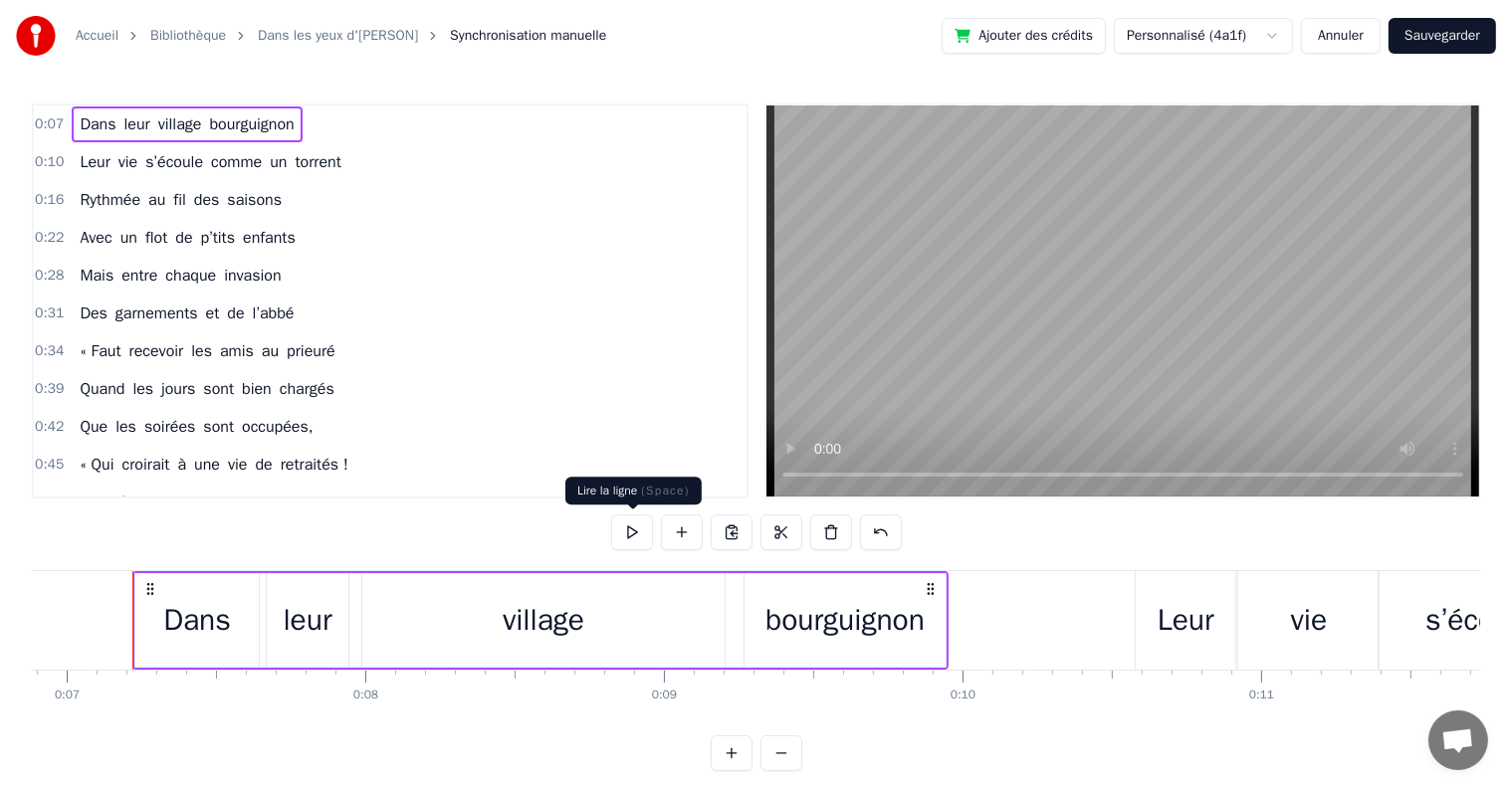 click at bounding box center [632, 532] 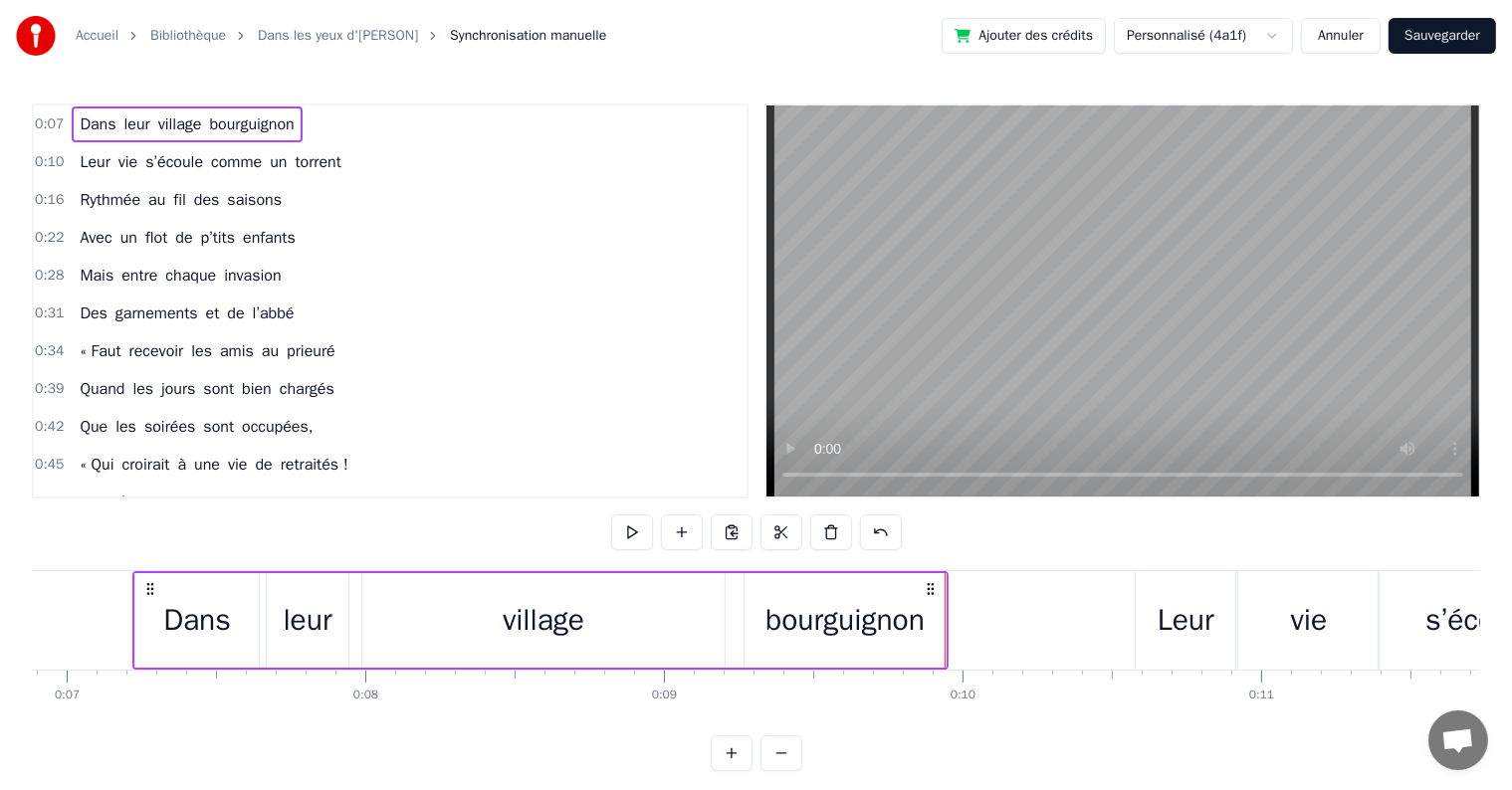 click at bounding box center [33020, 620] 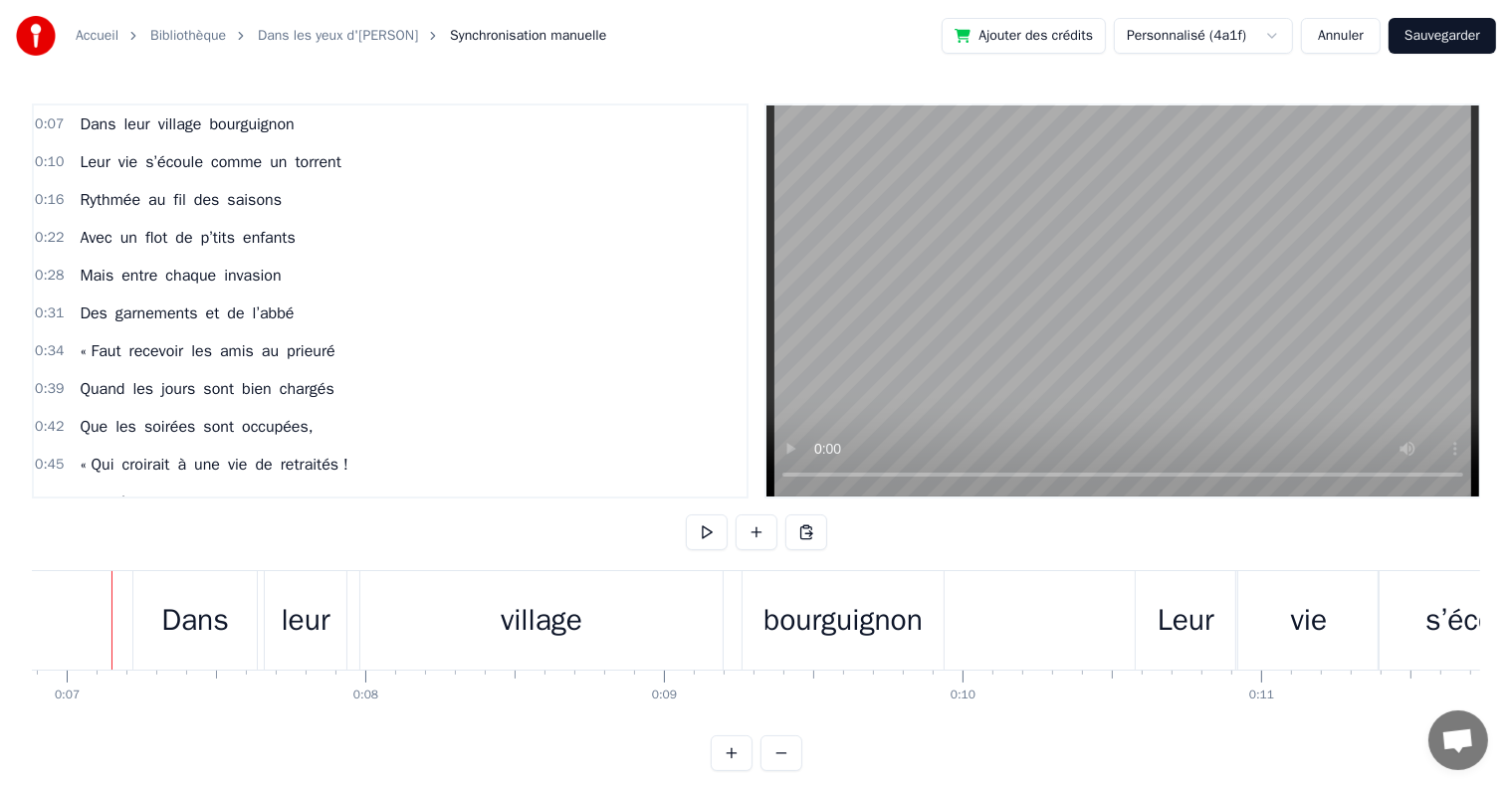 scroll, scrollTop: 0, scrollLeft: 2035, axis: horizontal 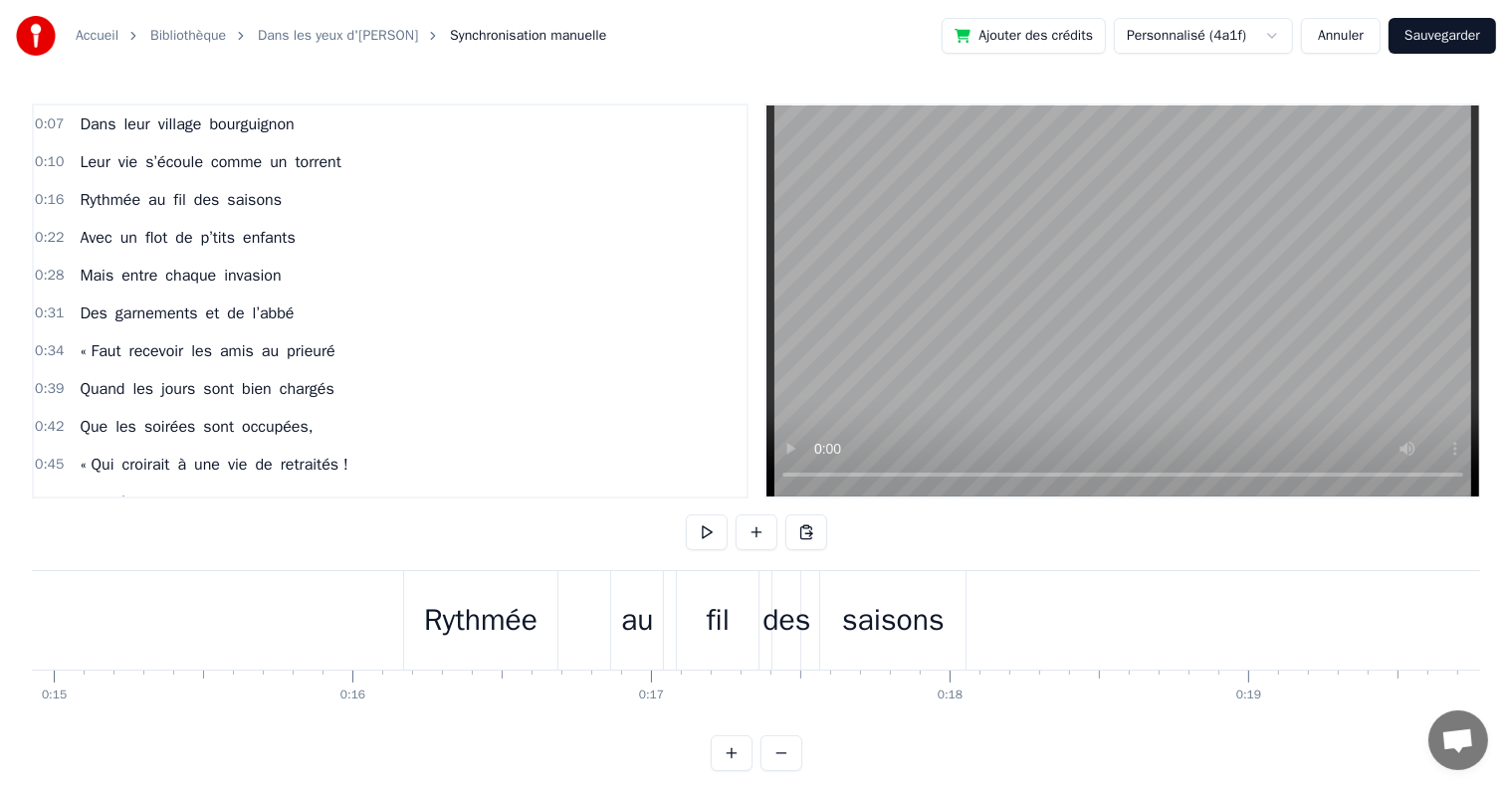click on "Rythmée" at bounding box center (481, 620) 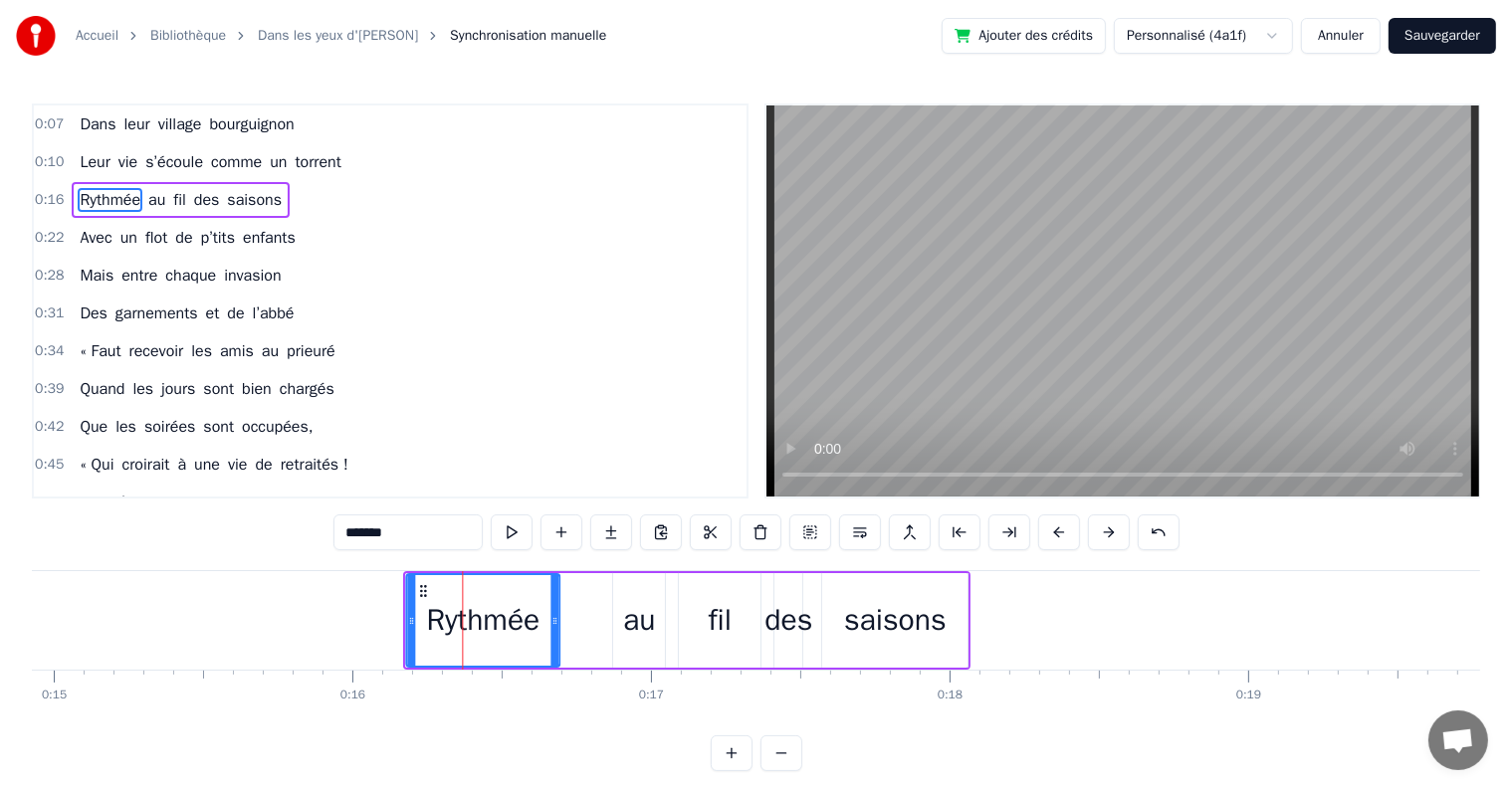 click 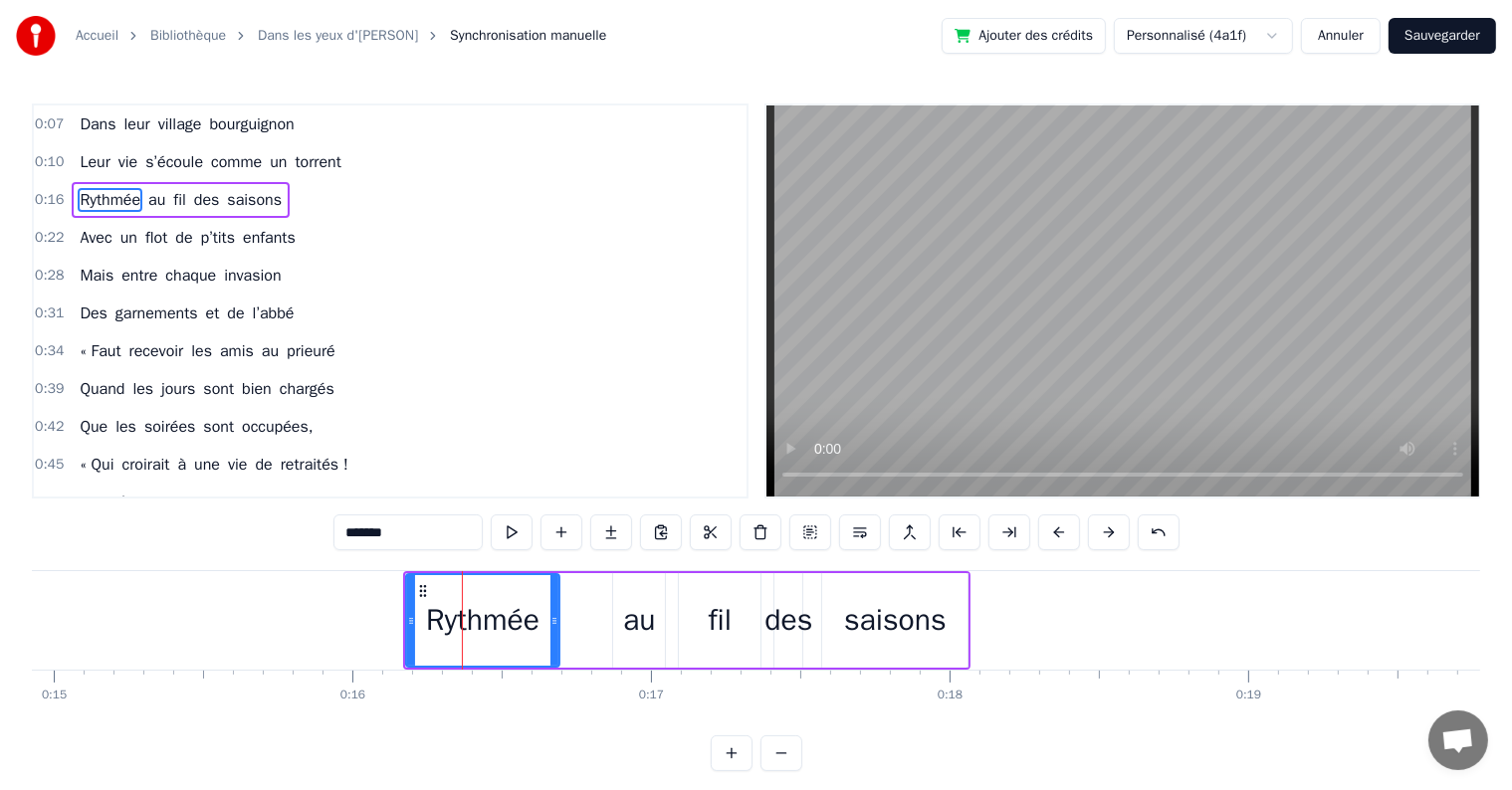 click on "Rythmée au fil des saisons" at bounding box center (687, 620) 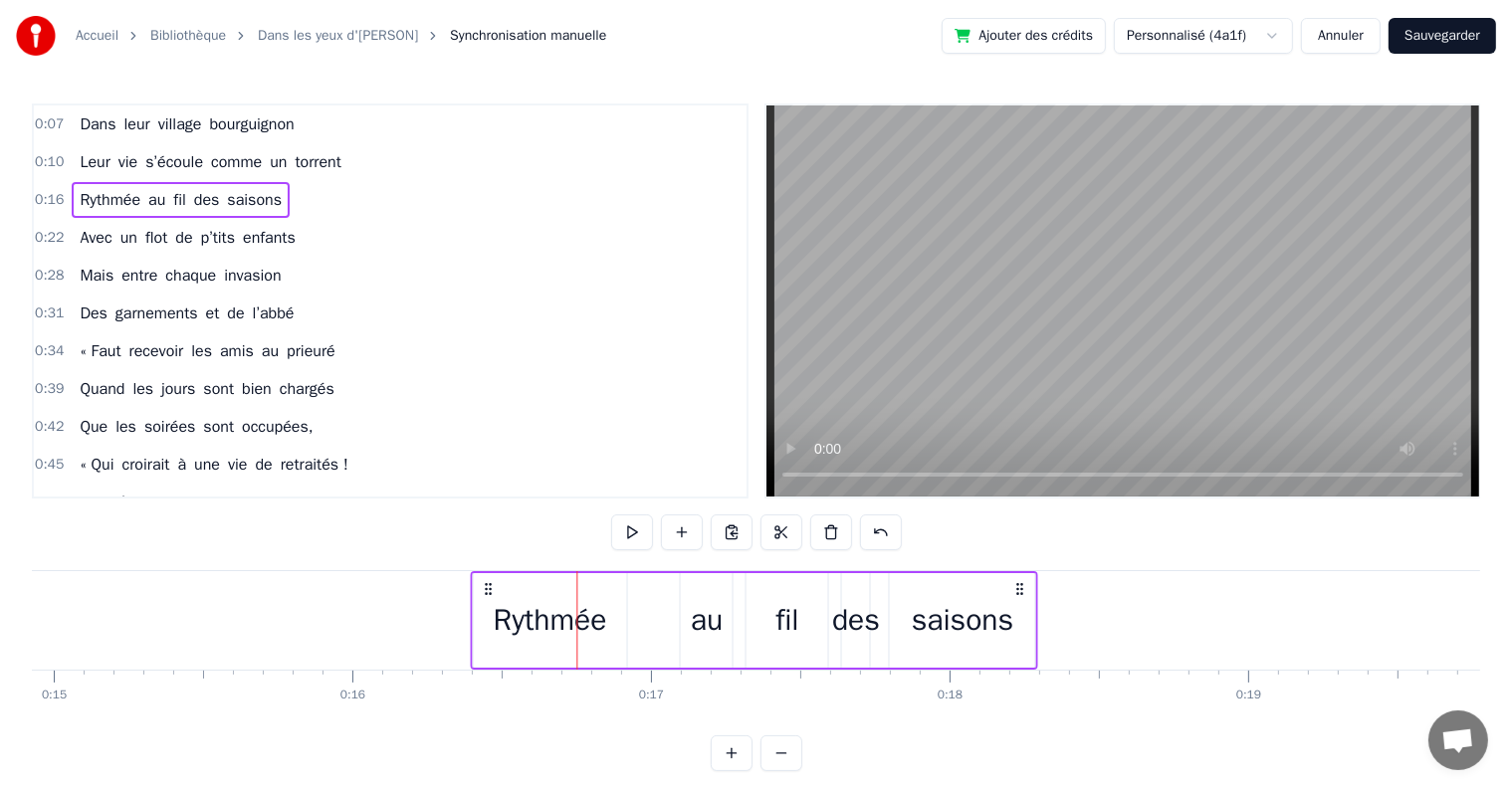 drag, startPoint x: 415, startPoint y: 584, endPoint x: 482, endPoint y: 598, distance: 68.44706 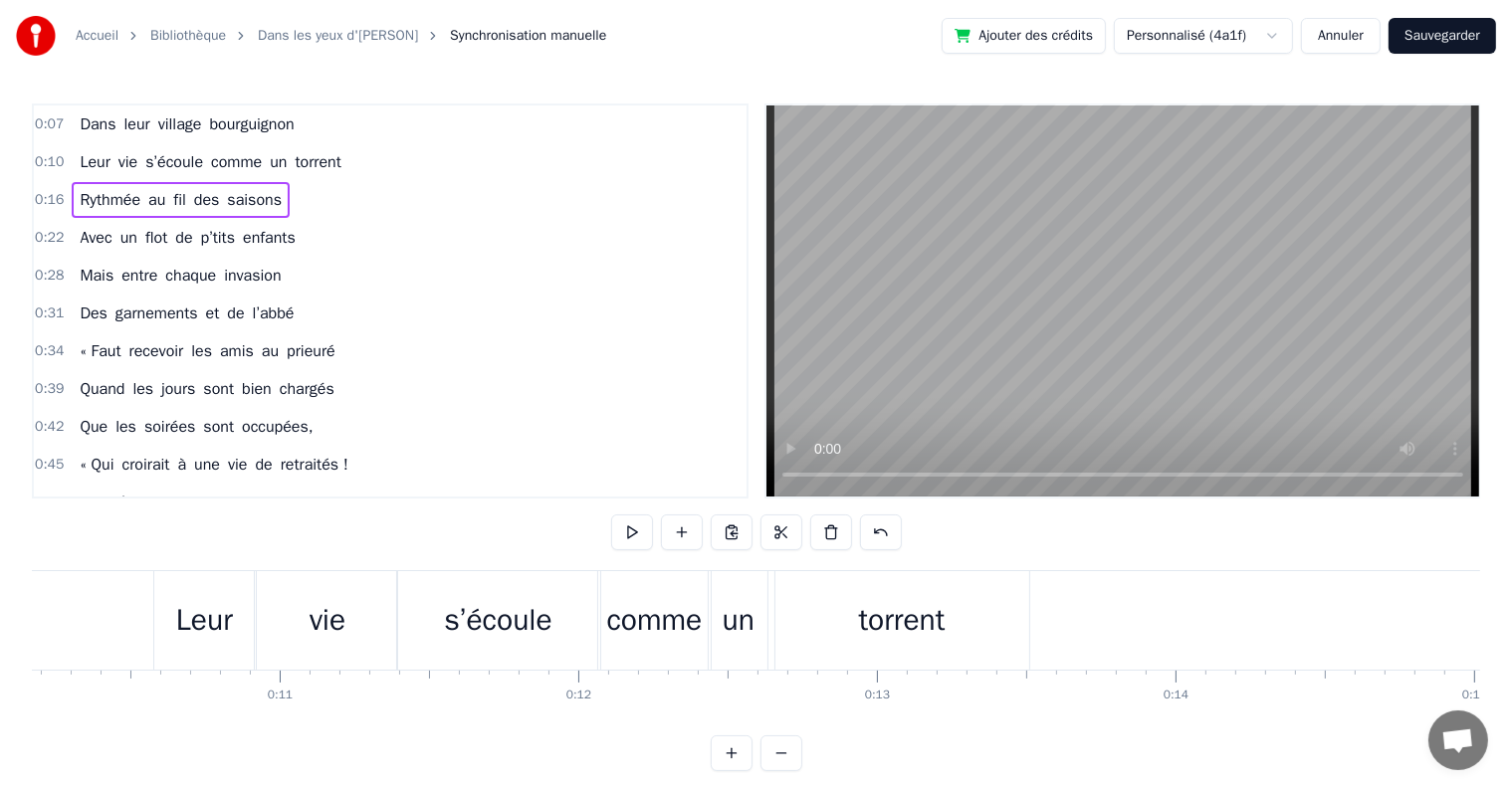 scroll, scrollTop: 0, scrollLeft: 2880, axis: horizontal 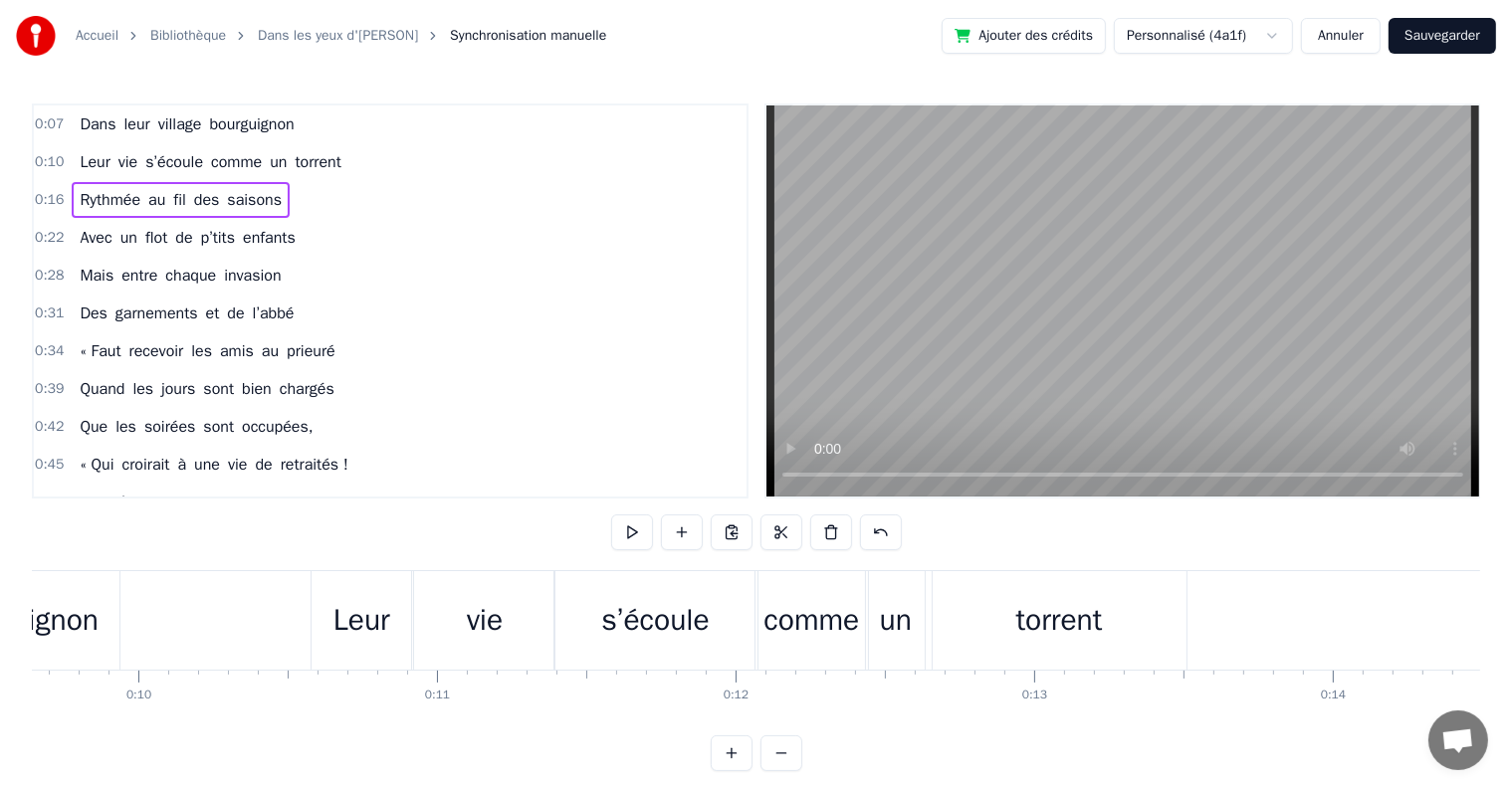 click on "torrent" at bounding box center [1059, 620] 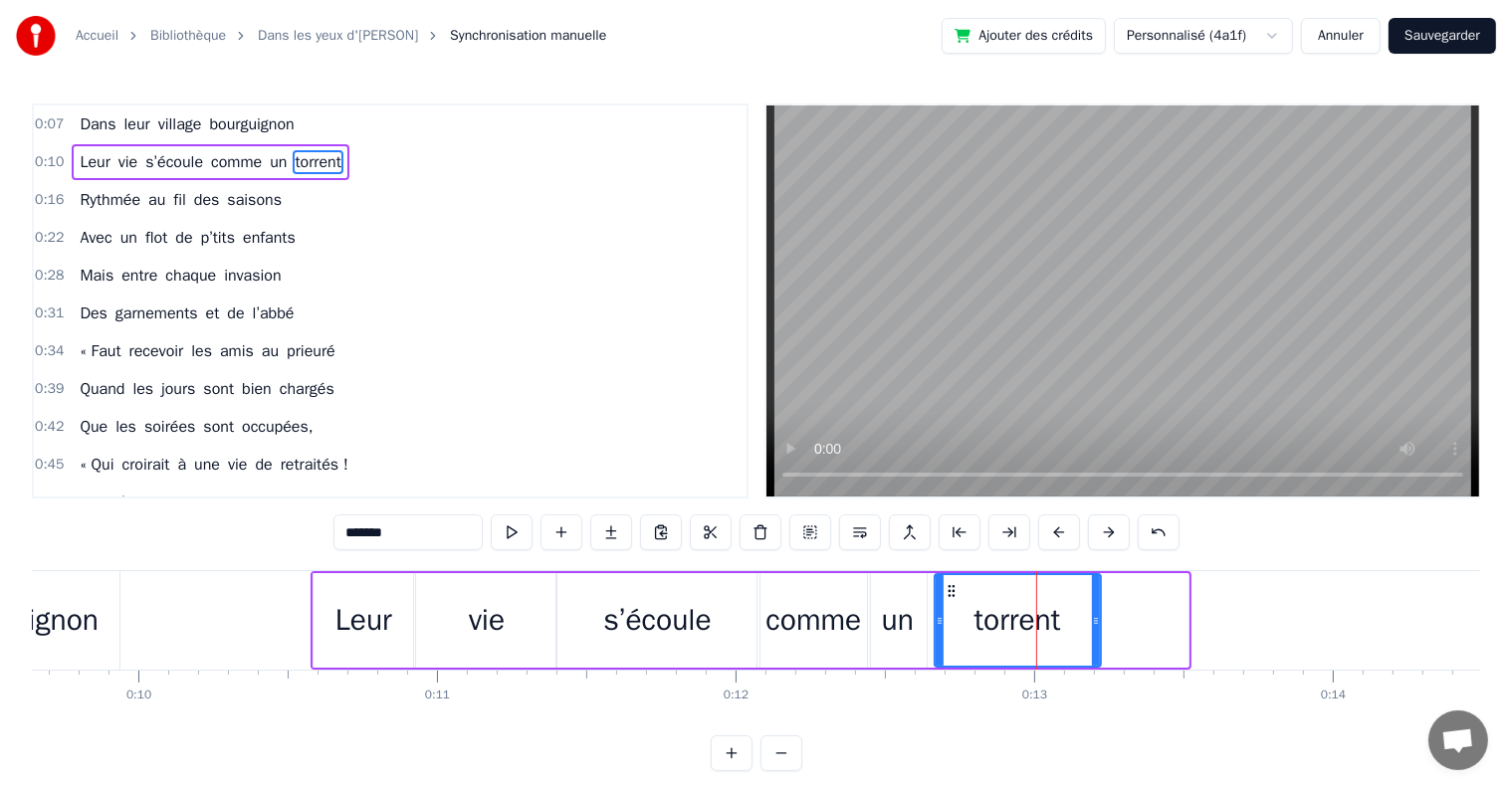 drag, startPoint x: 1179, startPoint y: 621, endPoint x: 1091, endPoint y: 613, distance: 88.362888 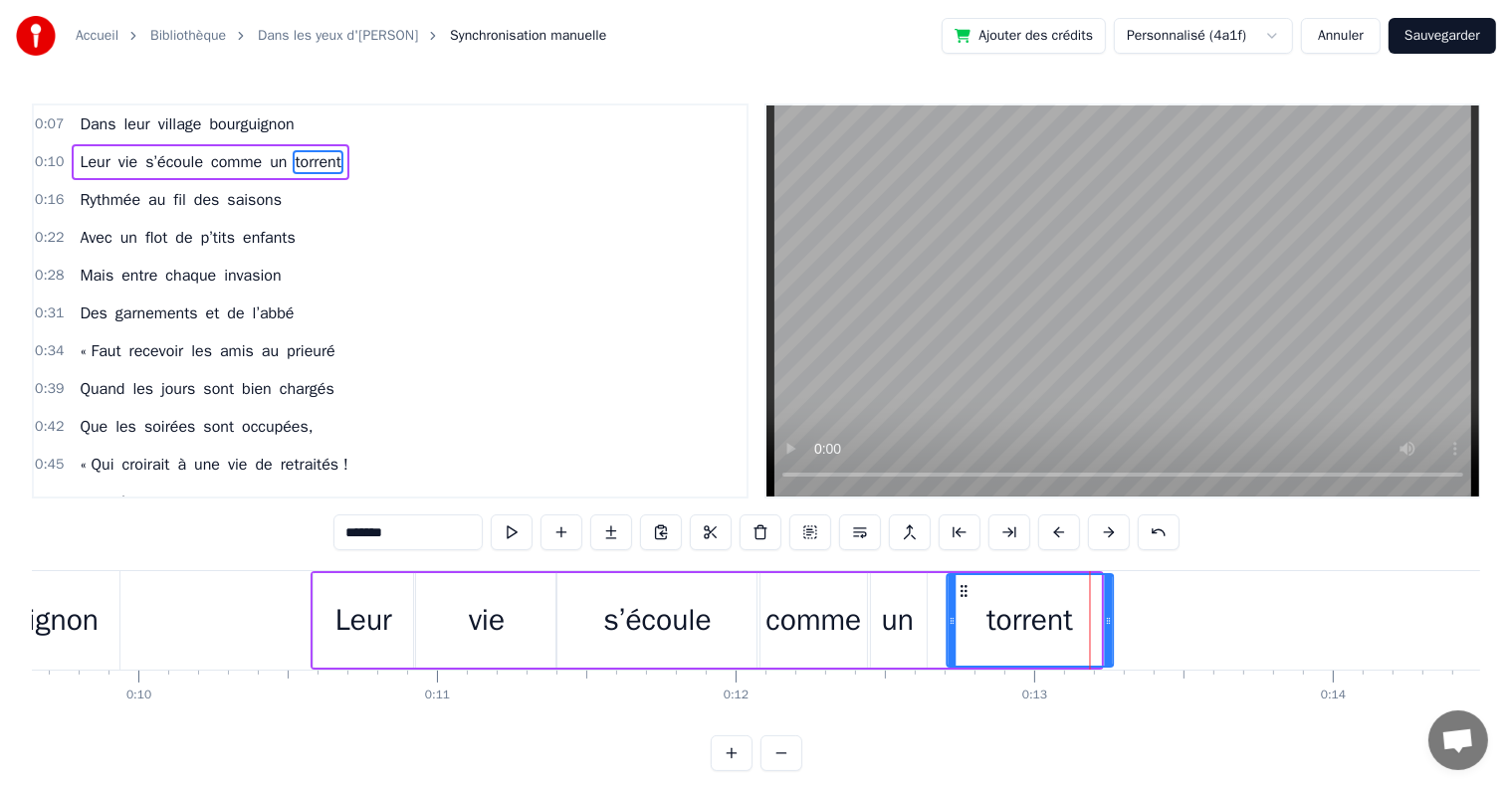 drag, startPoint x: 948, startPoint y: 589, endPoint x: 961, endPoint y: 589, distance: 13 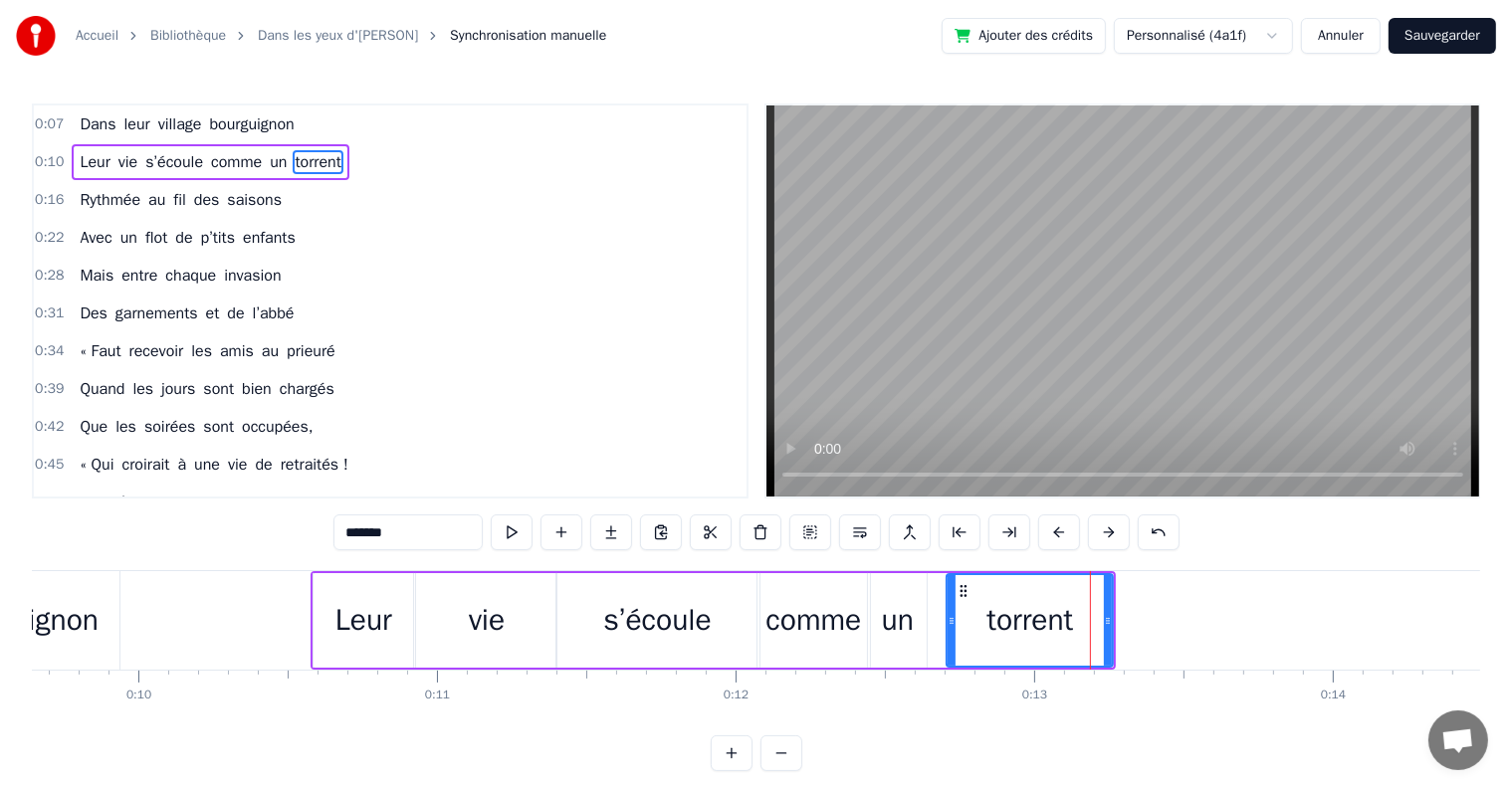 click on "0:45 « Qui croirait à une vie de retraités !" at bounding box center (390, 465) 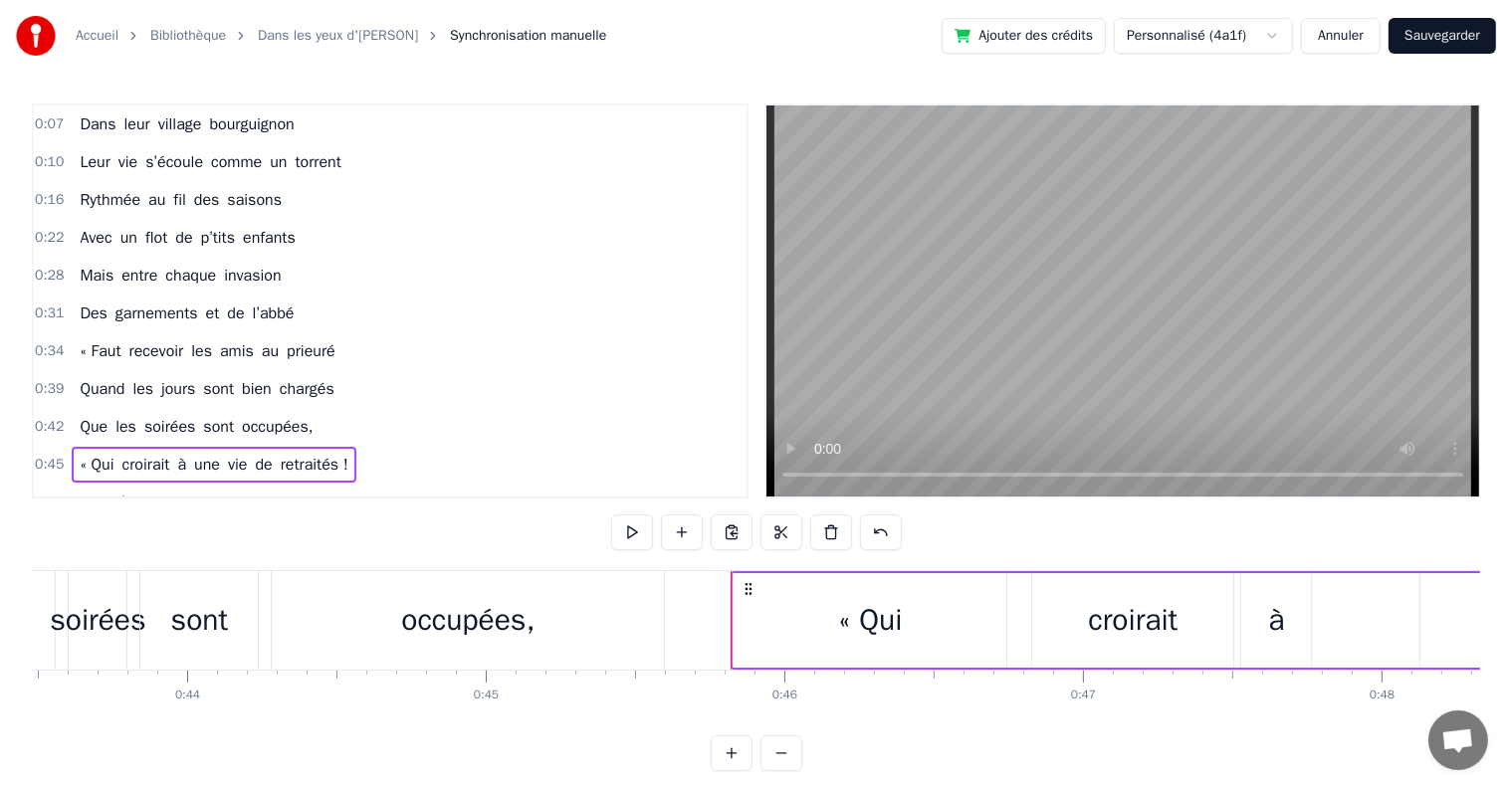 scroll, scrollTop: 0, scrollLeft: 13583, axis: horizontal 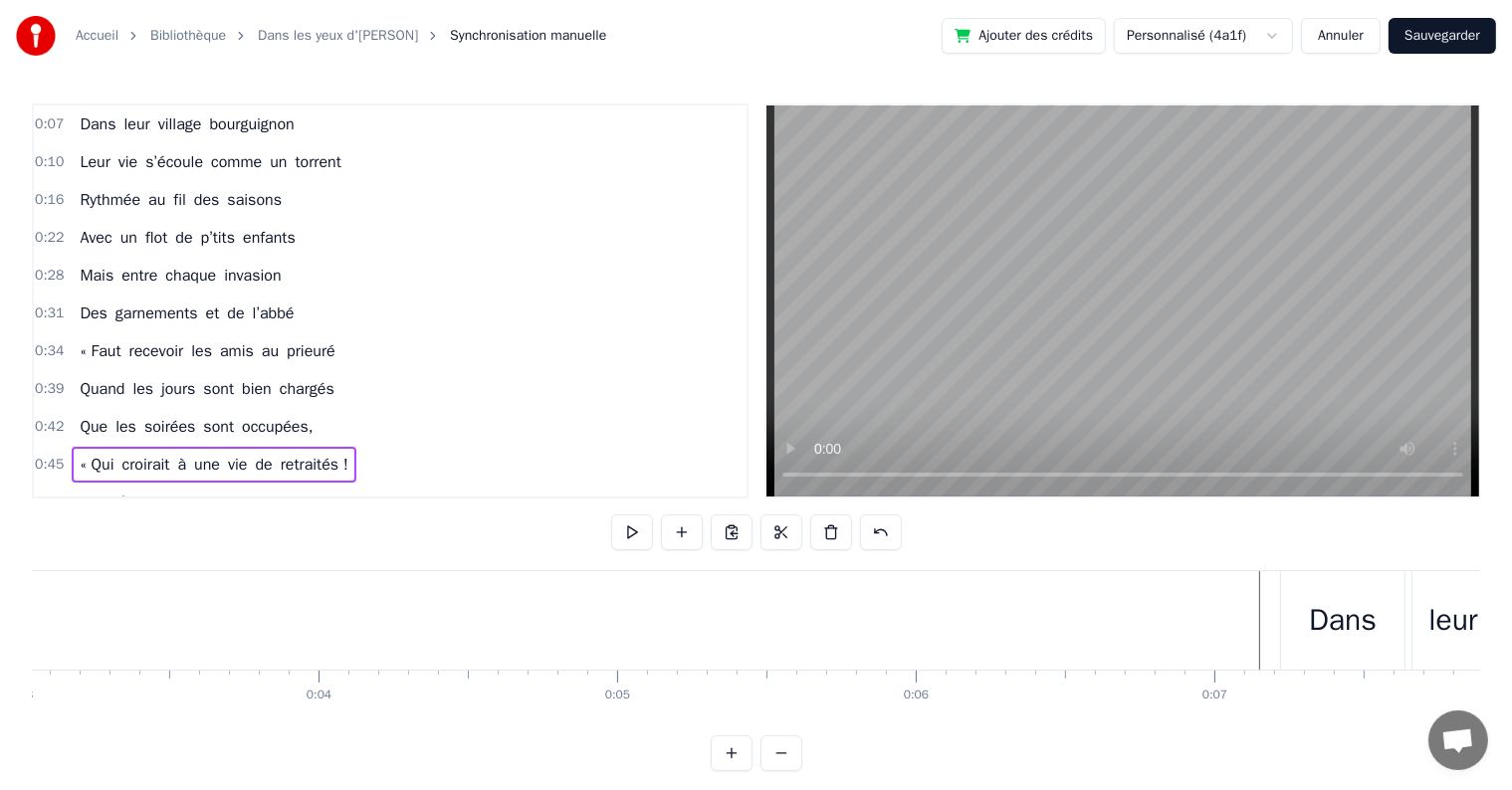 click at bounding box center (34168, 620) 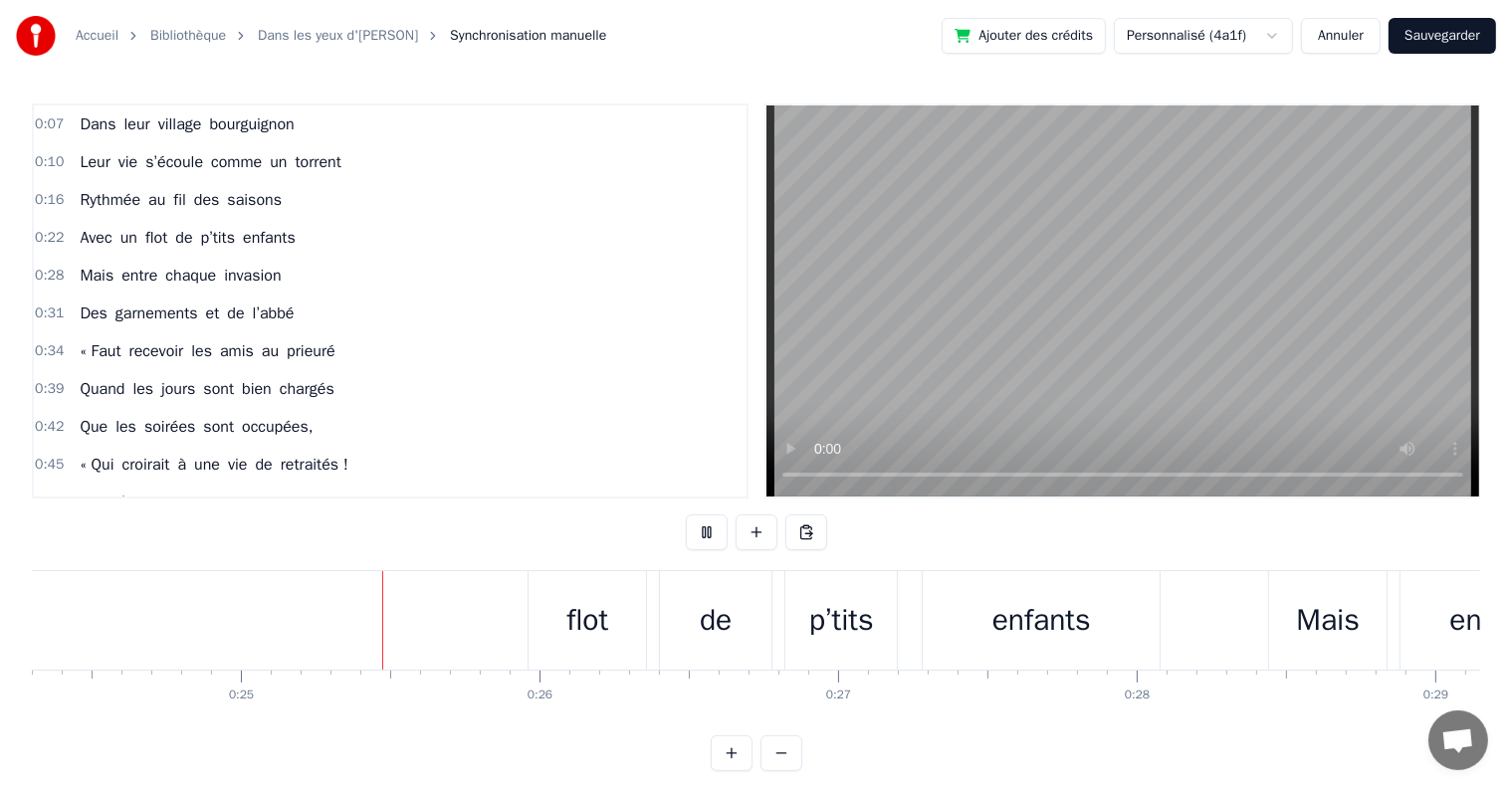 scroll, scrollTop: 0, scrollLeft: 7296, axis: horizontal 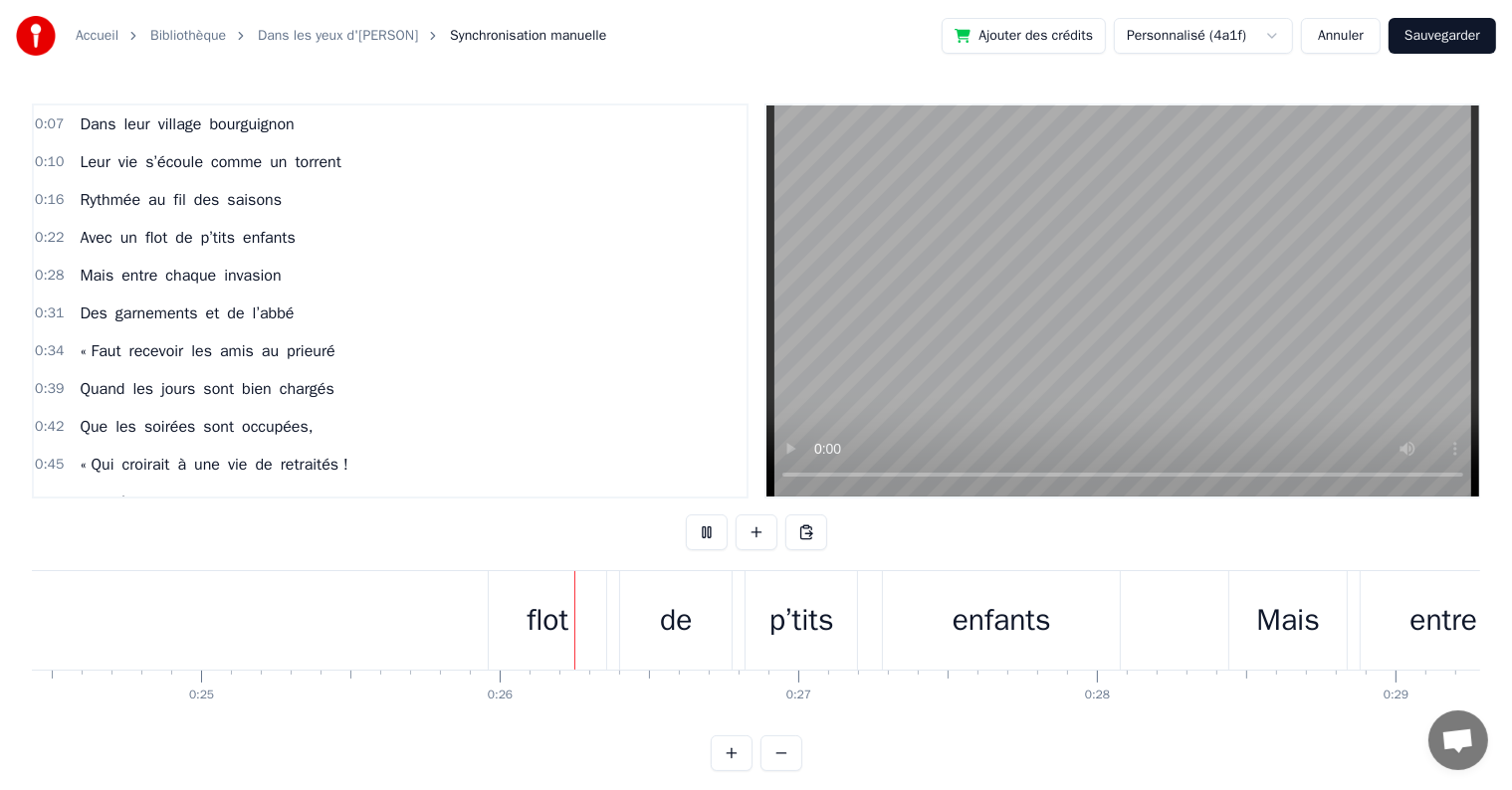 click on "0:39 Quand les jours sont bien chargés" at bounding box center [390, 389] 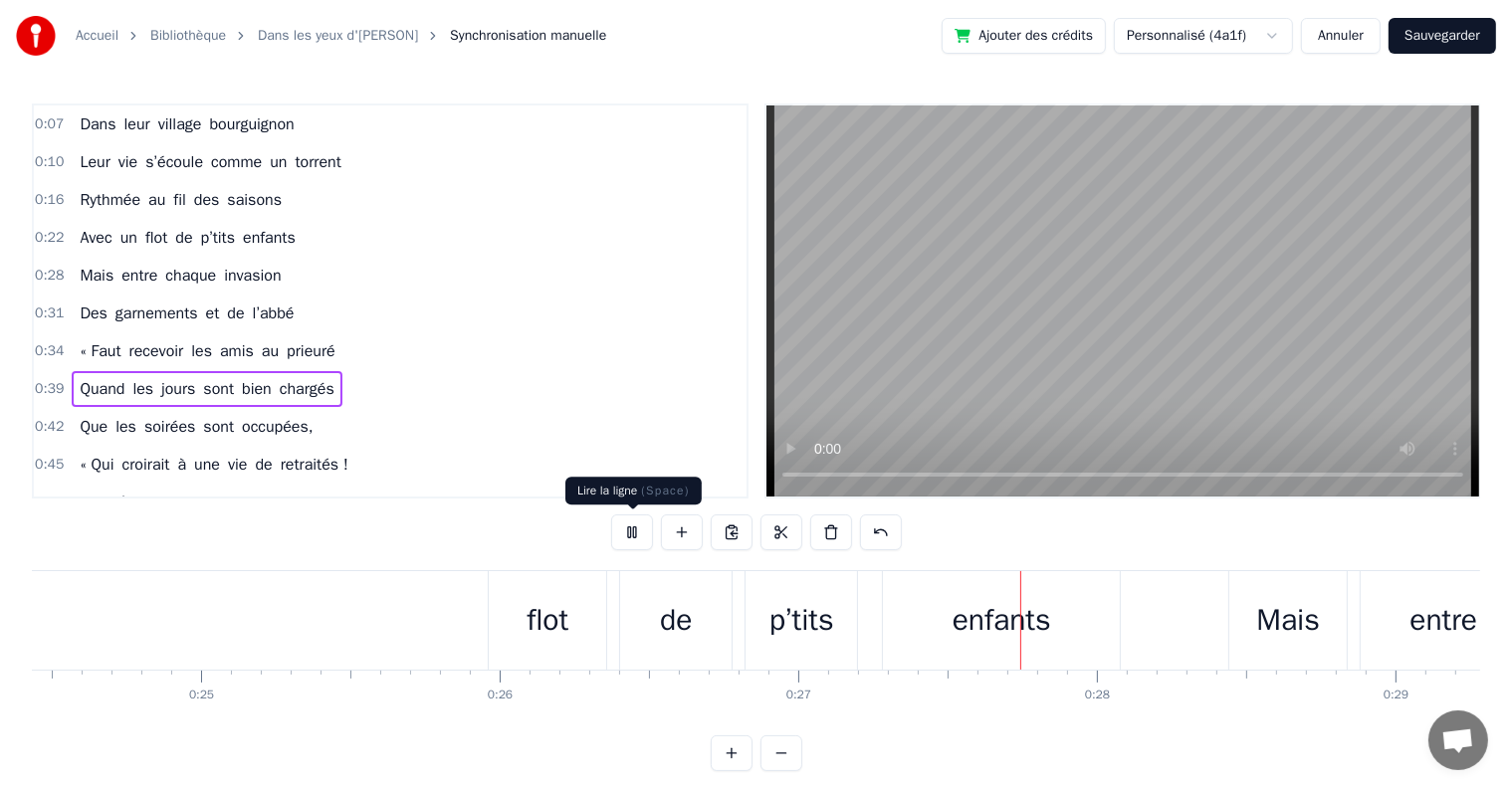 click at bounding box center (632, 532) 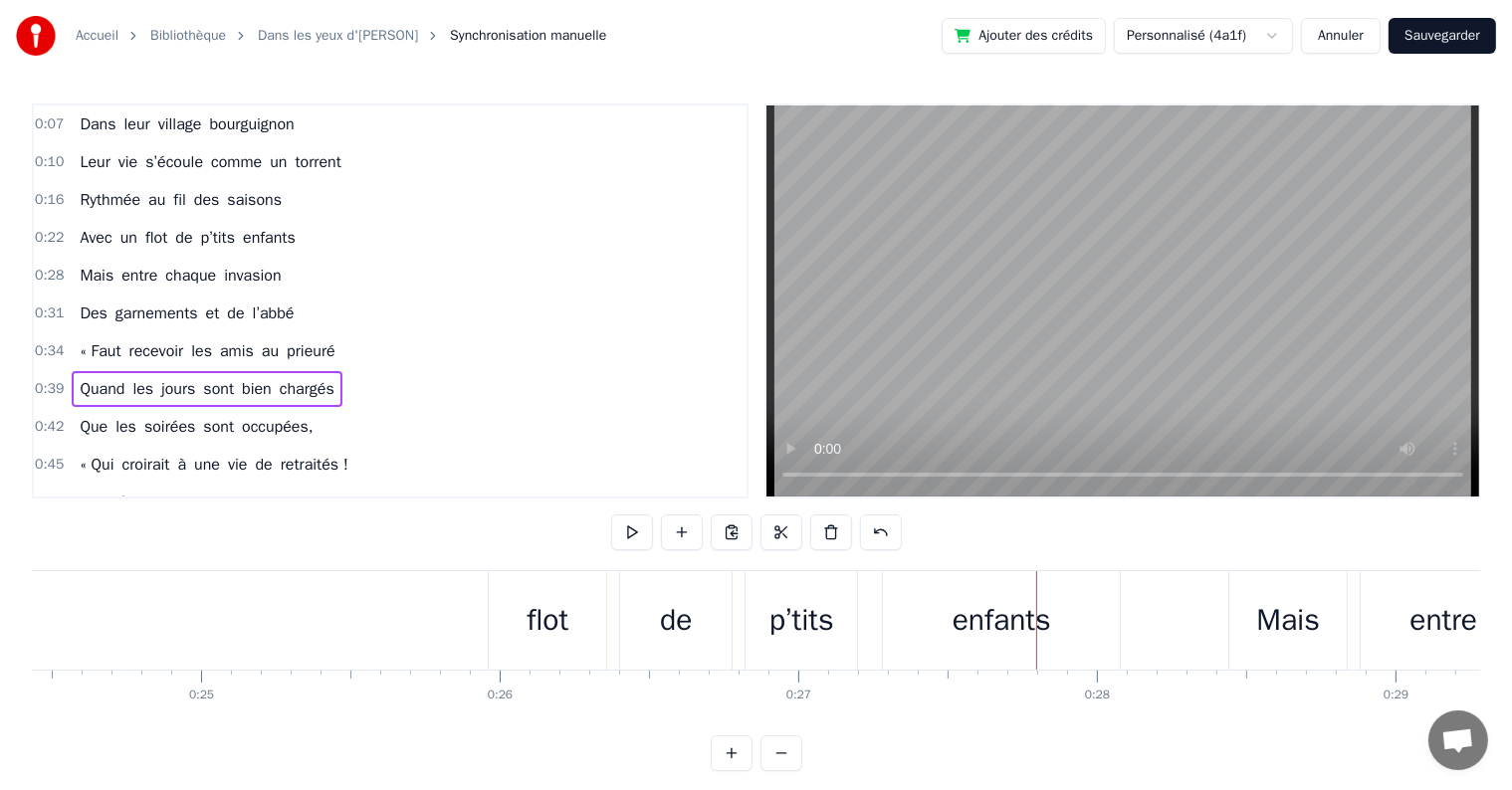 click on "Rythmée au fil des saisons" at bounding box center (180, 200) 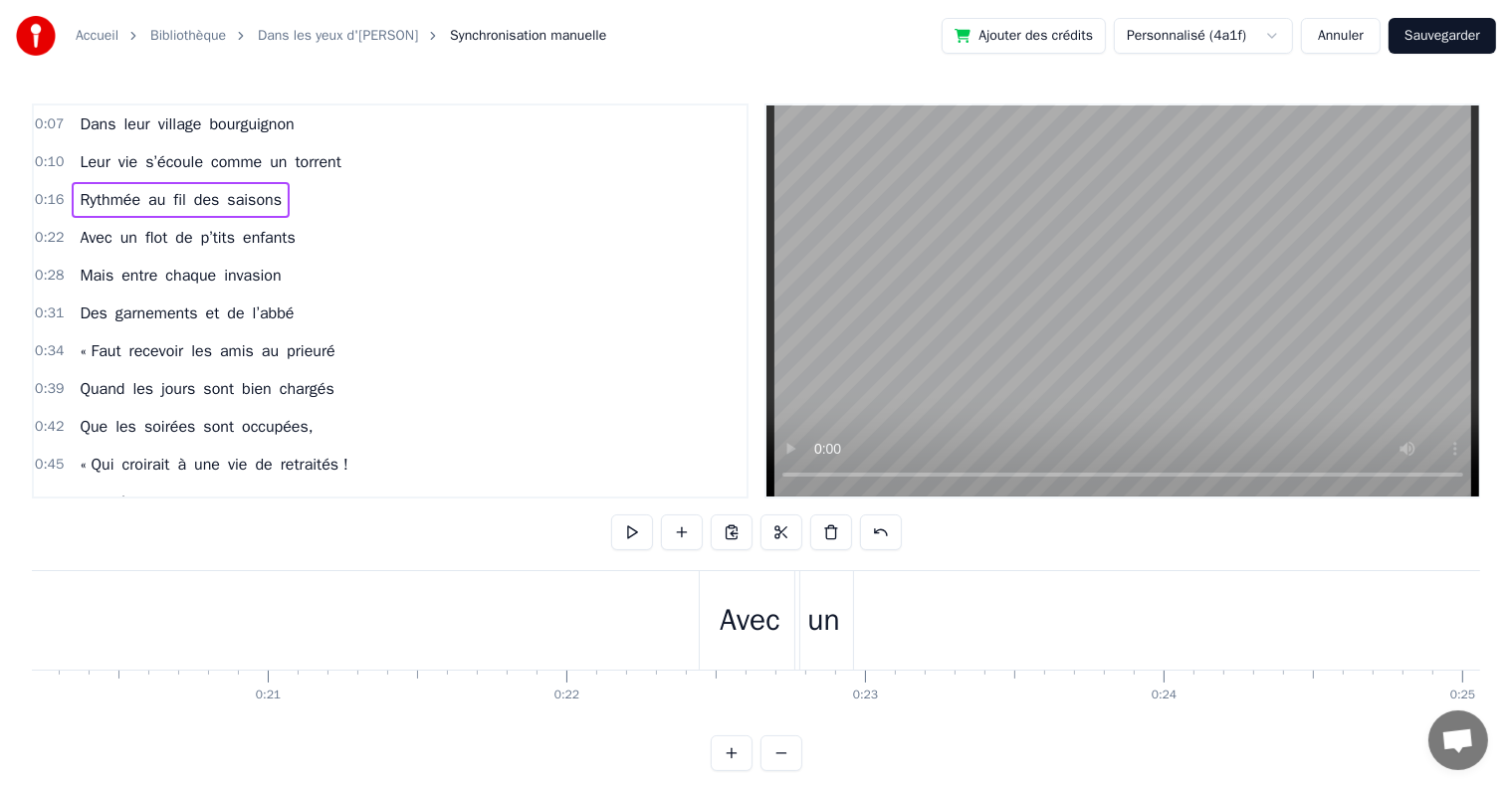 scroll, scrollTop: 0, scrollLeft: 5956, axis: horizontal 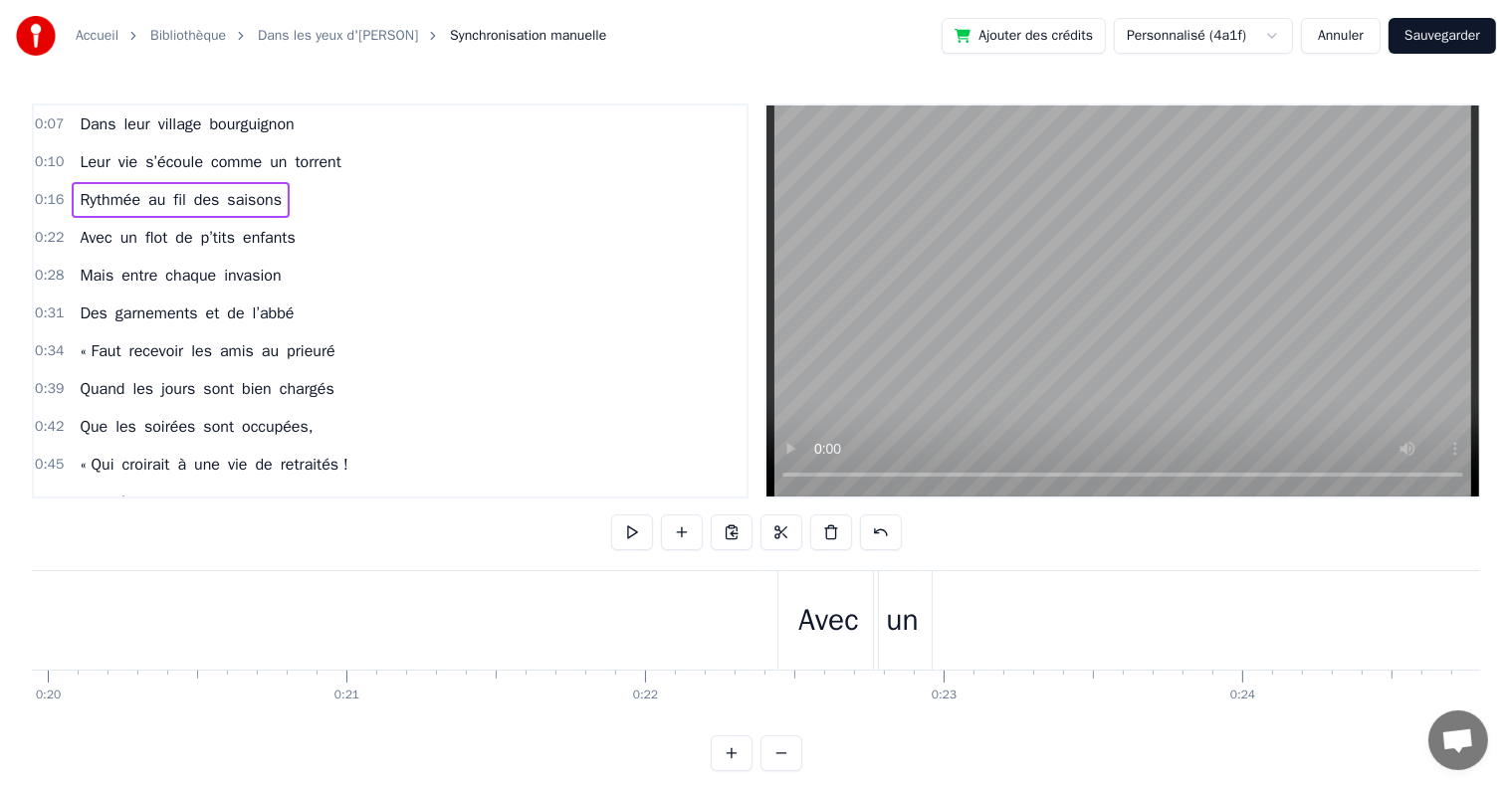 click on "Avec" at bounding box center (828, 620) 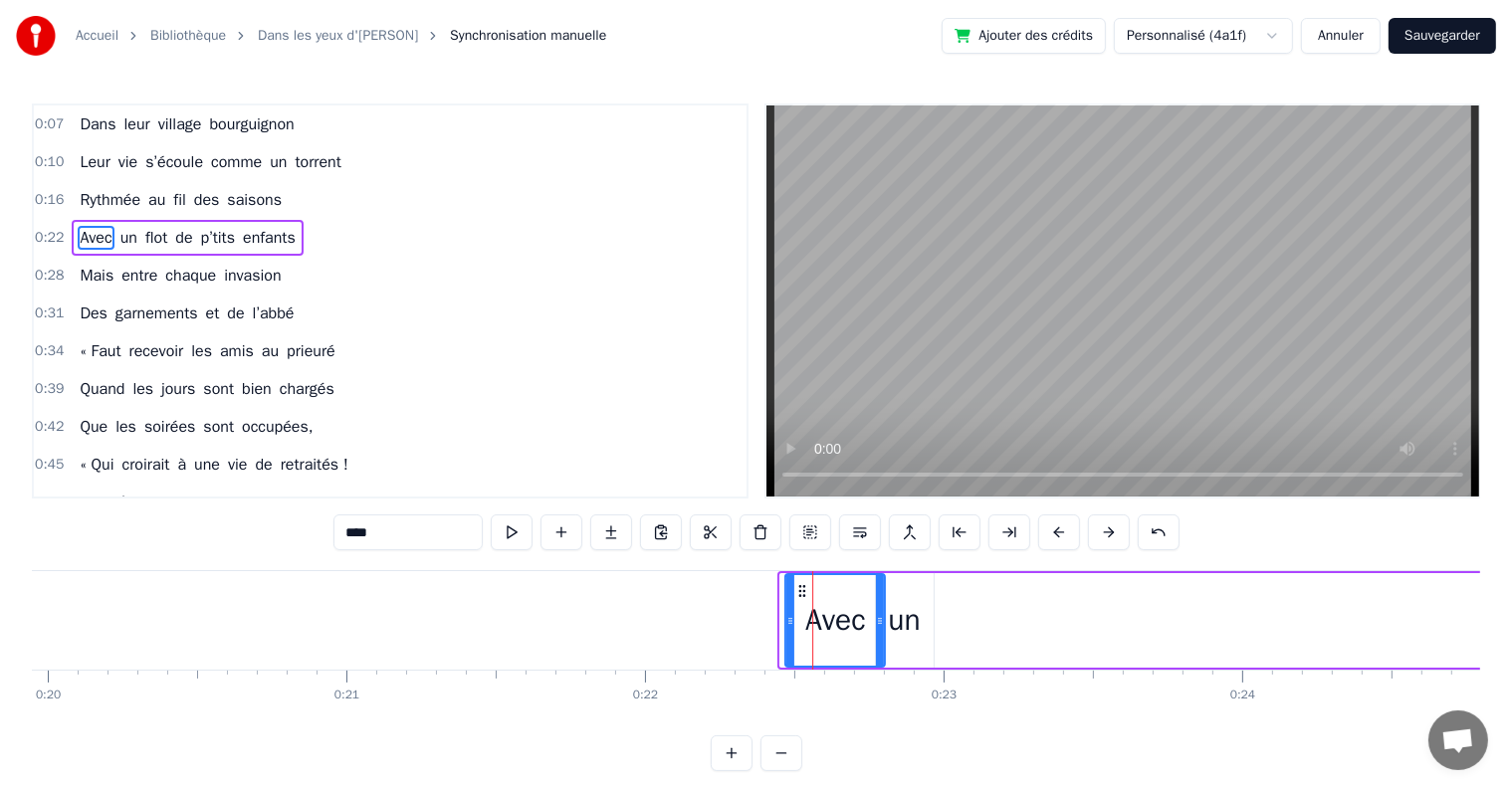 drag, startPoint x: 796, startPoint y: 581, endPoint x: 801, endPoint y: 593, distance: 13 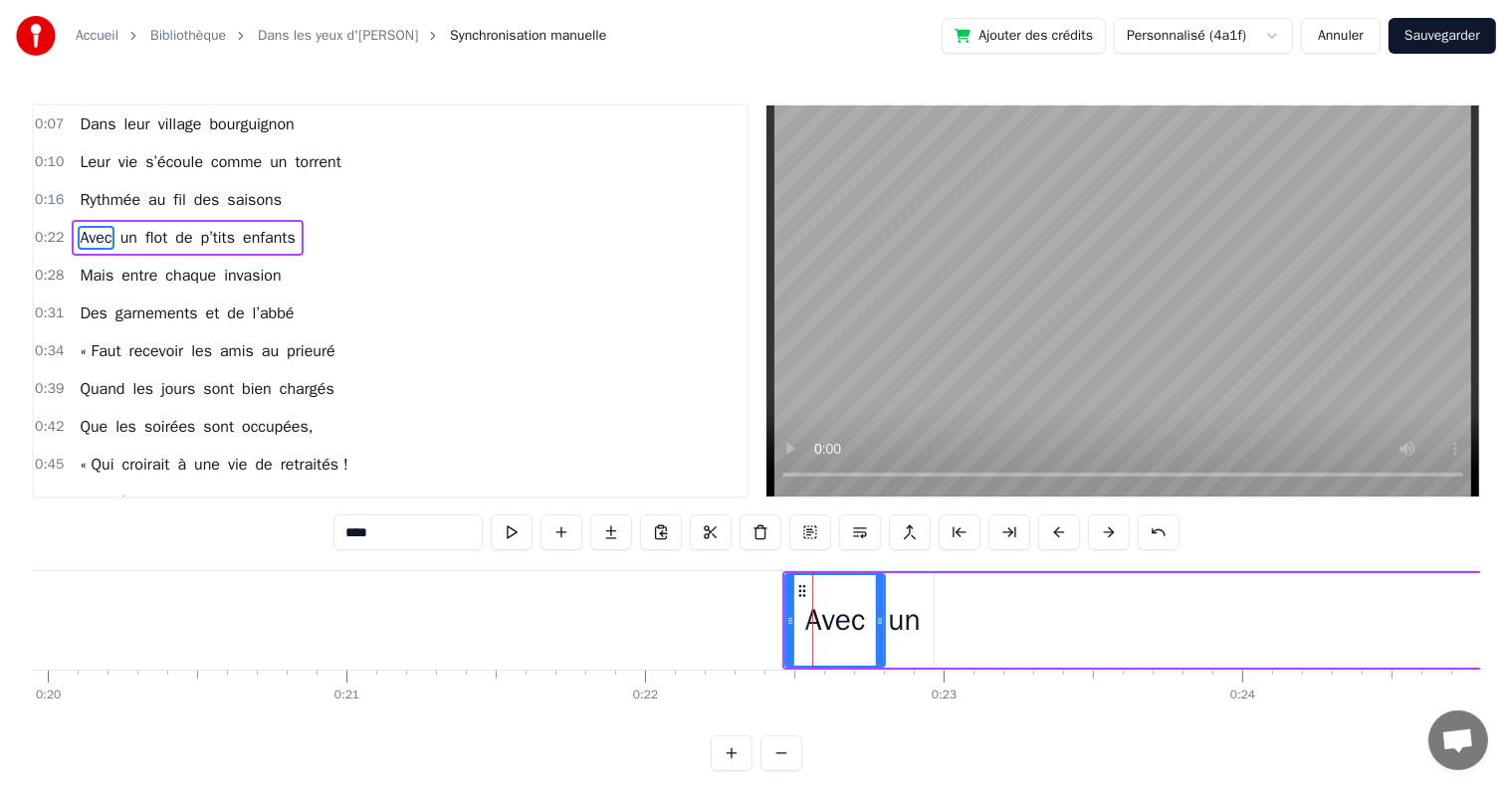 click on "Avec un flot de p’tits enfants" at bounding box center (1623, 620) 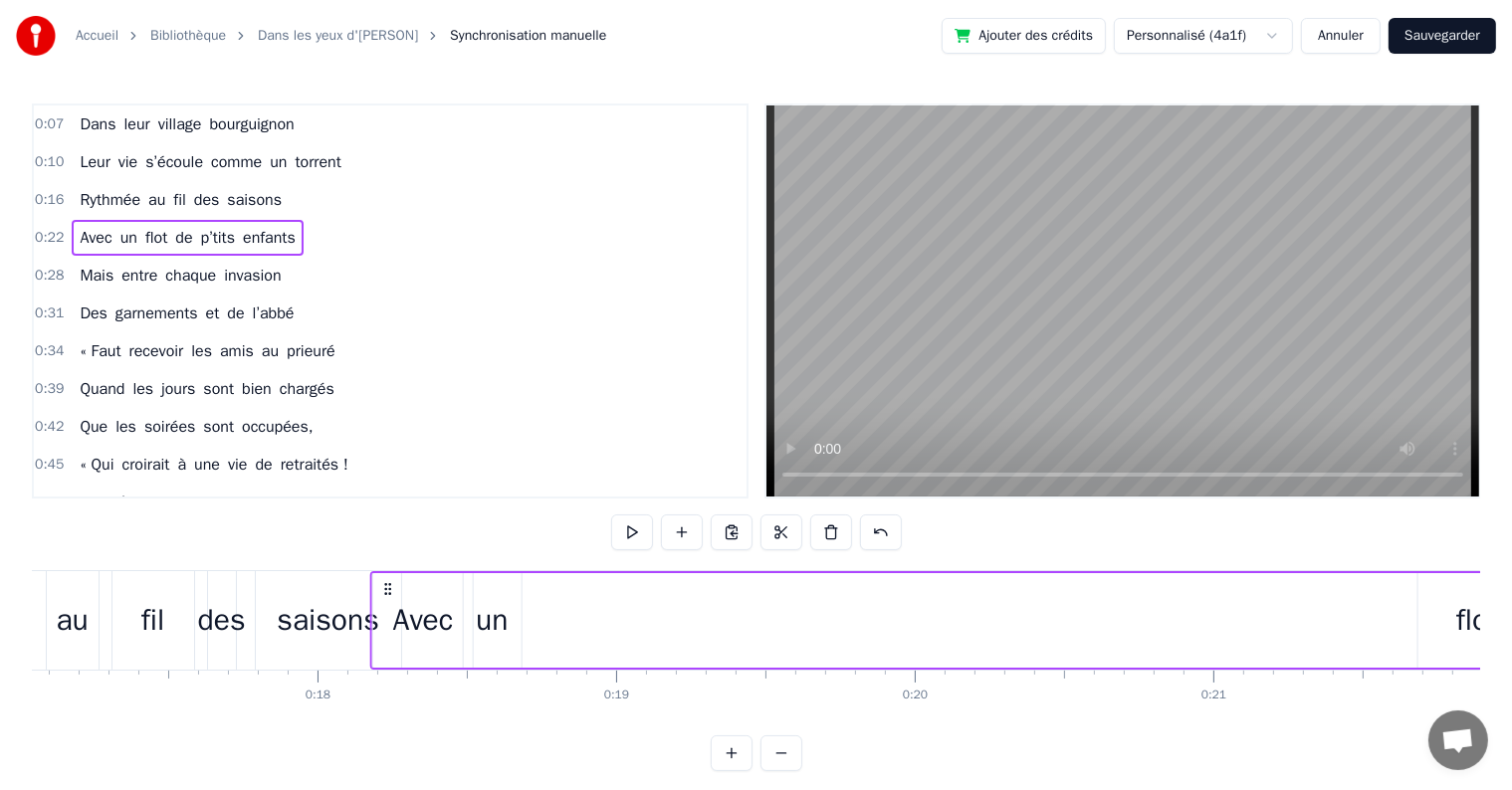 scroll, scrollTop: 0, scrollLeft: 5070, axis: horizontal 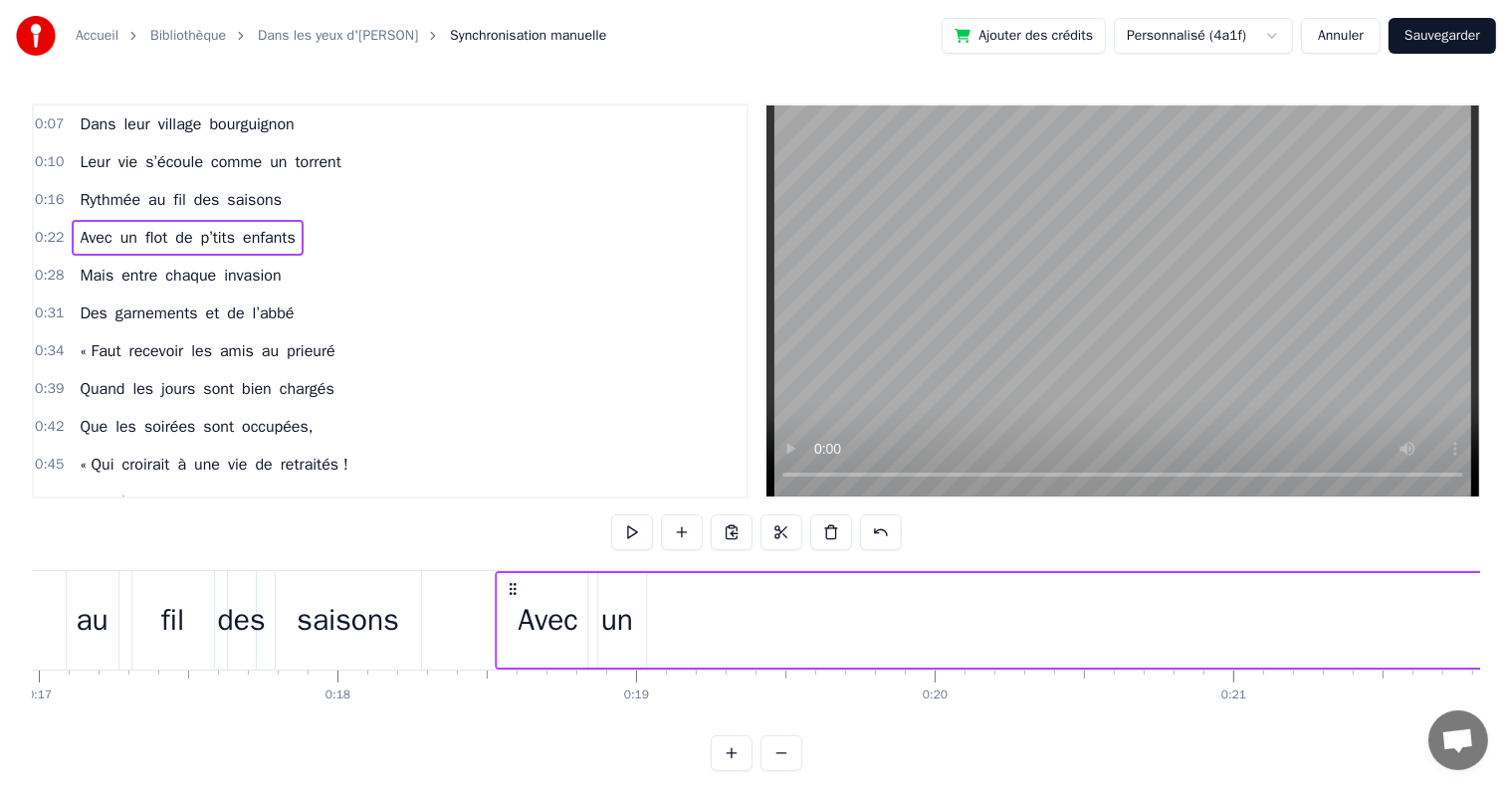drag, startPoint x: 796, startPoint y: 584, endPoint x: 629, endPoint y: 561, distance: 168.5764 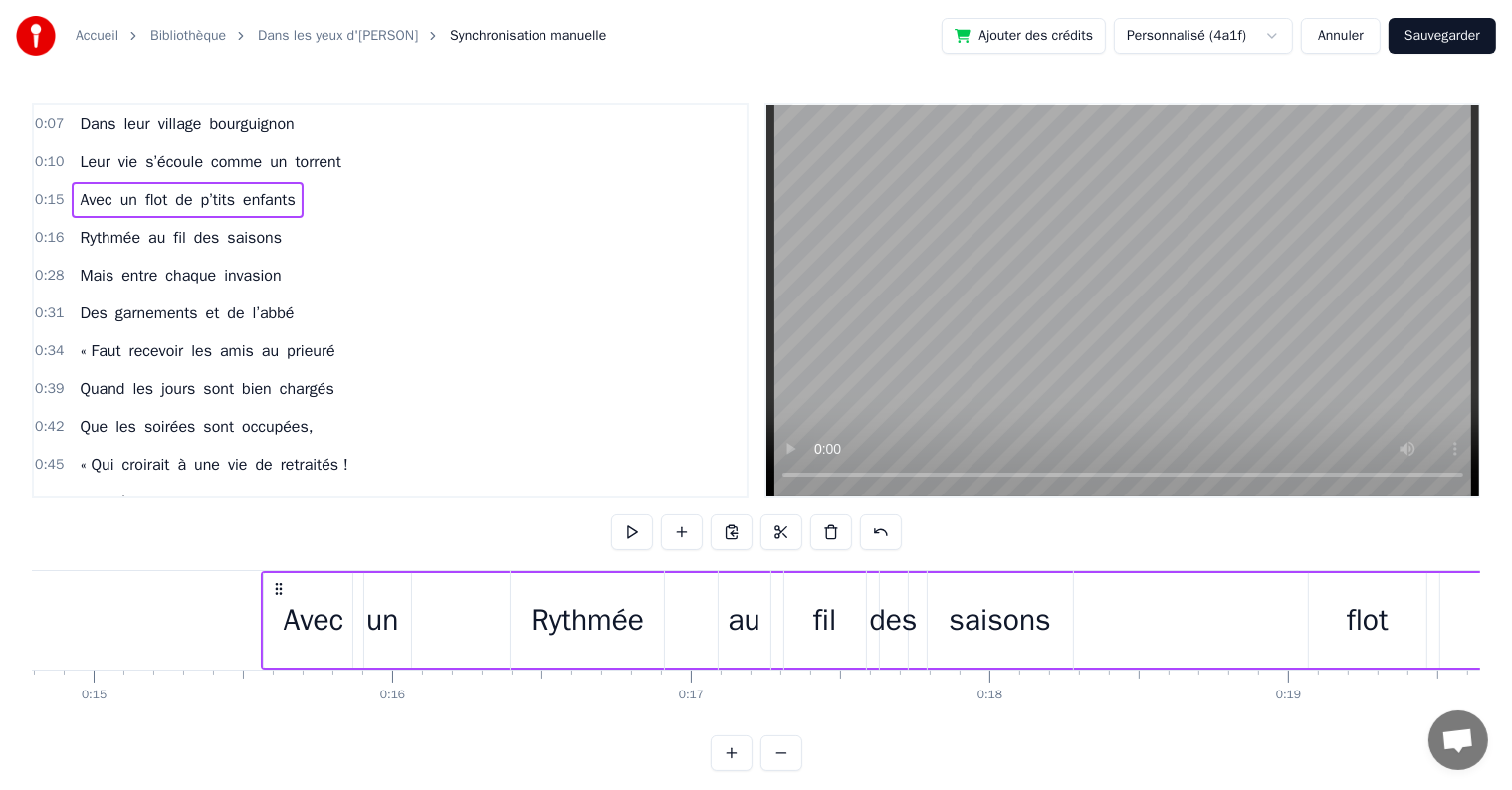 scroll, scrollTop: 0, scrollLeft: 4260, axis: horizontal 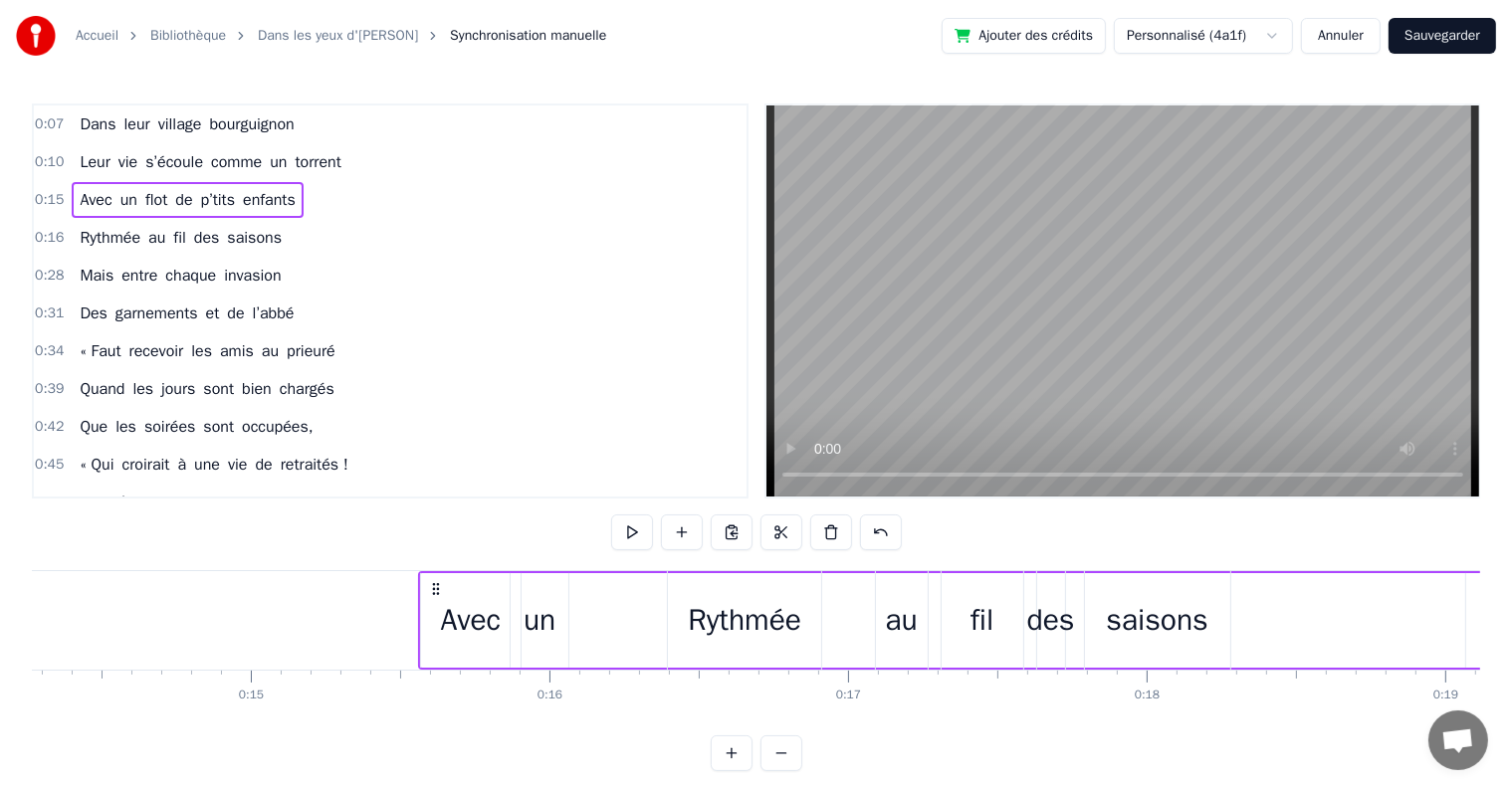 click on "Avec" at bounding box center [471, 620] 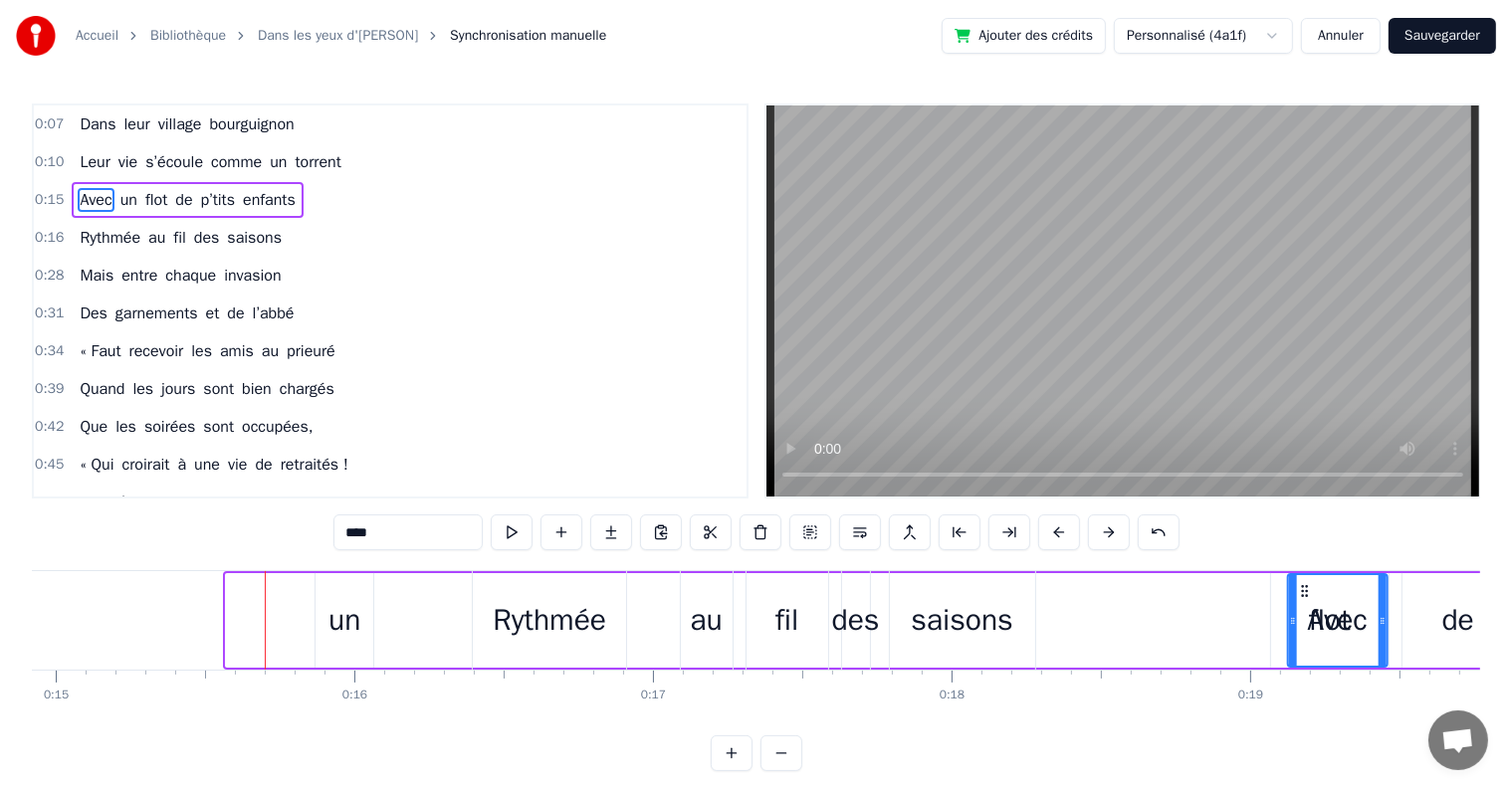 scroll, scrollTop: 0, scrollLeft: 4495, axis: horizontal 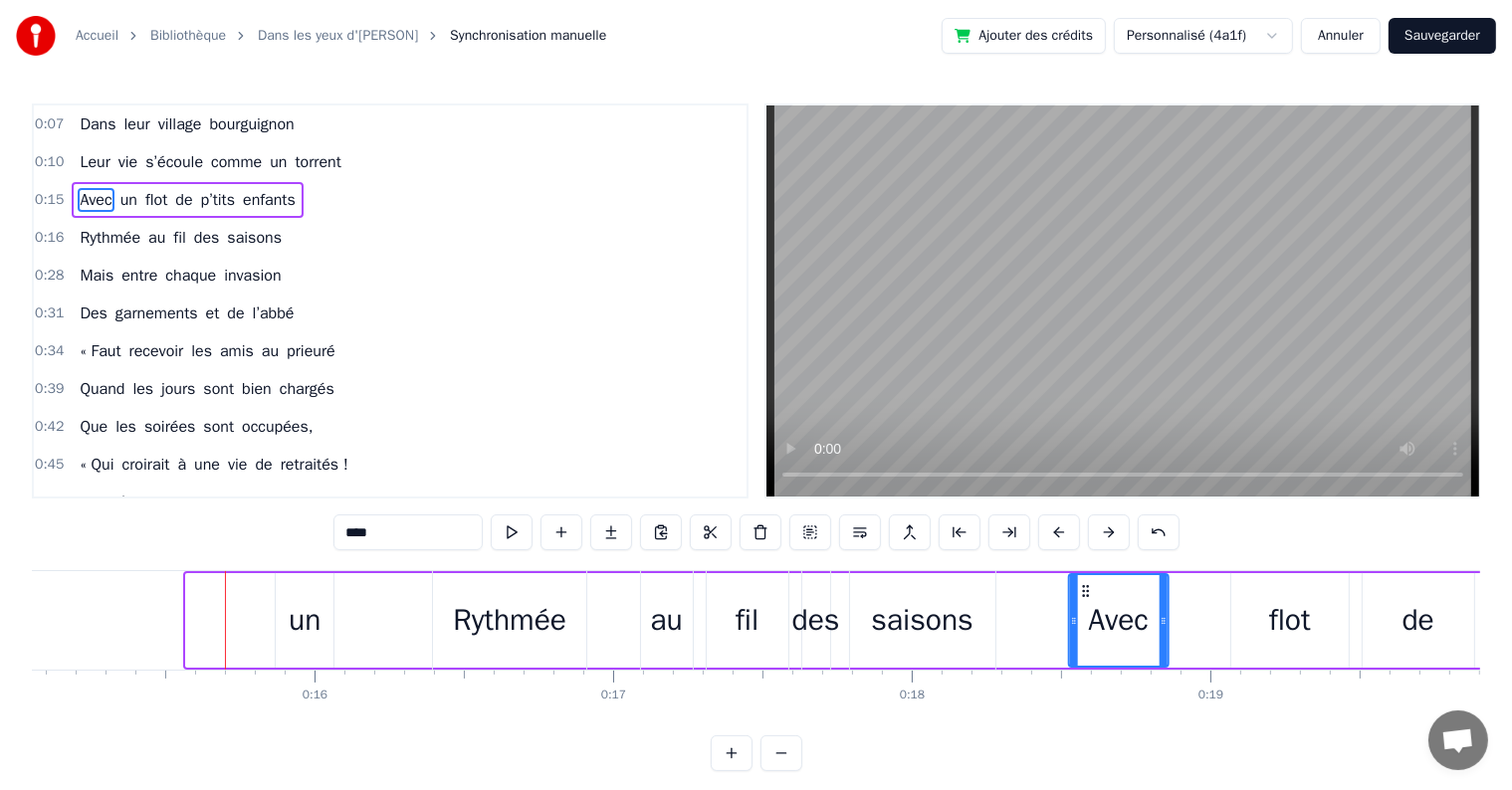 drag, startPoint x: 430, startPoint y: 581, endPoint x: 1077, endPoint y: 578, distance: 647.007 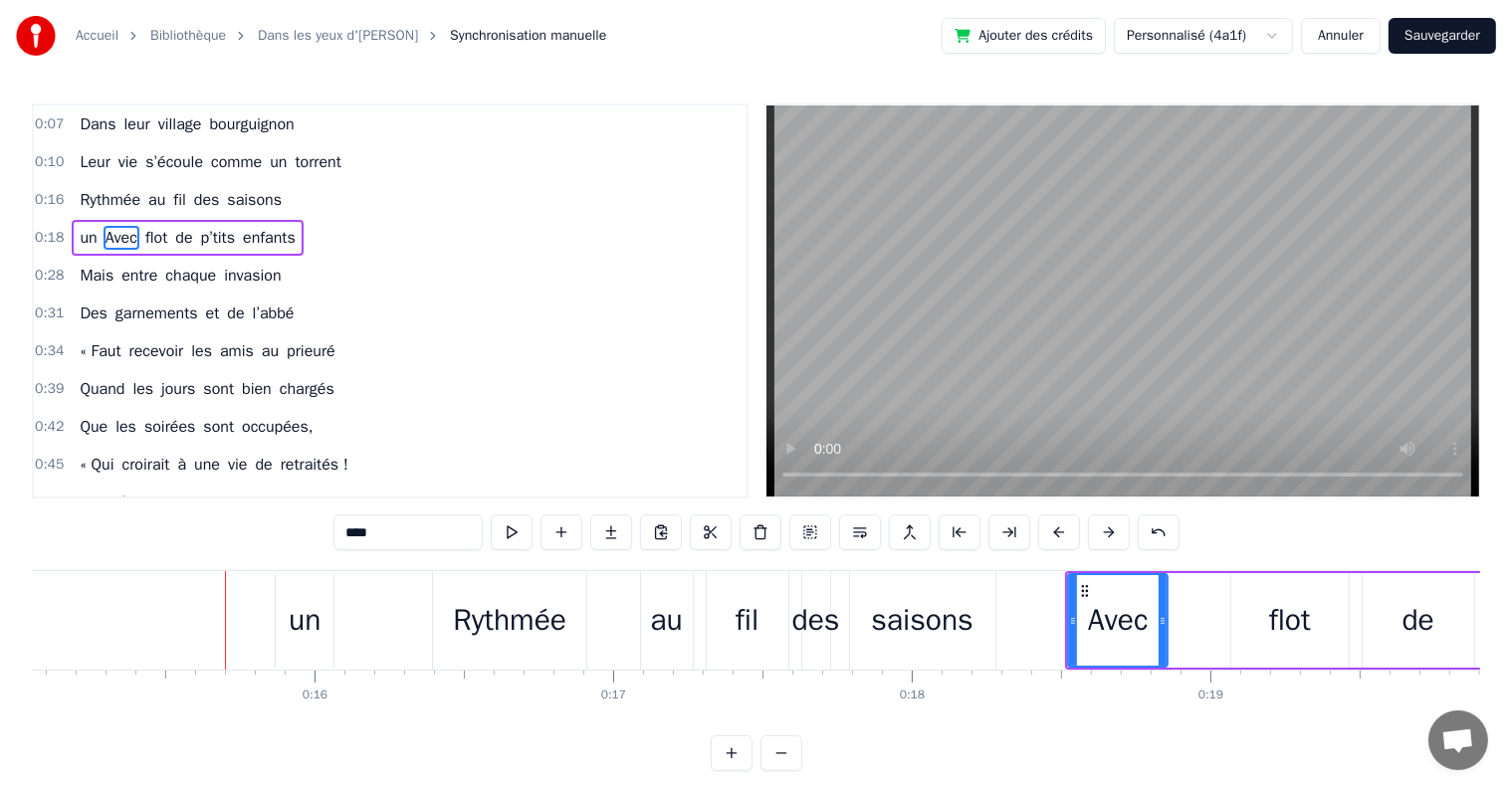 click on "Dans leur village bourguignon [TIME] Leur vie s’écoule comme un torrent [TIME] Rythmée au fil des saisons un Avec flot de p’tits enfants [TIME] Mais entre chaque invasion [TIME] Des garnements et de l’abbé [TIME] « Faut recevoir les amis au prieuré [TIME] Quand les jours sont bien chargés [TIME] Que les soirées sont occupées, [TIME] « Qui croirait à une vie de retraités ! [TIME] Moi, j’ai vu dans le ciel [TIME] Un jour de mai il y a [AGE] ans, [TIME] L’amour de nos parents, pour leur mariage [TIME] Moi, j’ai vu dans le ciel [TIME] Près du Père éternel, préparés [TIME] De toute éternité, les noms d'[PERSON] et [PERSON], [TIME] Jusqu’à la fin des siècles ! [TIME] Un mort de plus à la paroisse [TIME] Bon- Papa [PERSON] va s’y coller [TIME] Au potager ‘y a des limaces [TIME] Com’ les pyrales l’été dernier [TIME] La piscine est d’un beau vert [TIME] Qui ne plaît pas à notre mère [TIME] « Alors elle s’évade au café des grands mères ! [TIME] Faut s’occuper des petits gris, [TIME] des END et de chanter, [TIME] « Et d’ailleurs à Rimont il manque du gruyère !¨° [TIME] Moi, j’ai vu dans le ciel [TIME] Un jour de mai il y a [AGE] ans, [TIME] L’amour de" at bounding box center (30580, 620) 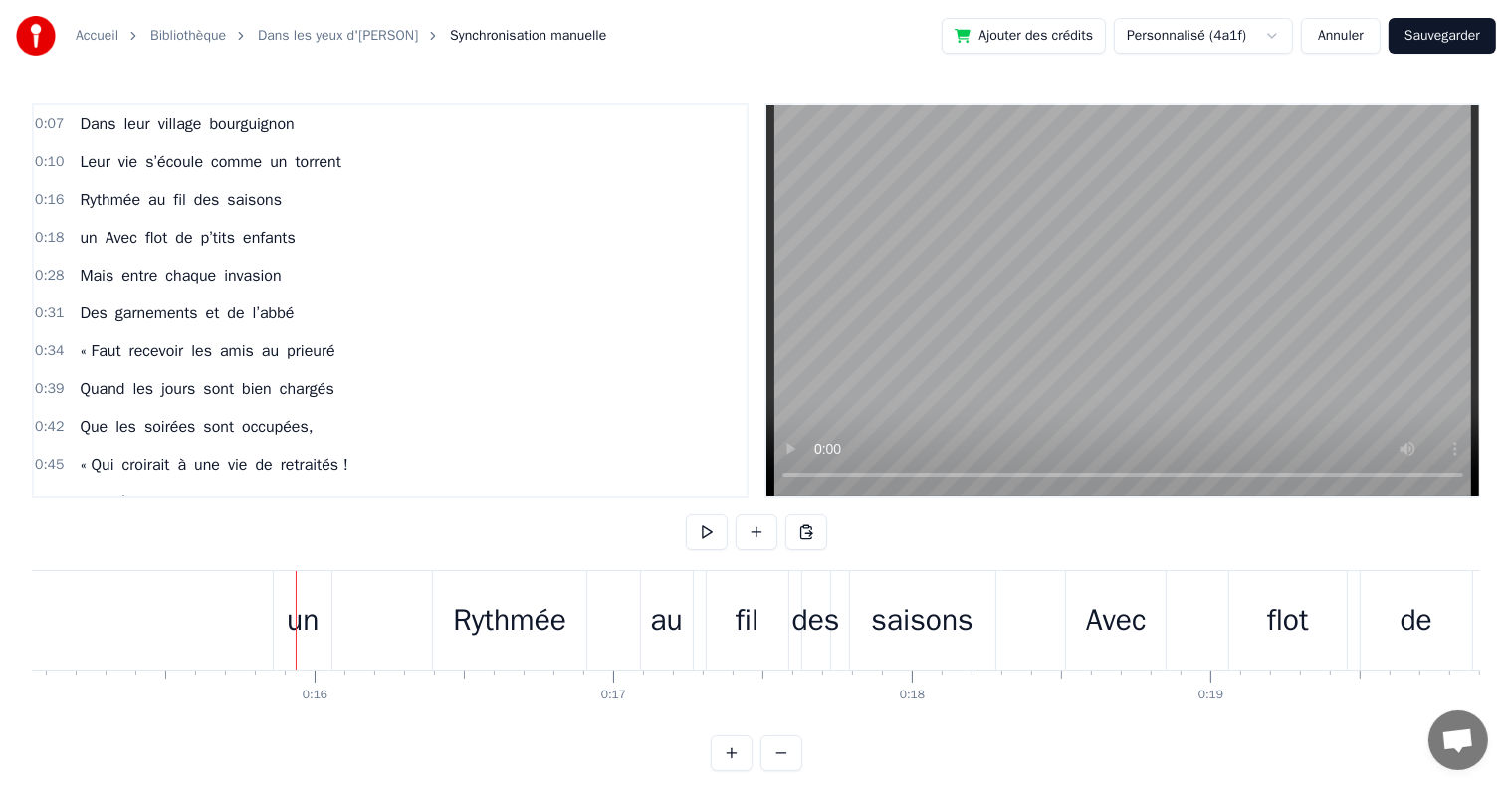 click on "un" at bounding box center [303, 620] 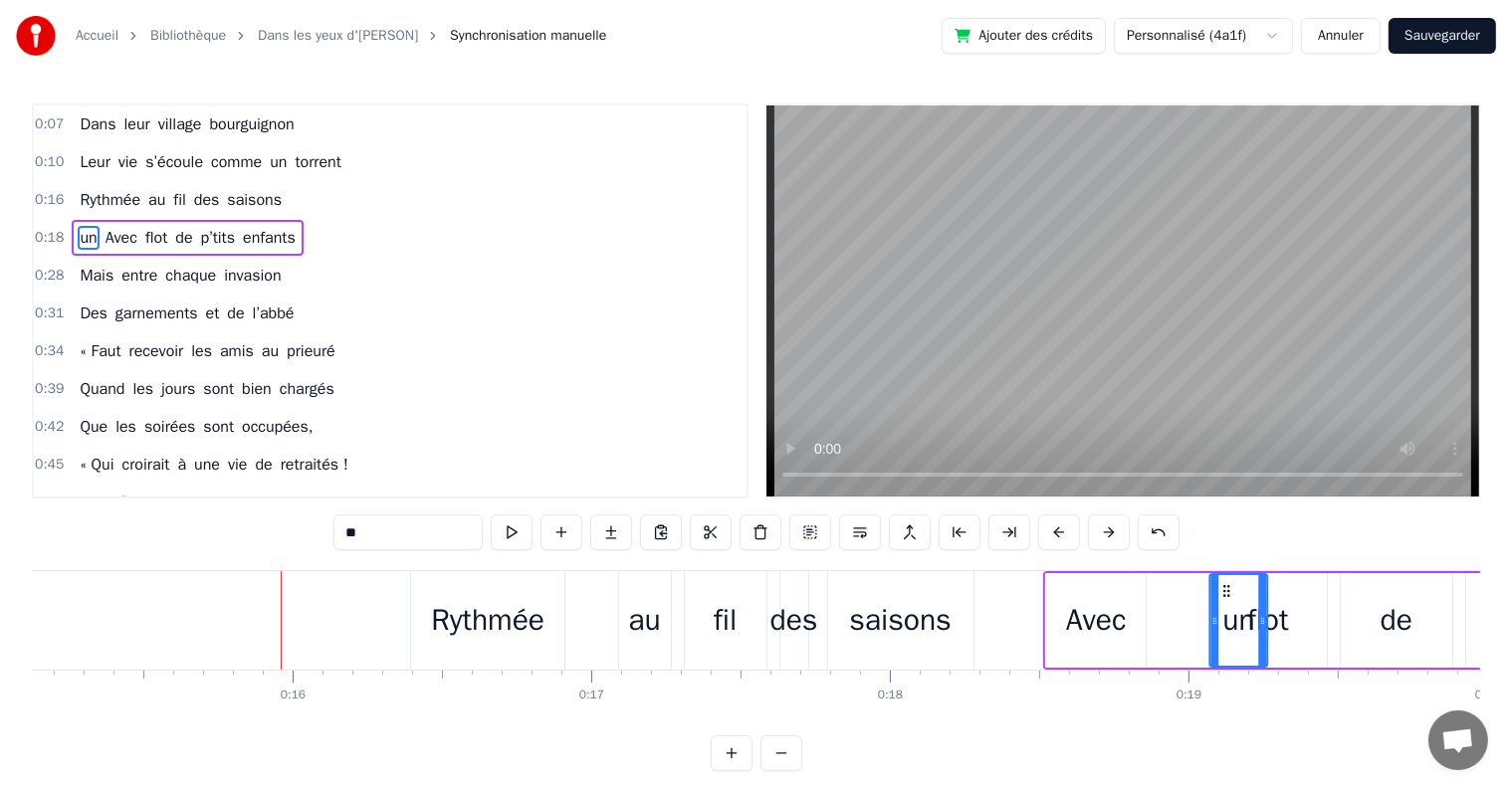scroll, scrollTop: 0, scrollLeft: 4523, axis: horizontal 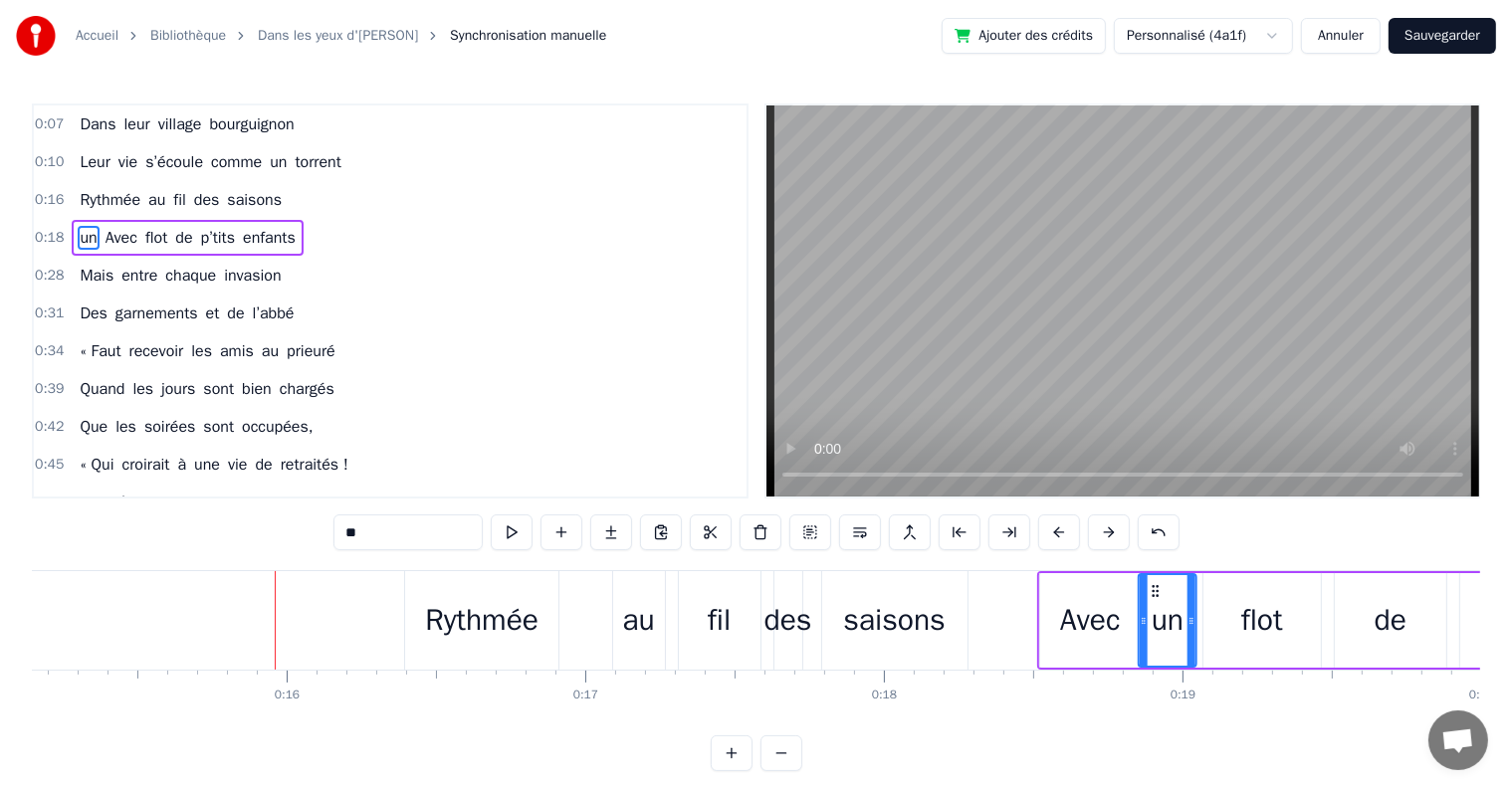 drag, startPoint x: 288, startPoint y: 587, endPoint x: 1151, endPoint y: 626, distance: 863.8808 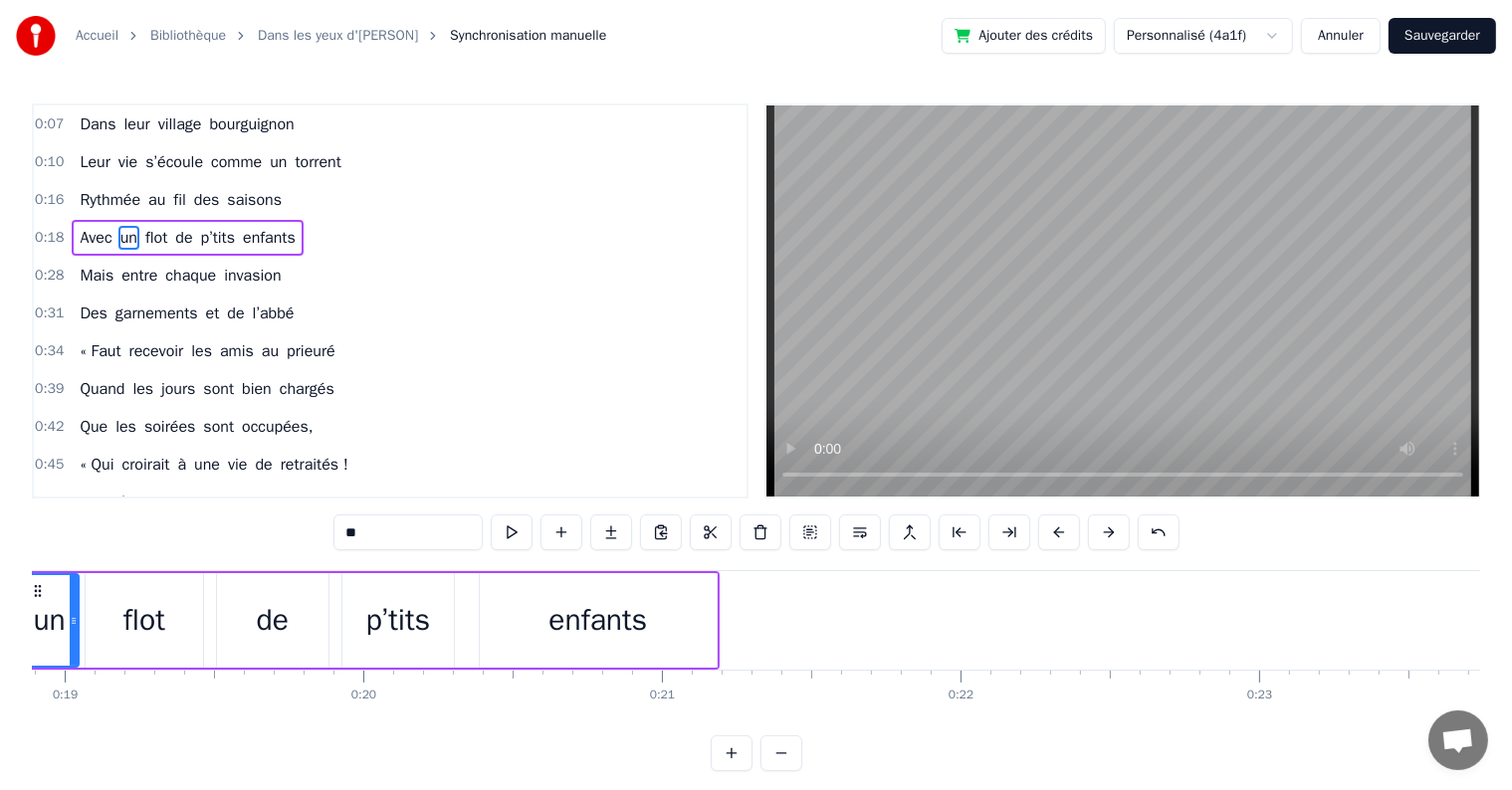 scroll, scrollTop: 0, scrollLeft: 5601, axis: horizontal 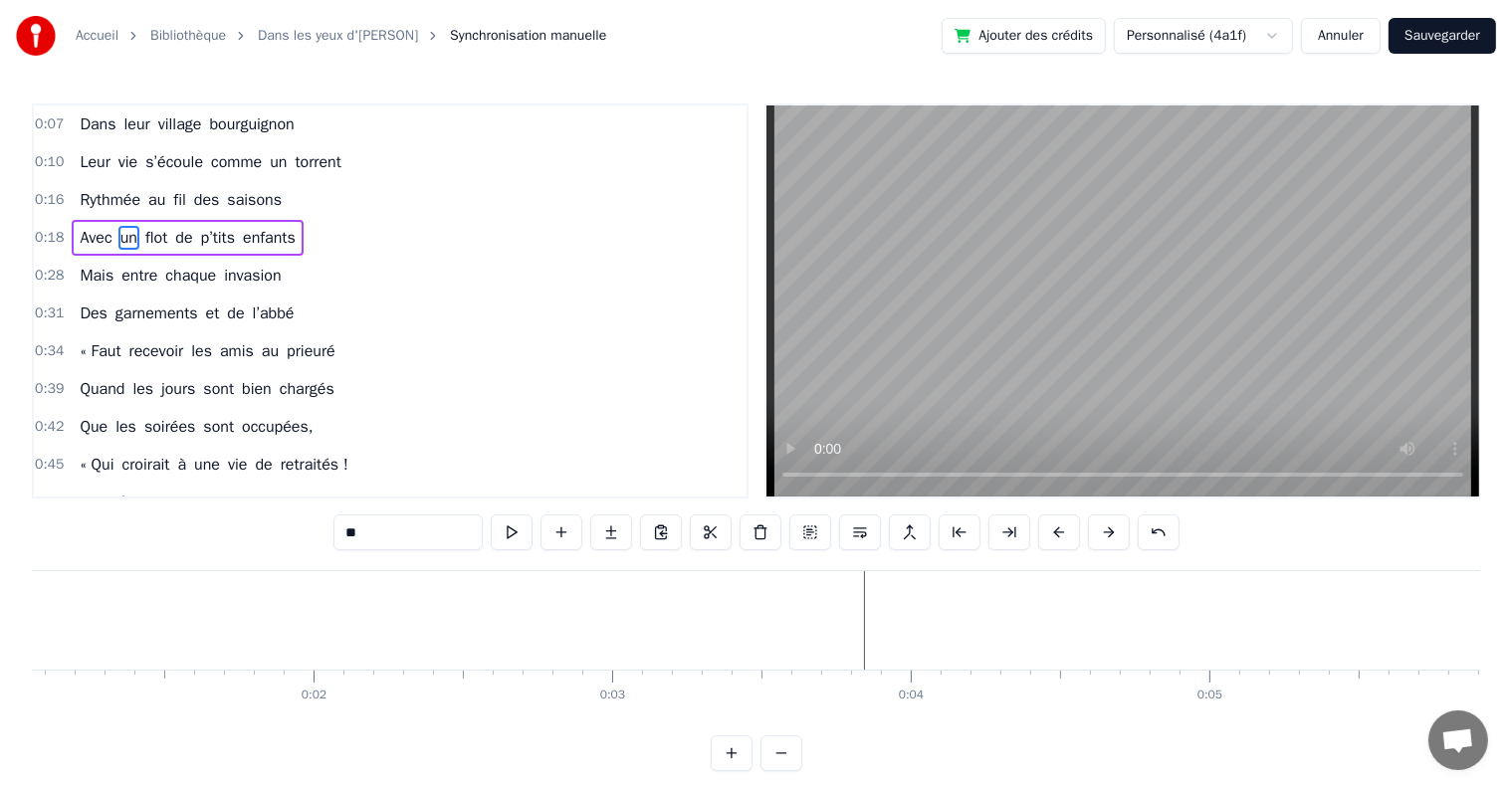 click on "Sauvegarder" at bounding box center [1442, 36] 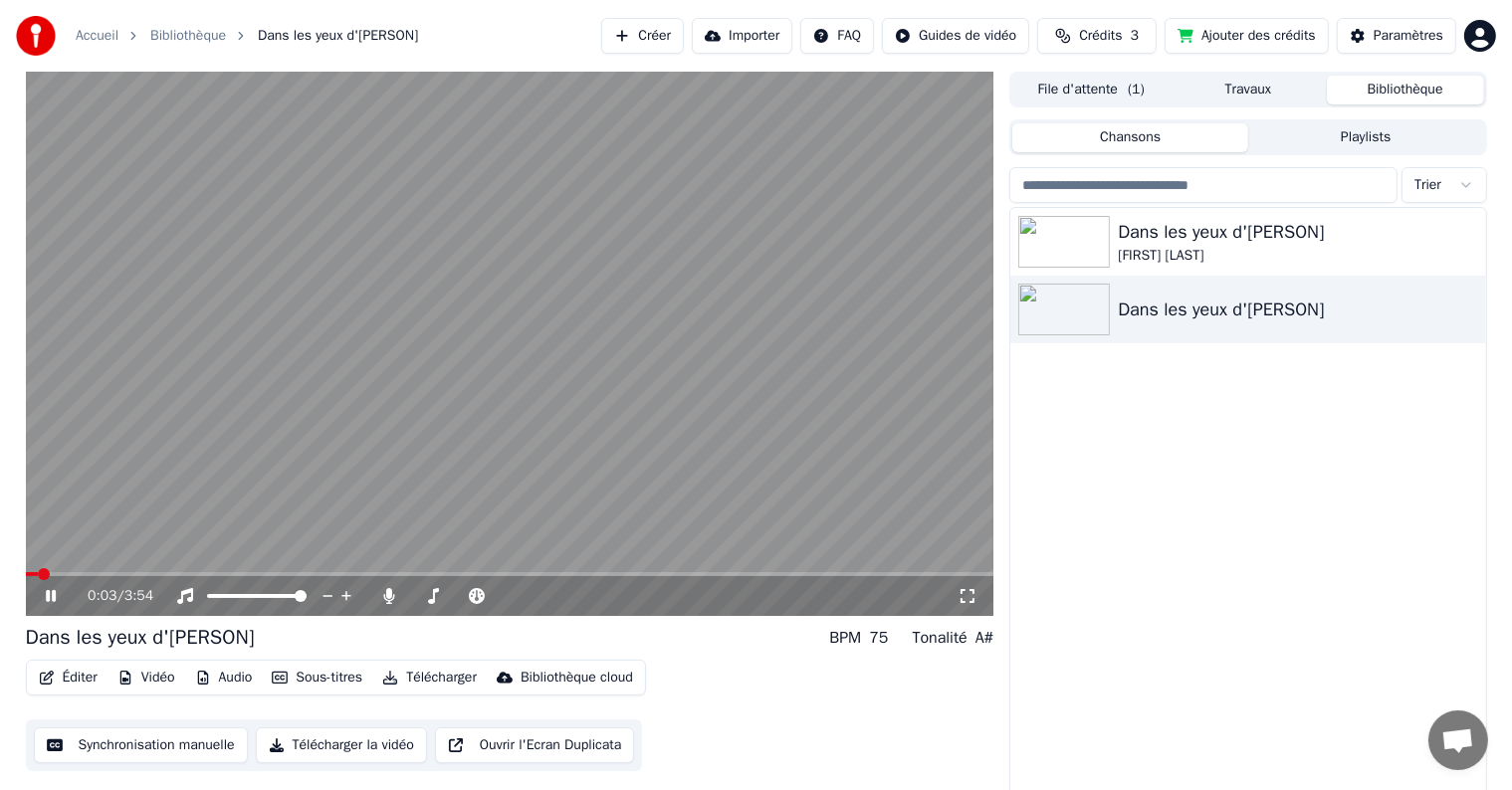 click 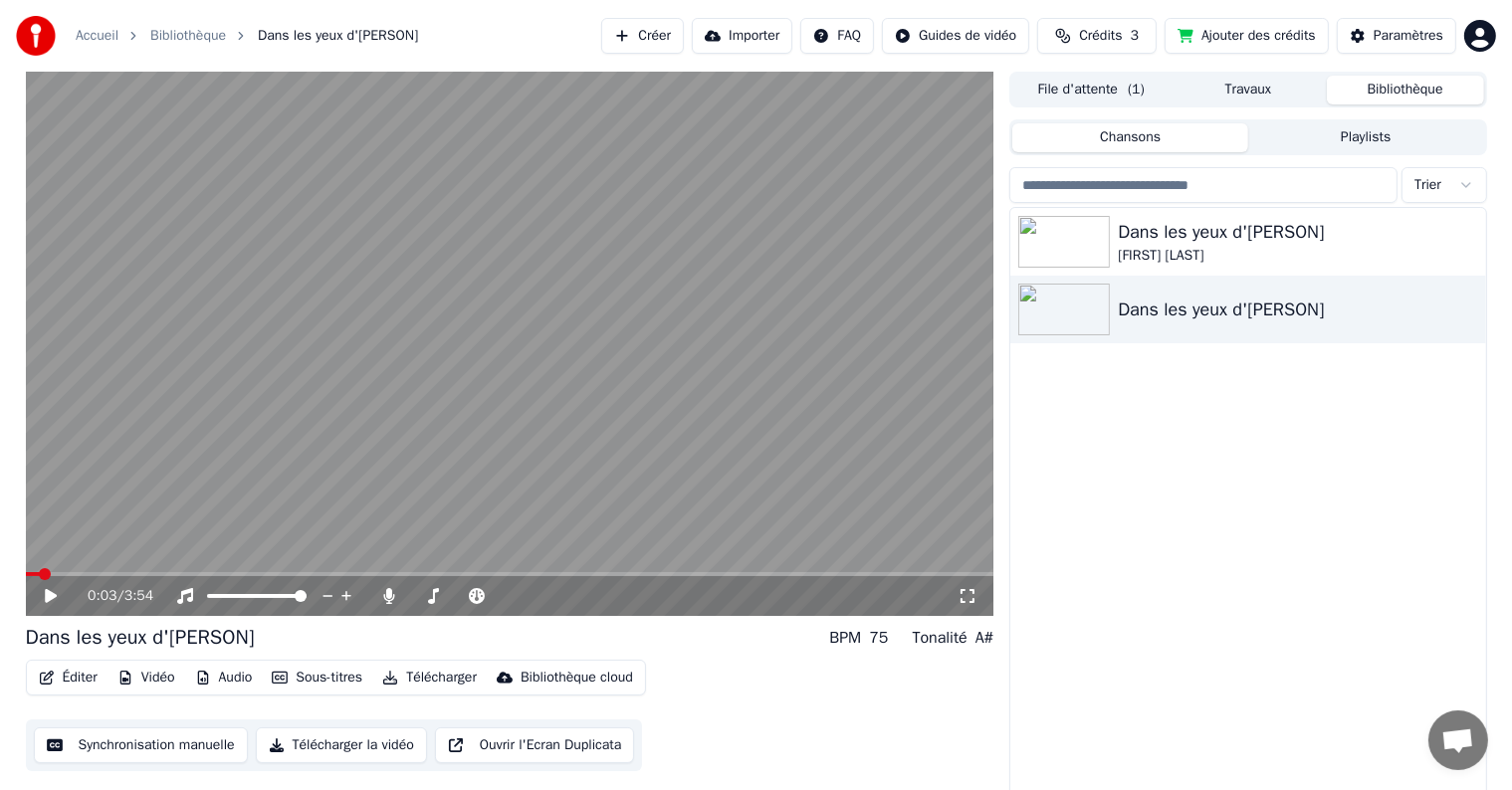 click at bounding box center [510, 343] 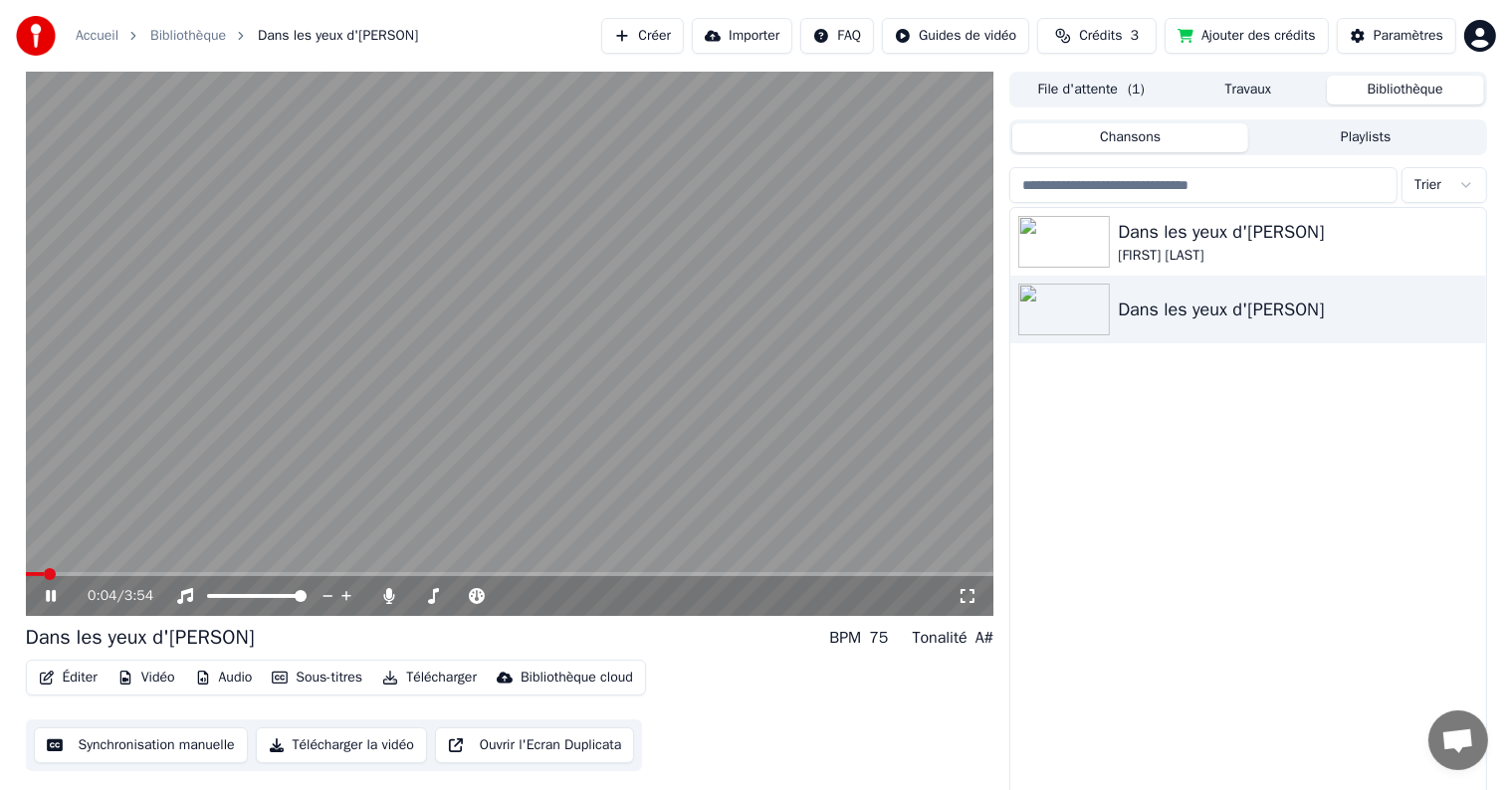 click at bounding box center [510, 343] 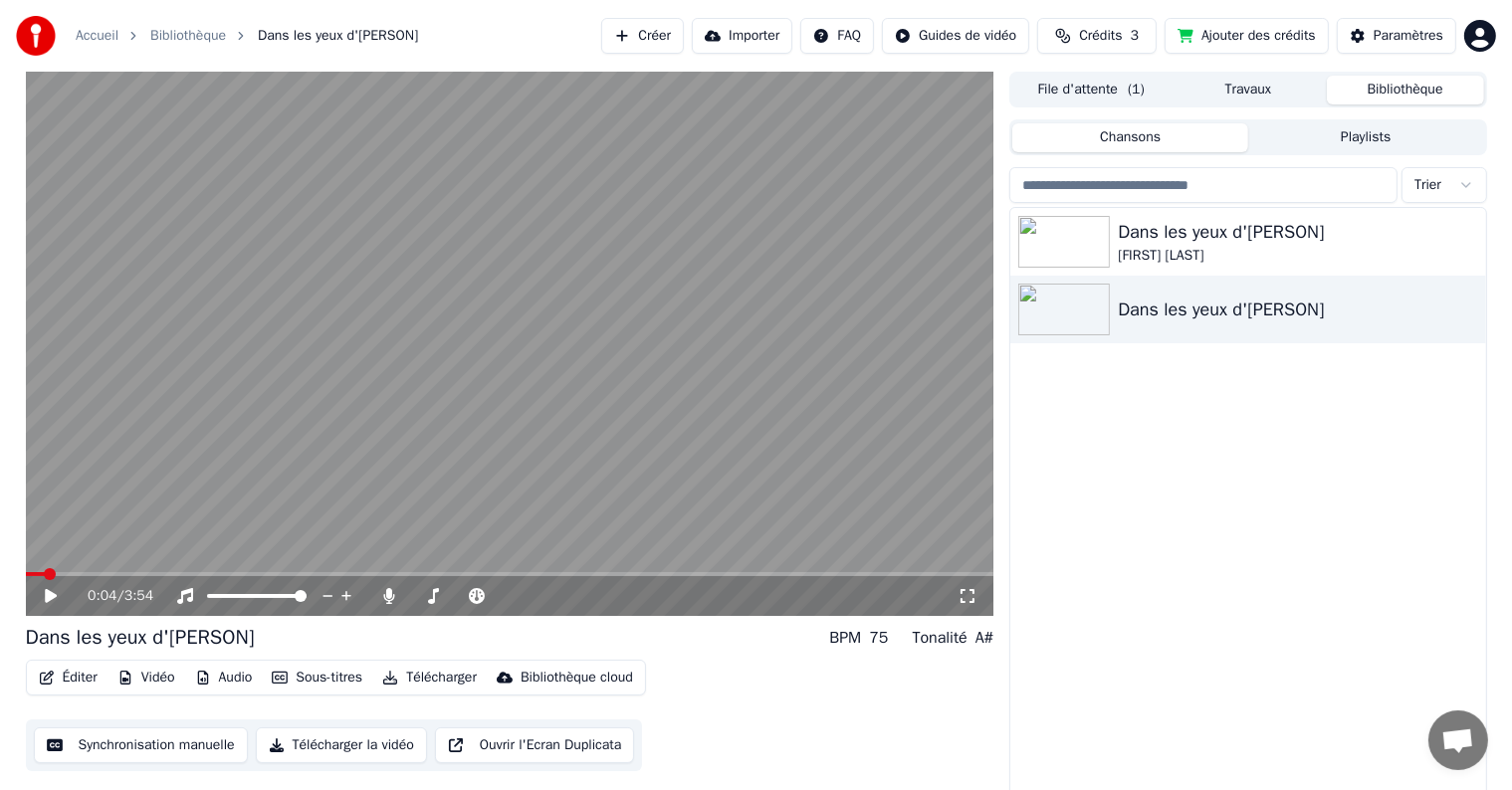 click at bounding box center (510, 343) 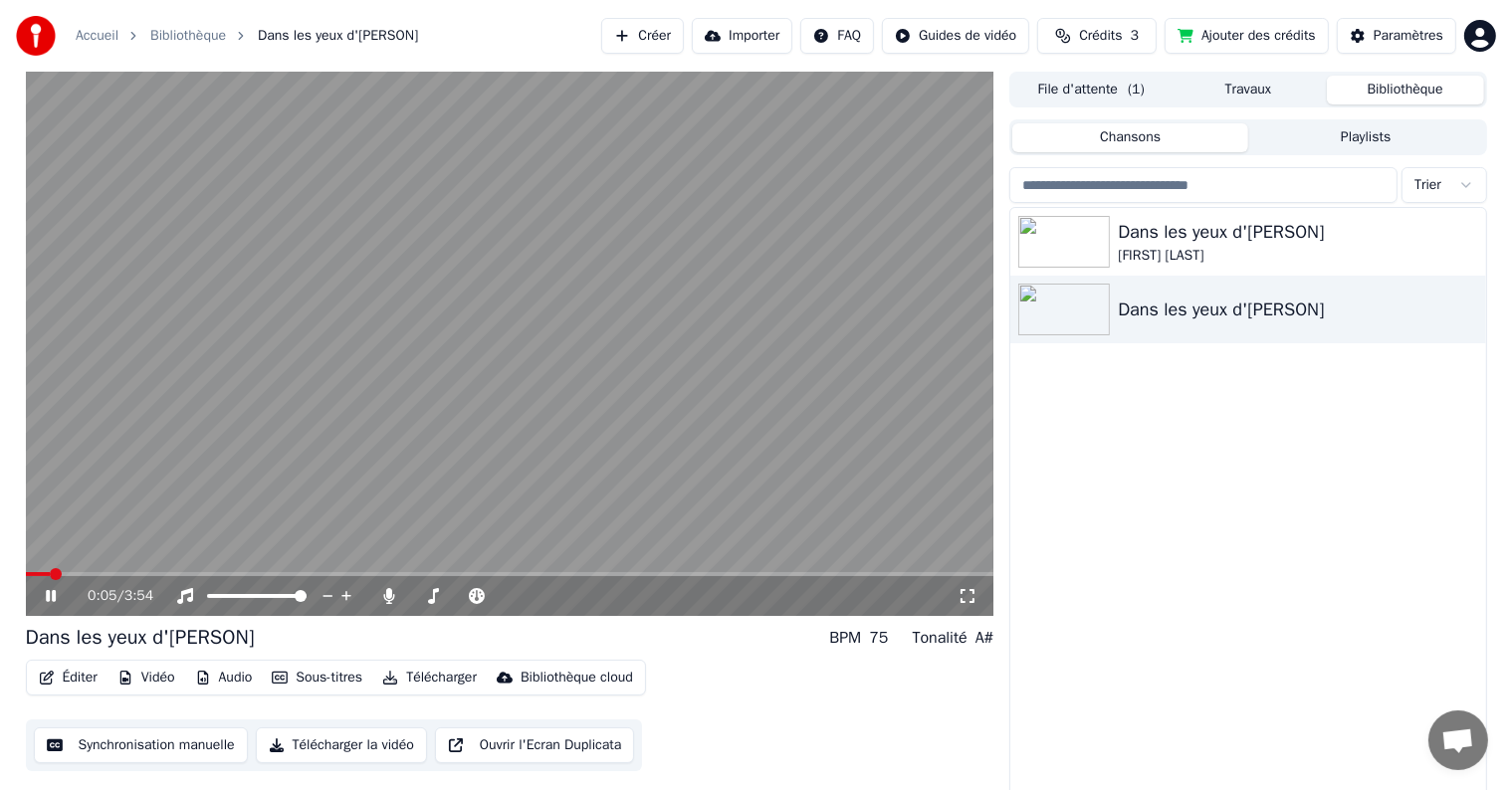 click 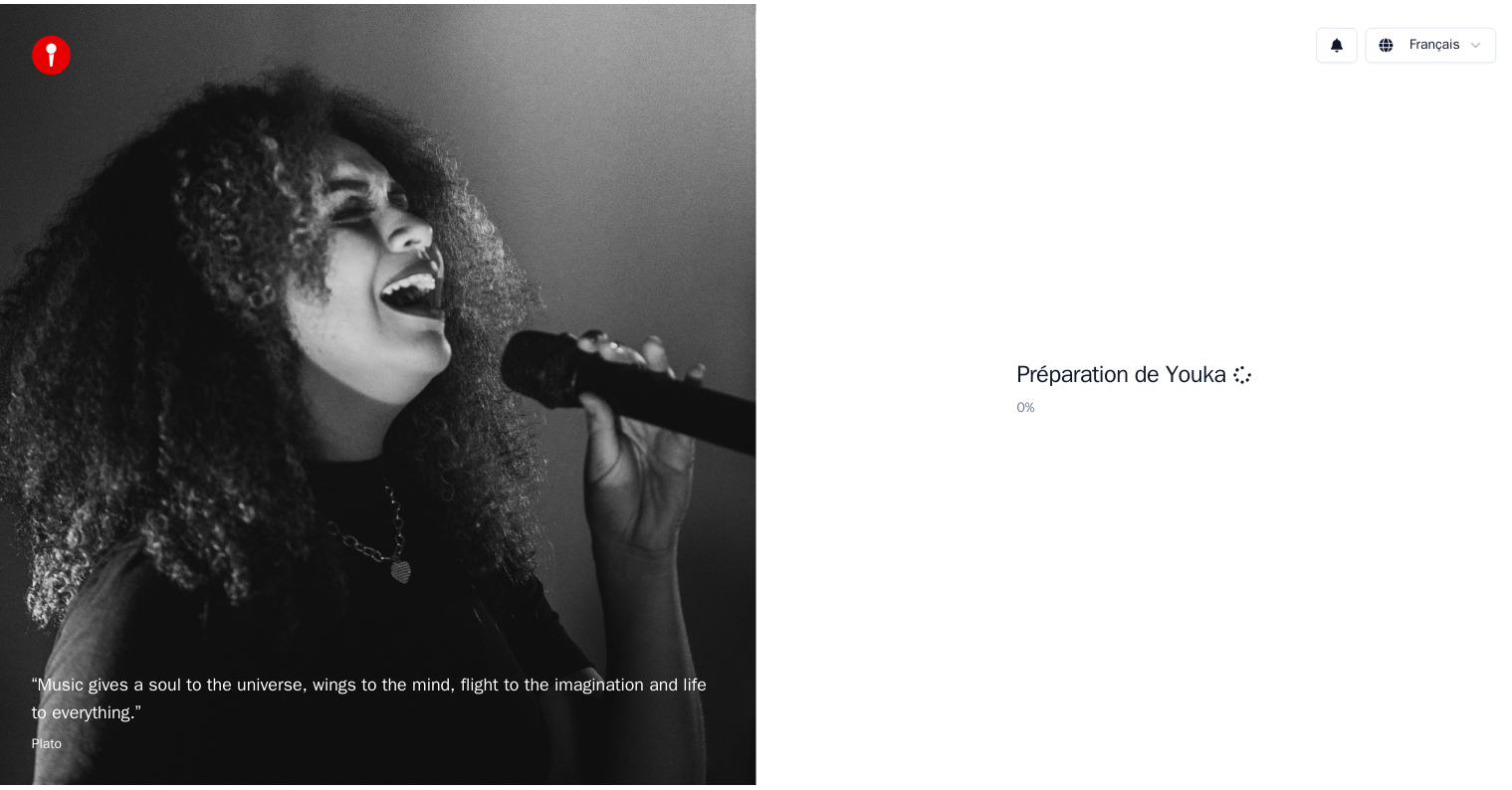 scroll, scrollTop: 0, scrollLeft: 0, axis: both 